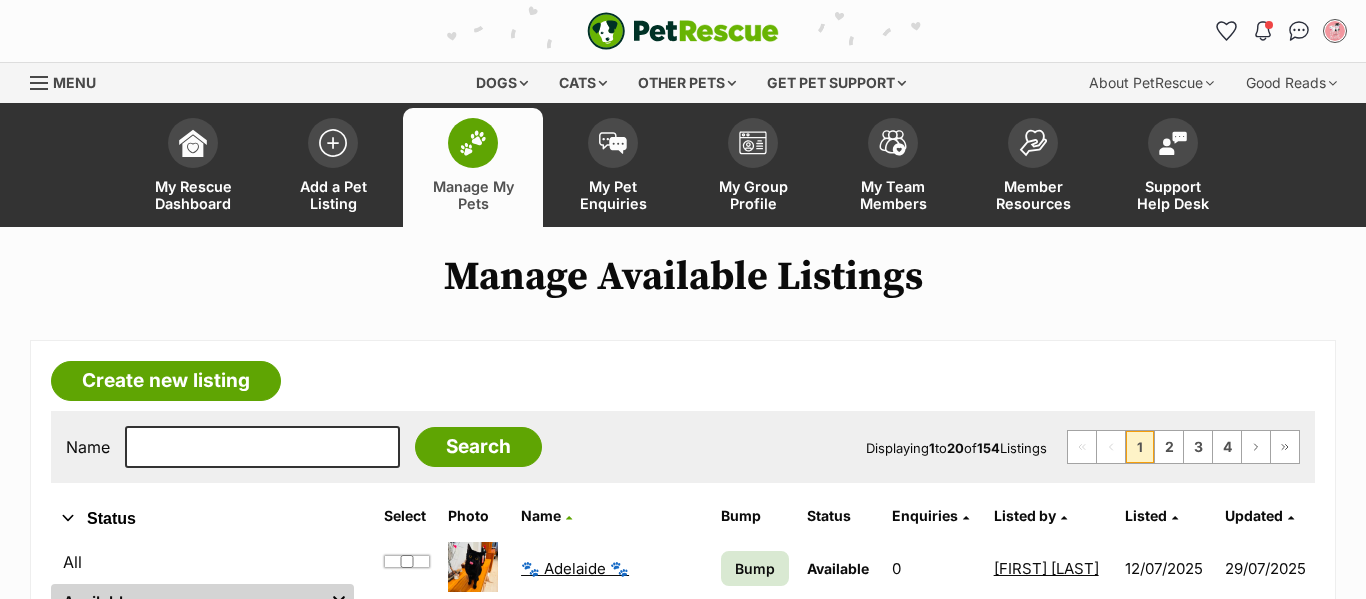 scroll, scrollTop: 0, scrollLeft: 0, axis: both 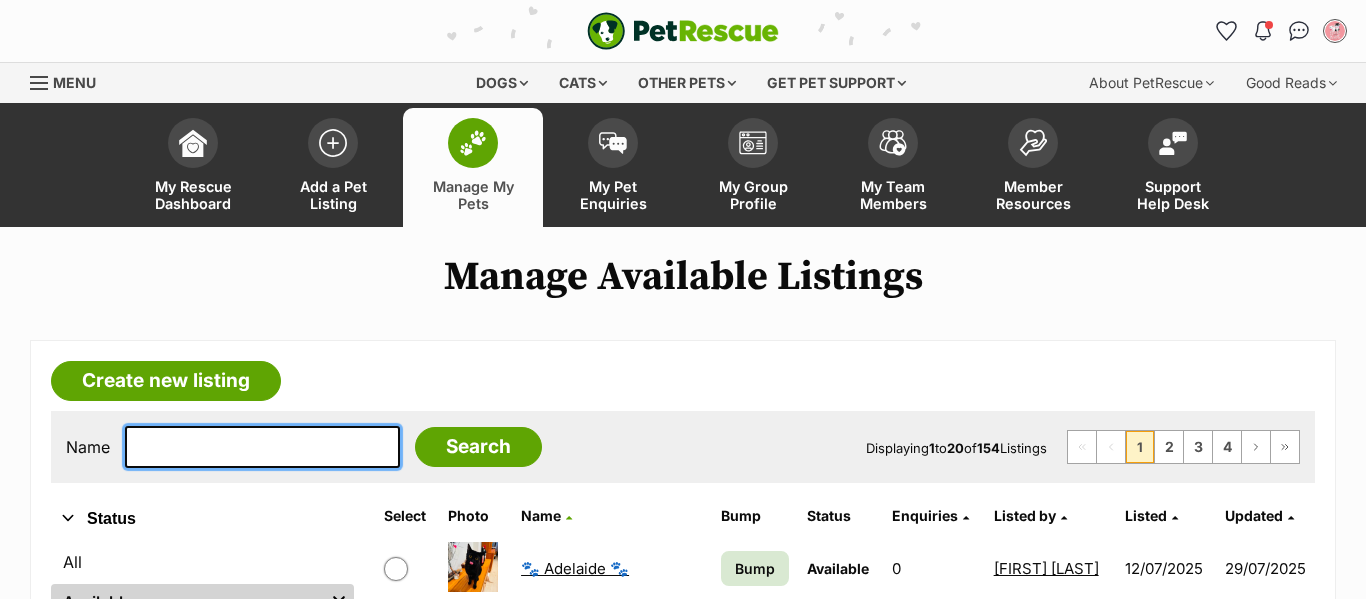 click at bounding box center (262, 447) 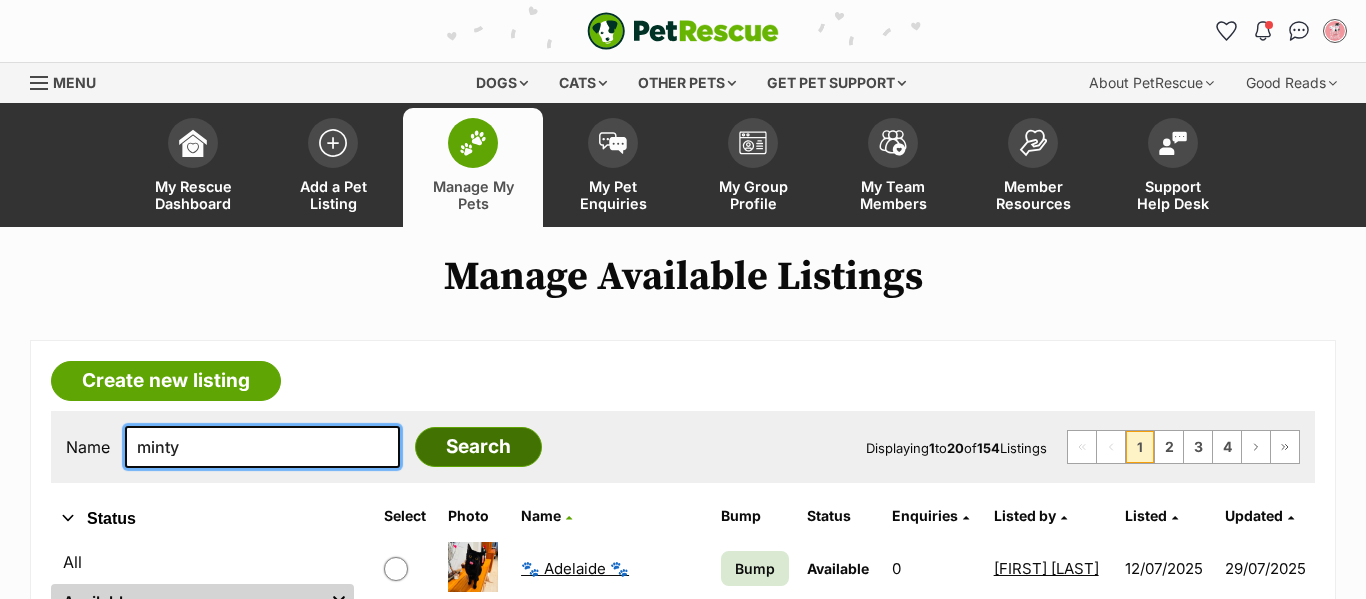 type on "minty" 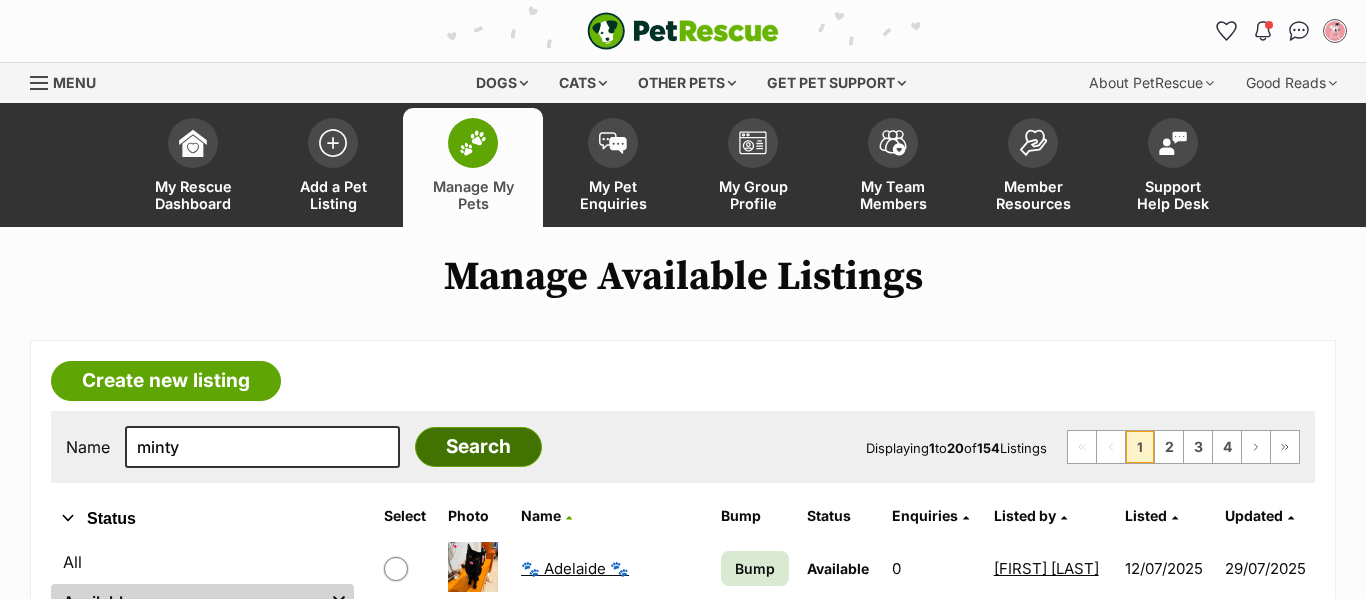 click on "Search" at bounding box center [478, 447] 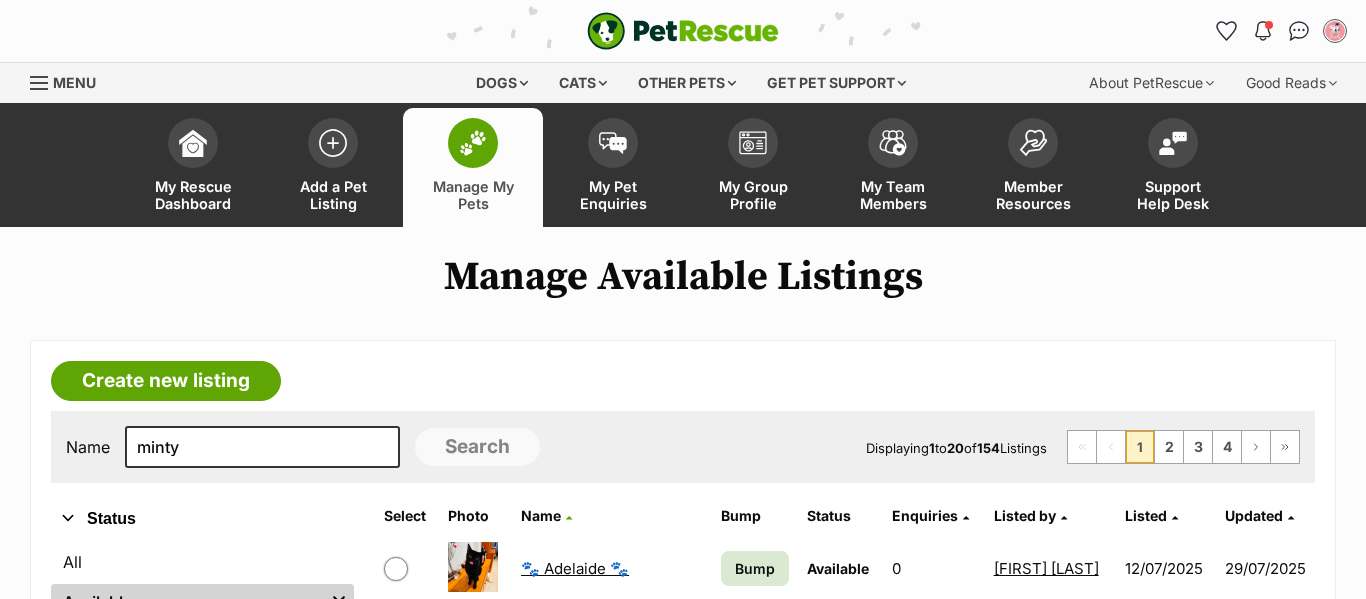 scroll, scrollTop: 193, scrollLeft: 0, axis: vertical 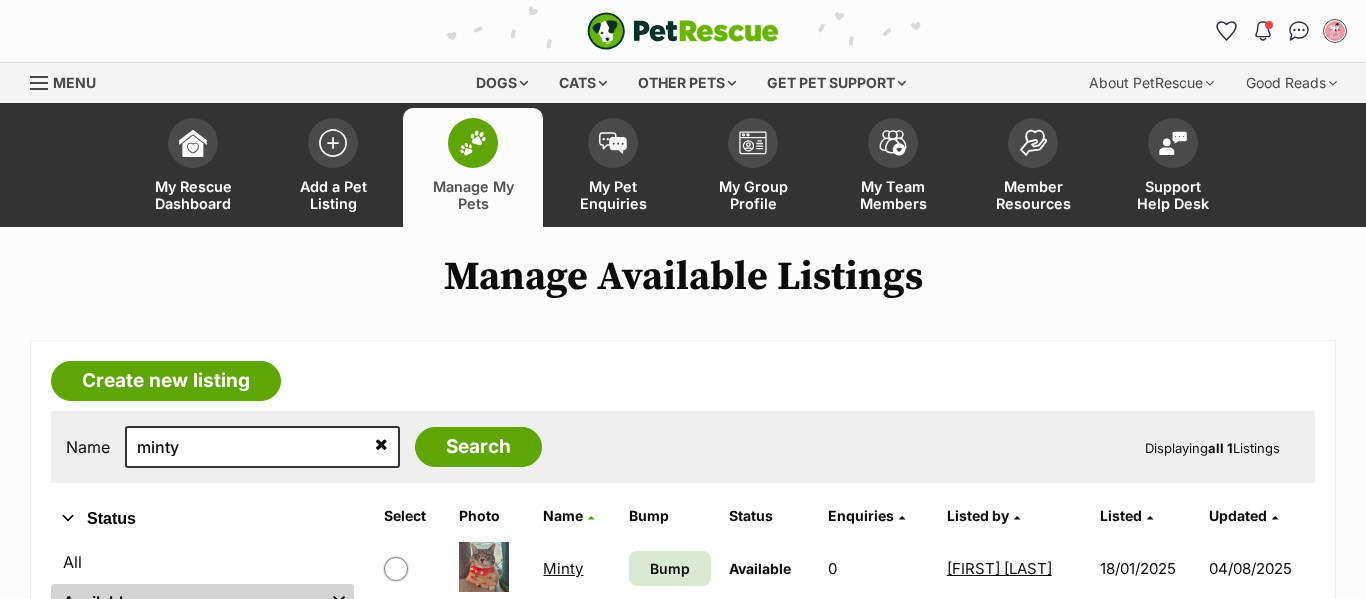 click on "Search" at bounding box center [478, 447] 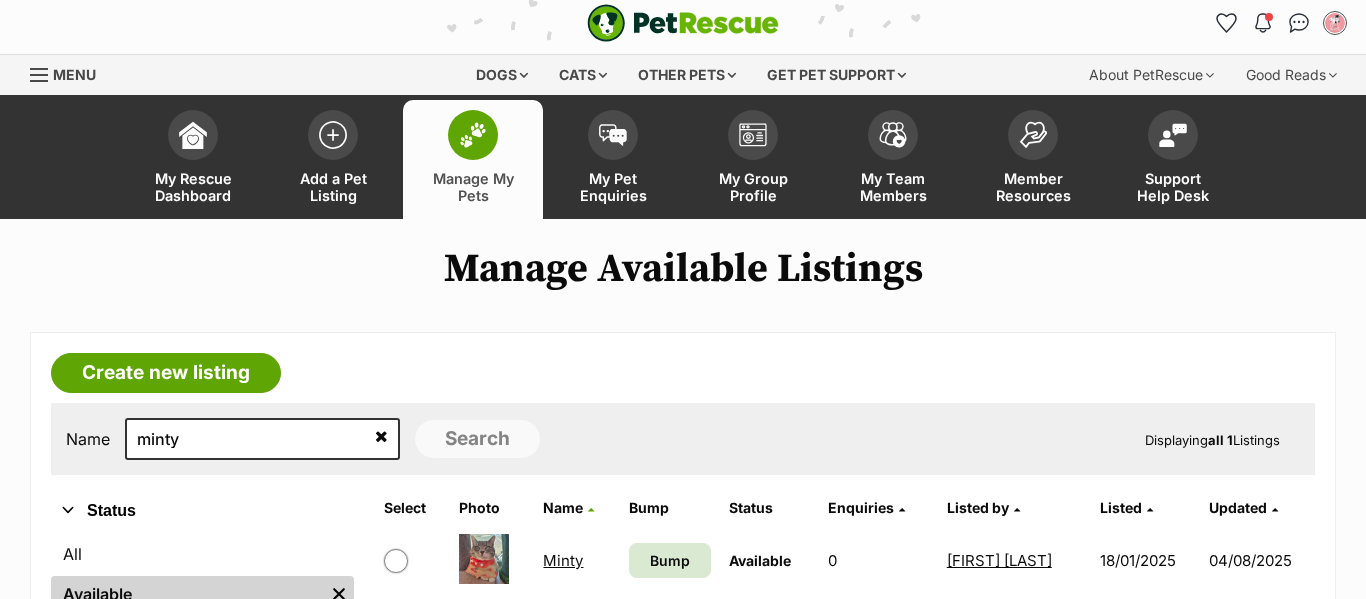 scroll, scrollTop: 24, scrollLeft: 0, axis: vertical 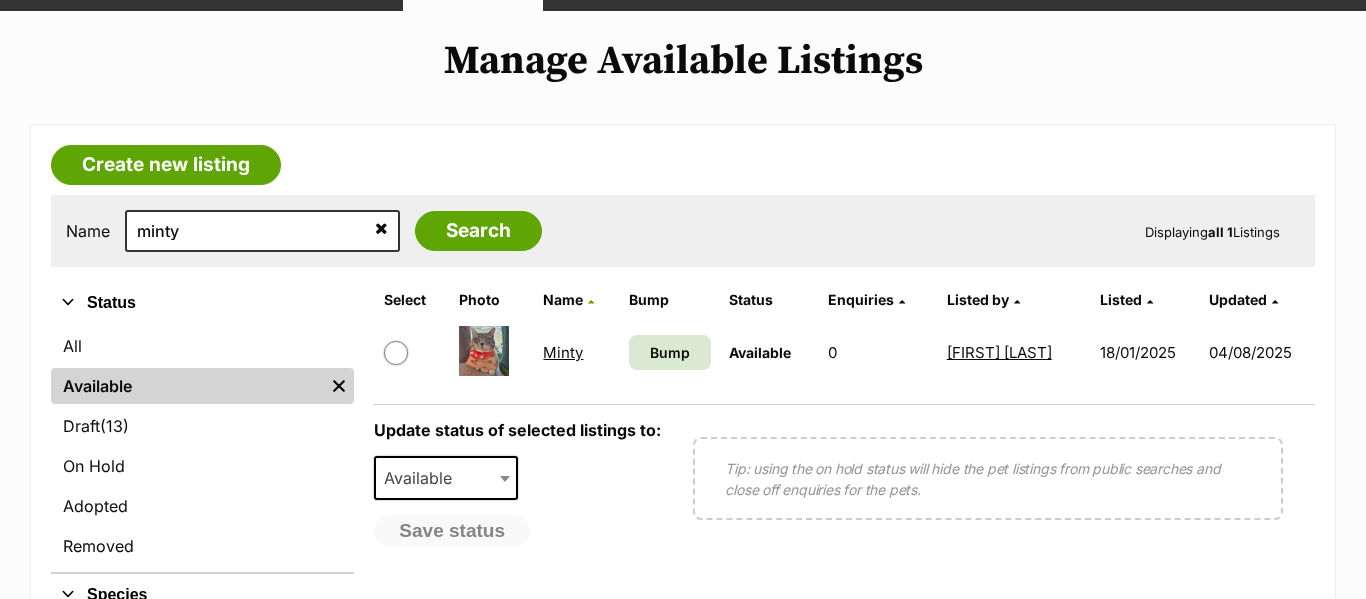 click on "Minty" at bounding box center (563, 352) 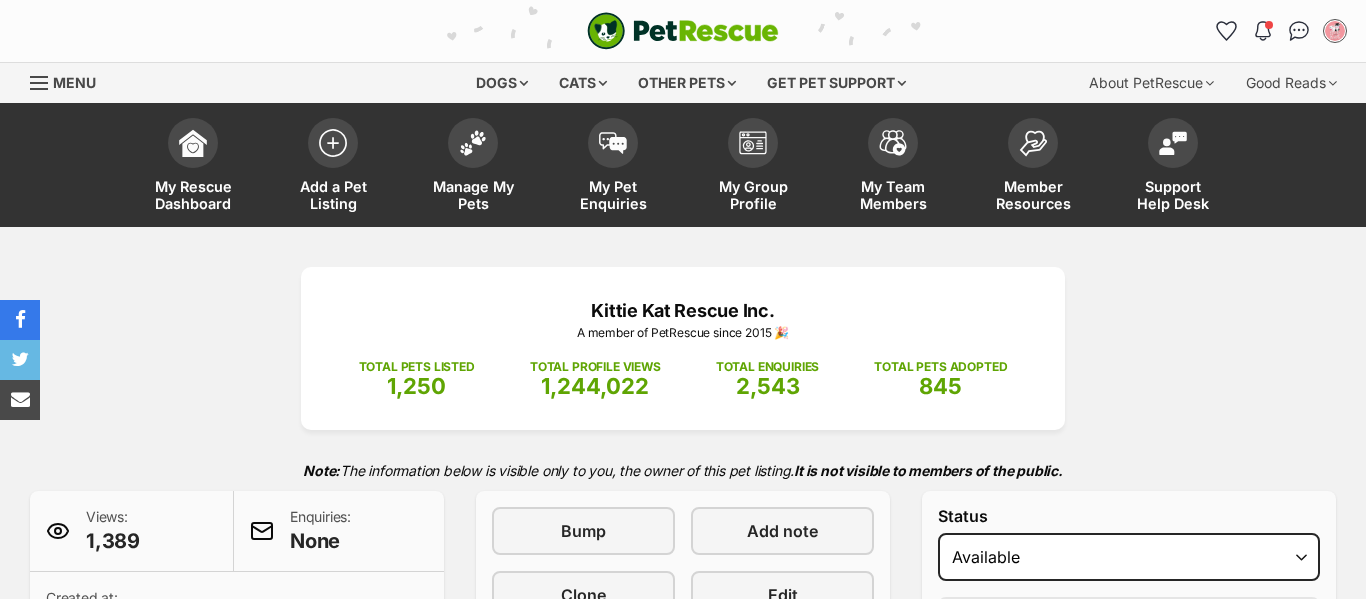 scroll, scrollTop: 0, scrollLeft: 0, axis: both 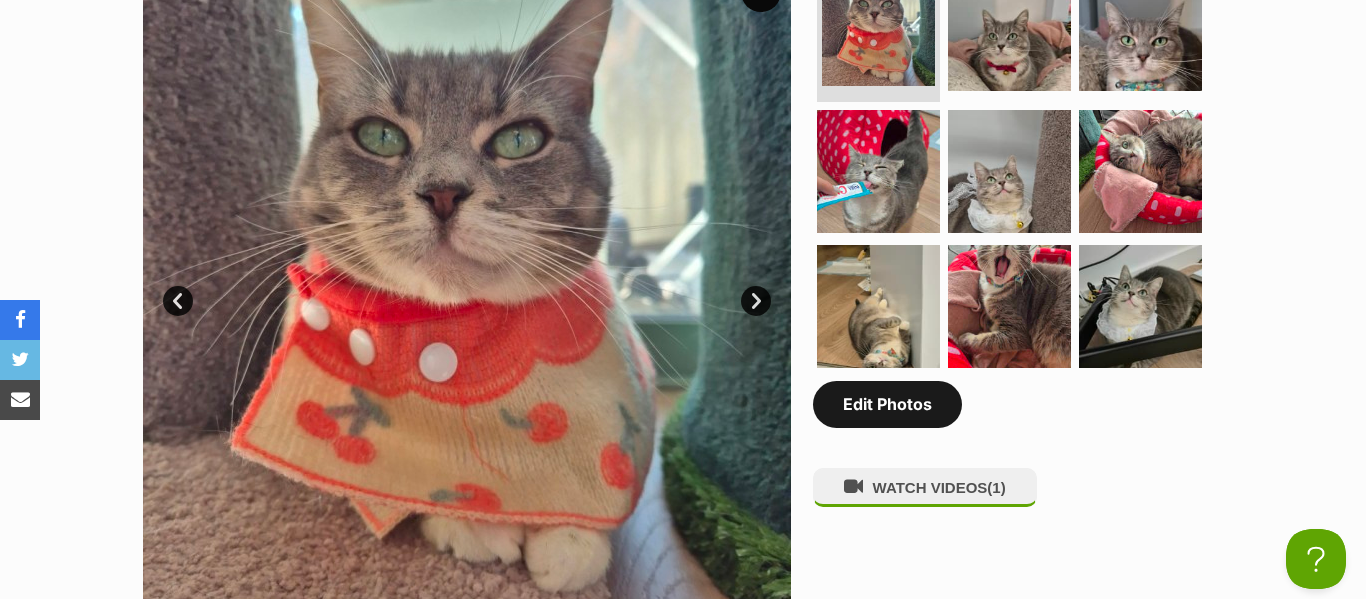 click on "Edit Photos" at bounding box center (887, 404) 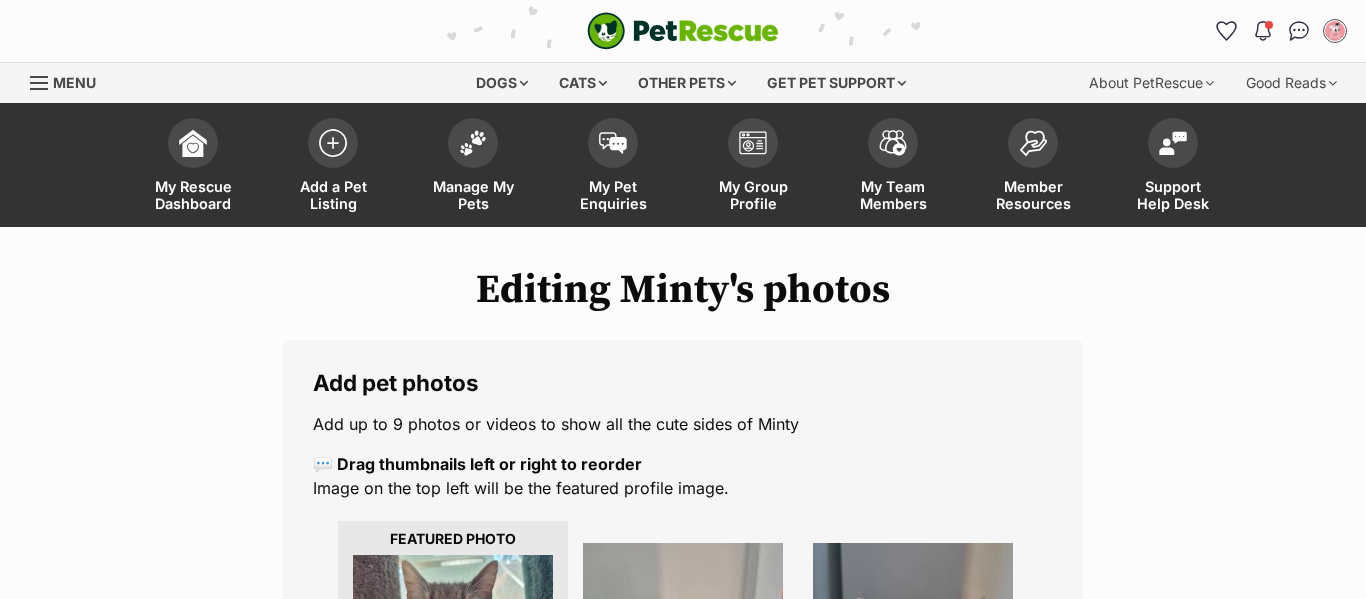 scroll, scrollTop: 0, scrollLeft: 0, axis: both 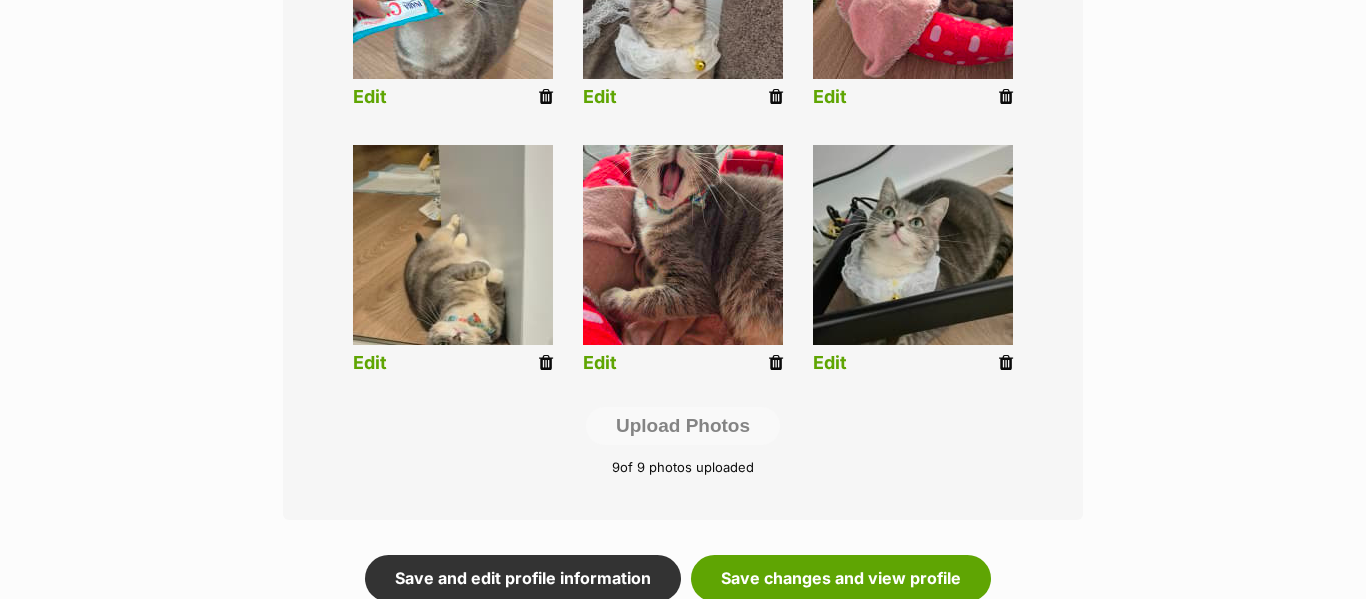 click on "Edit" at bounding box center [370, 363] 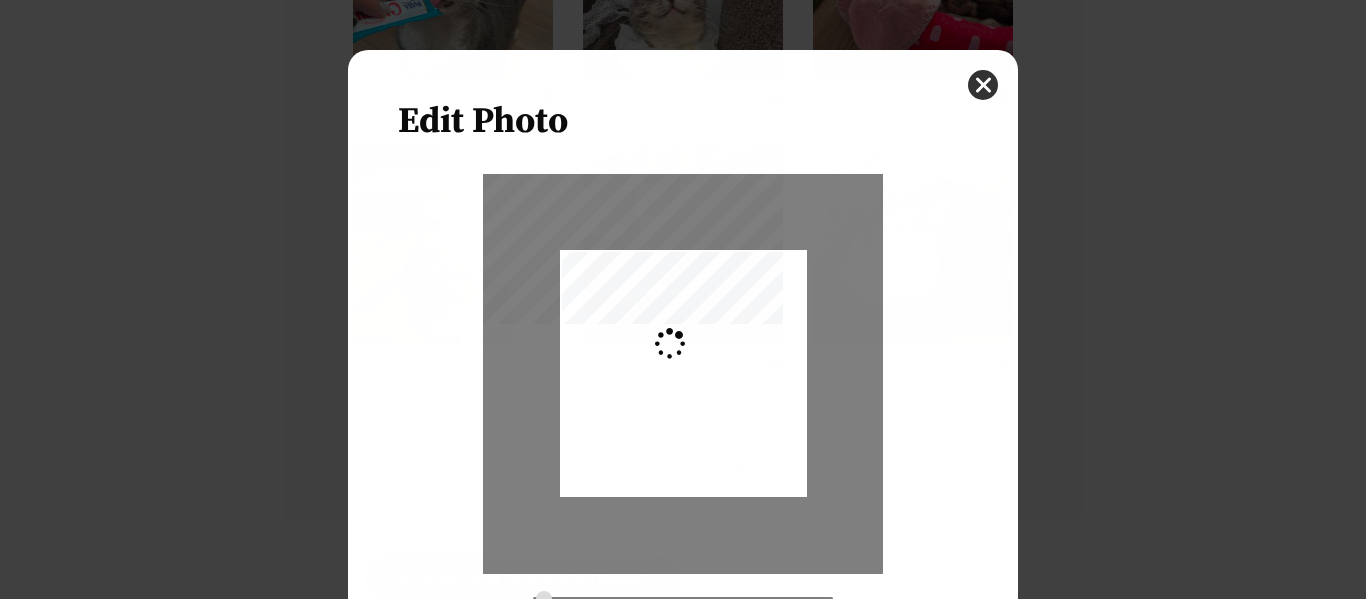 scroll, scrollTop: 0, scrollLeft: 0, axis: both 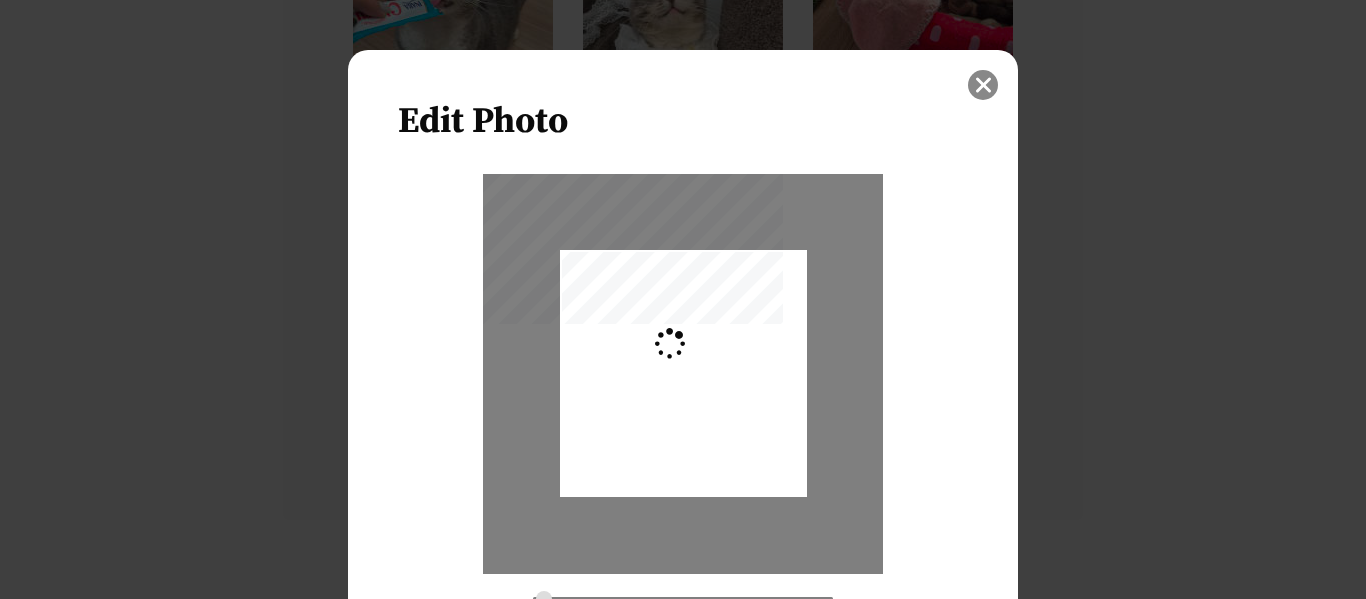 type on "0.2744" 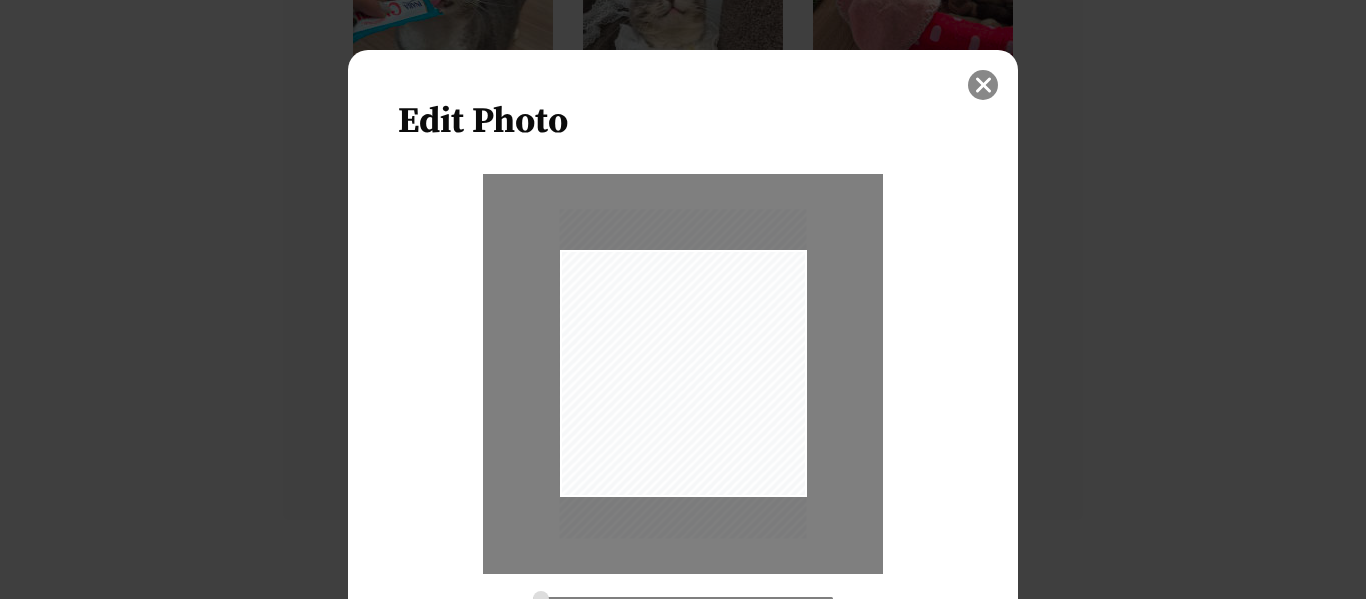click at bounding box center (983, 85) 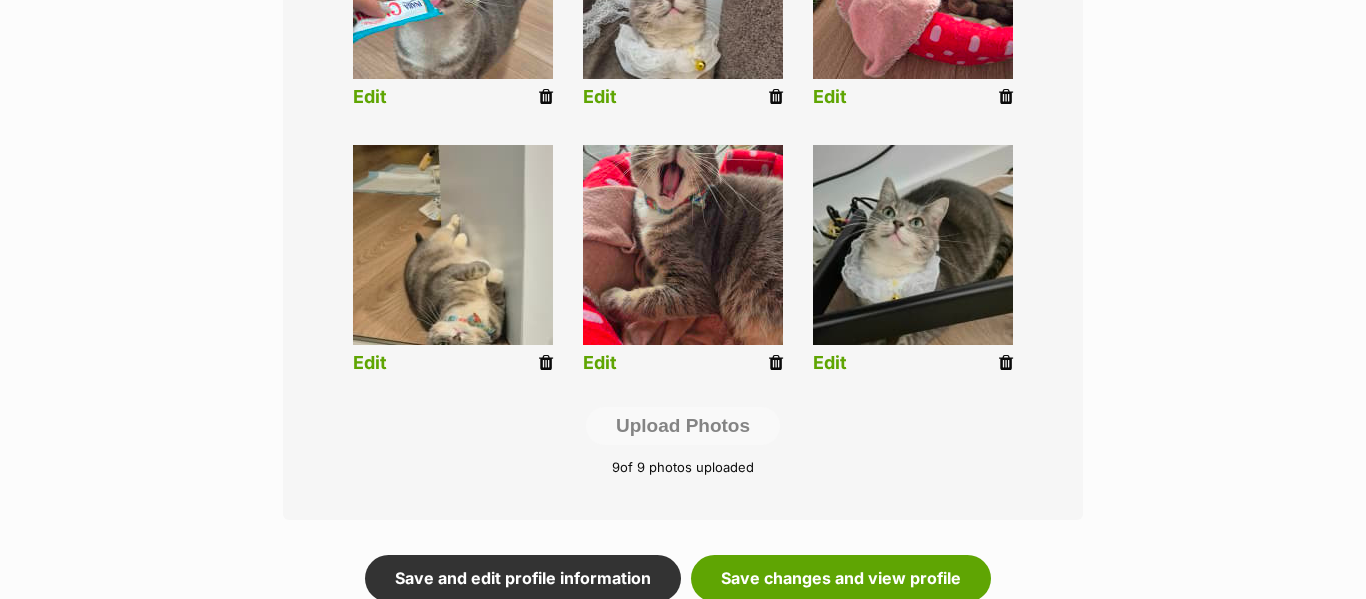 scroll, scrollTop: 943, scrollLeft: 0, axis: vertical 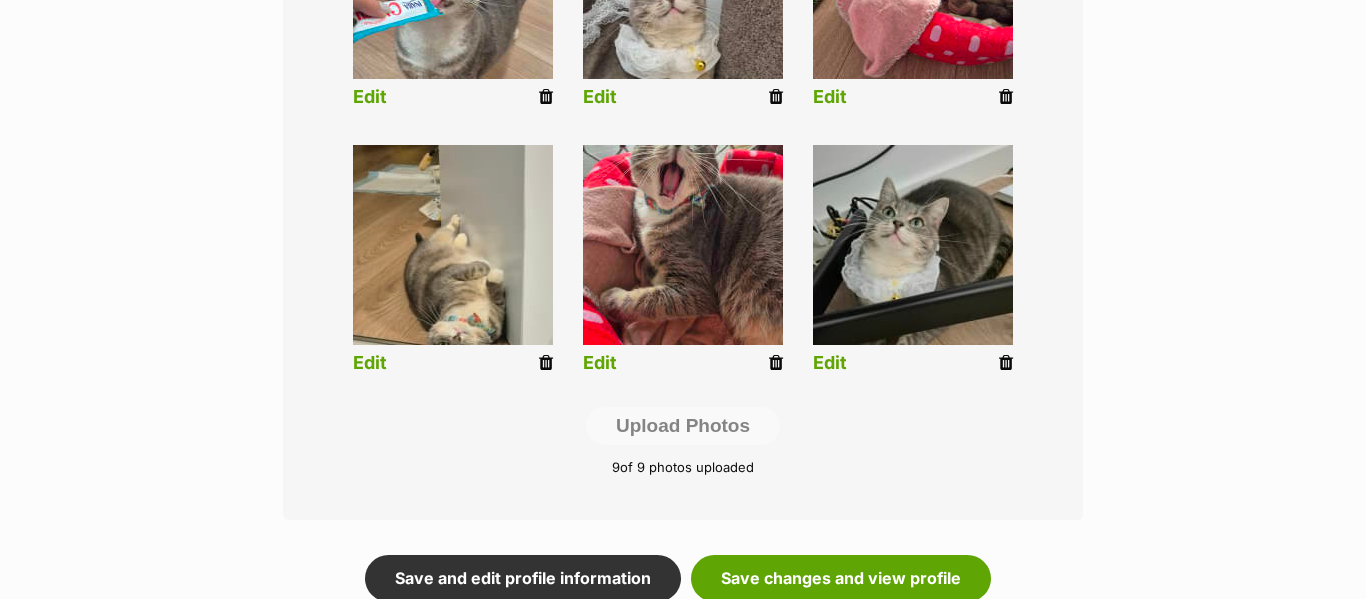 click at bounding box center [1006, 363] 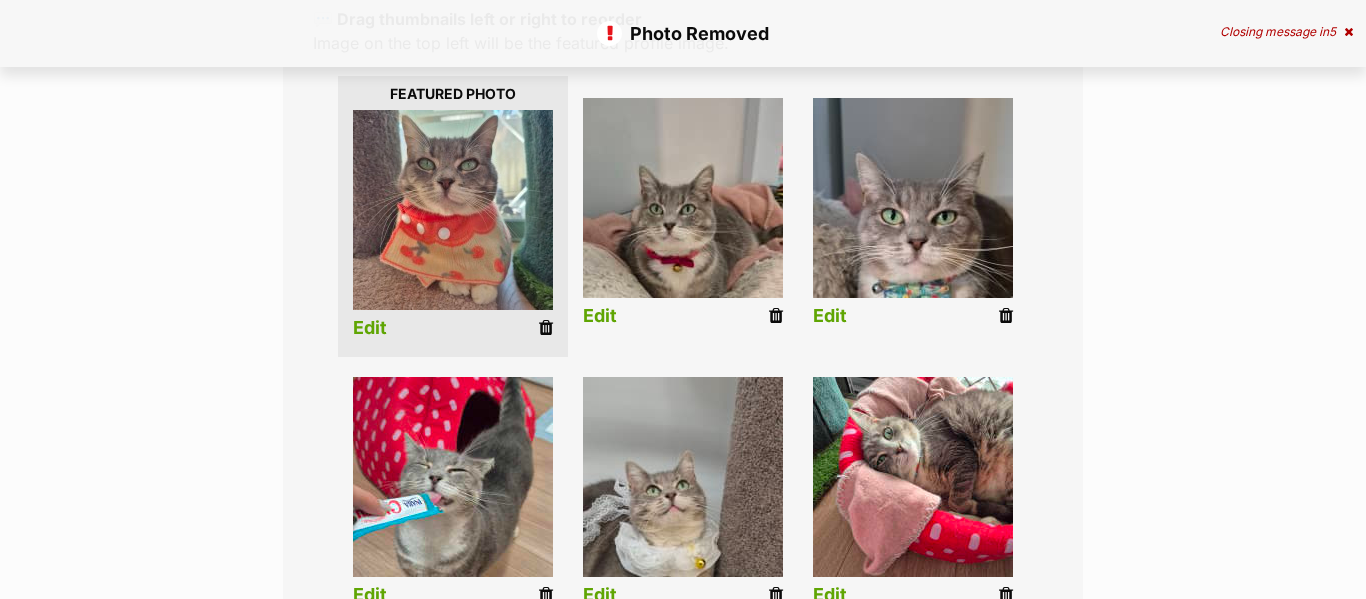 scroll, scrollTop: 445, scrollLeft: 0, axis: vertical 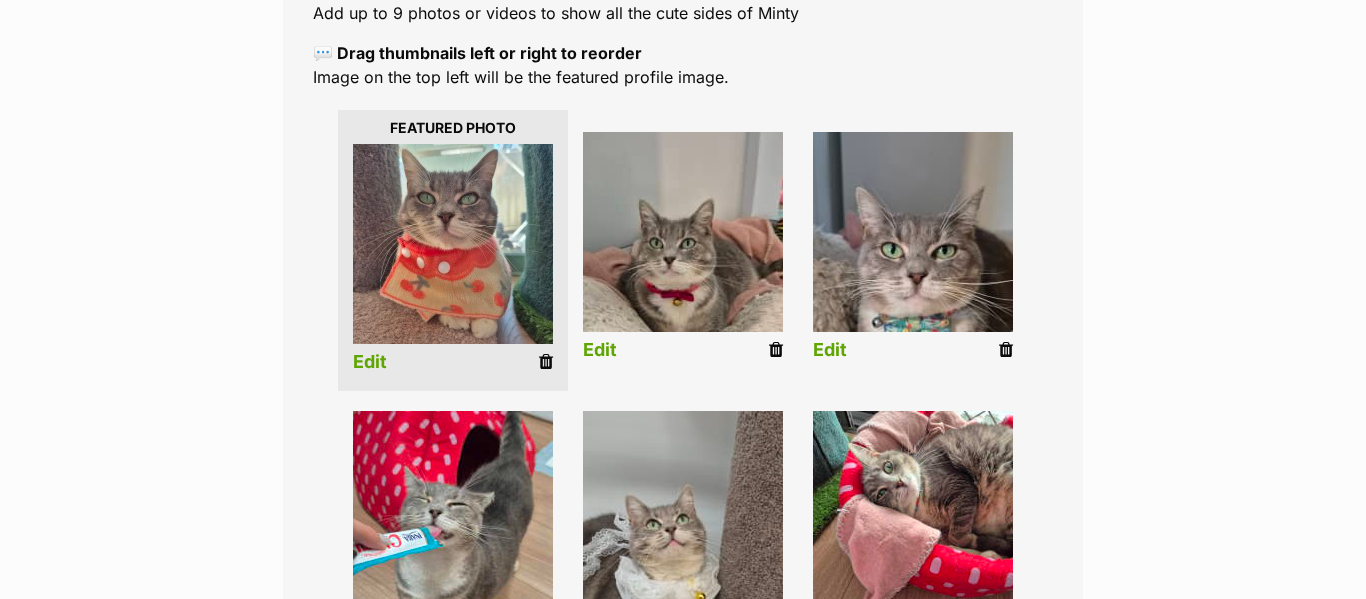 click at bounding box center (776, 350) 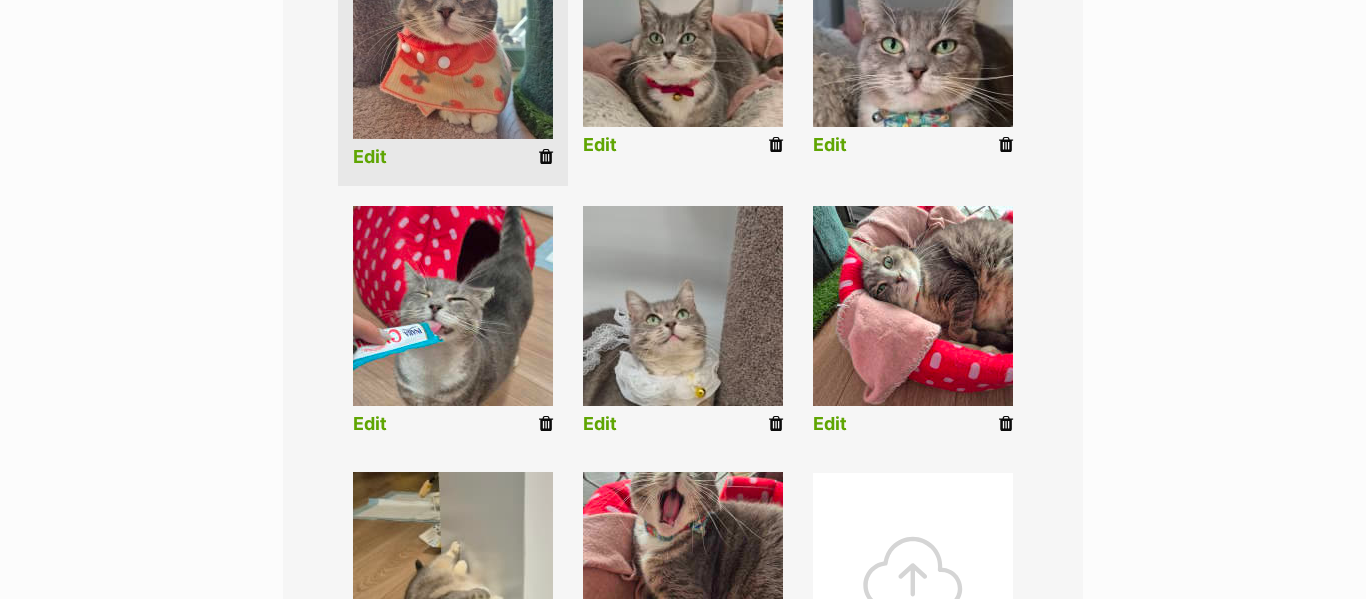 scroll, scrollTop: 622, scrollLeft: 0, axis: vertical 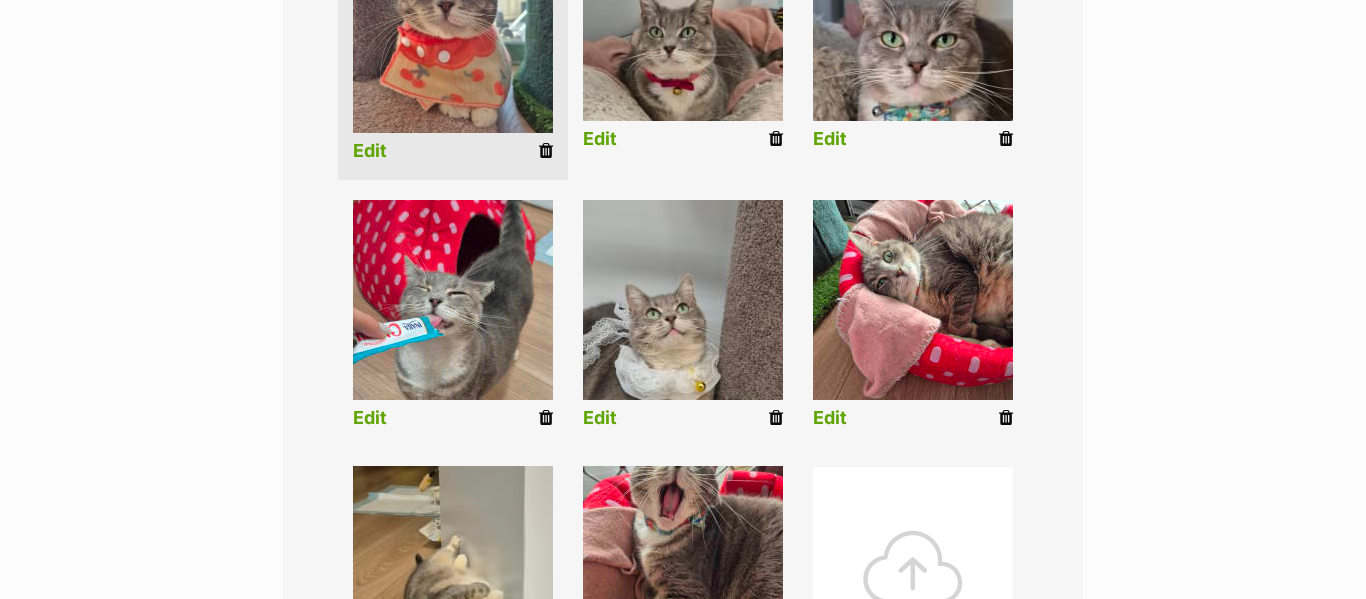 click at bounding box center [776, 418] 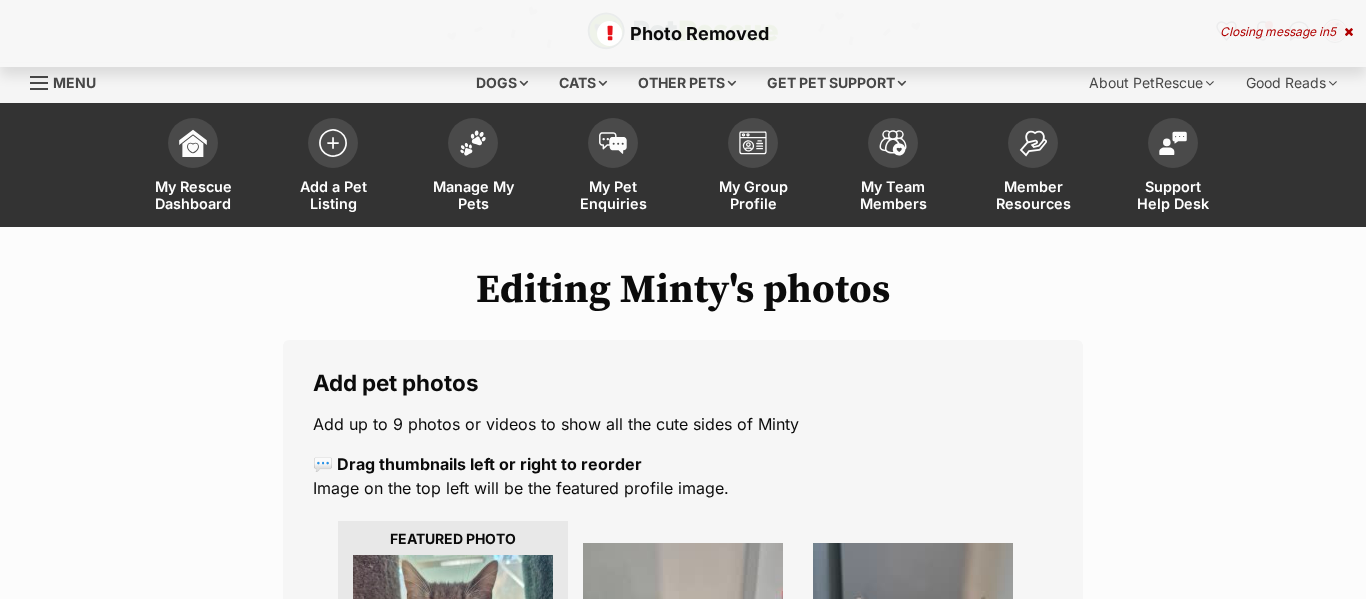 scroll, scrollTop: 823, scrollLeft: 0, axis: vertical 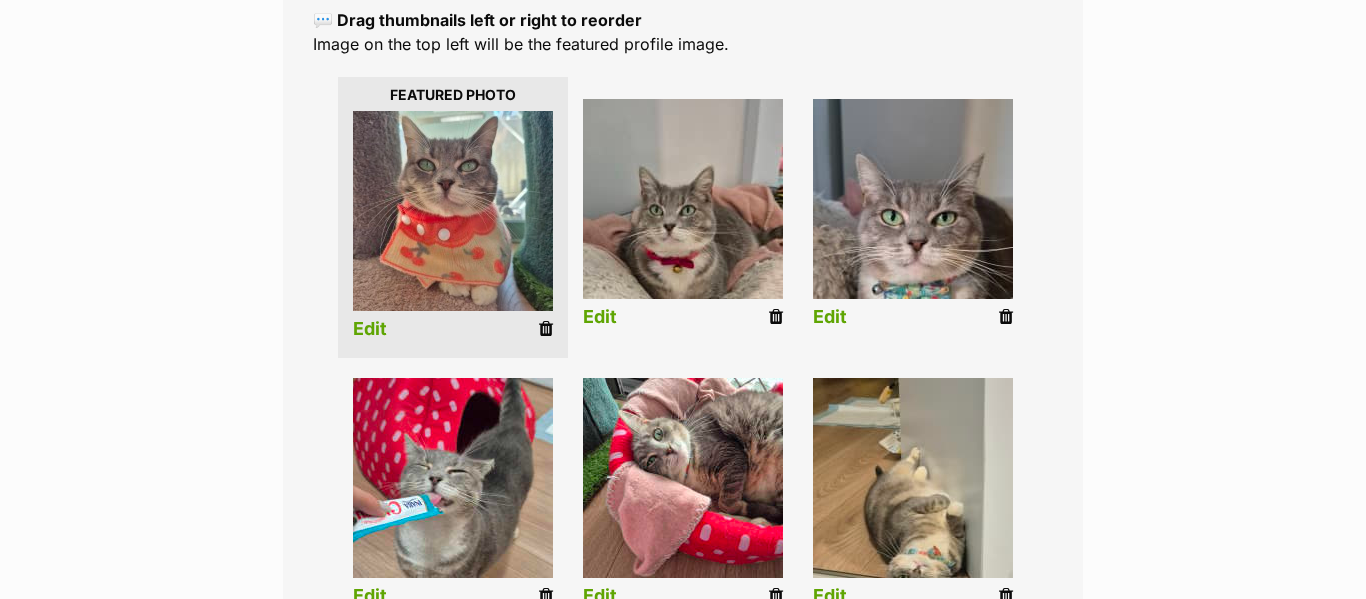 click at bounding box center [1006, 317] 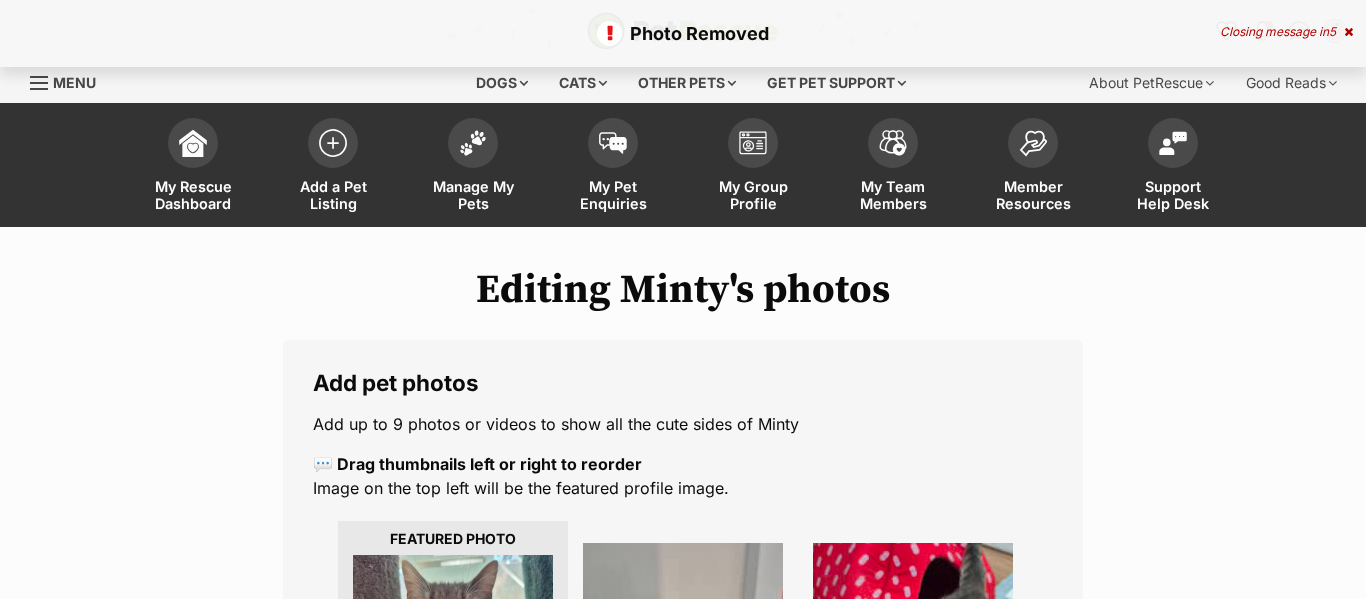 scroll, scrollTop: 693, scrollLeft: 0, axis: vertical 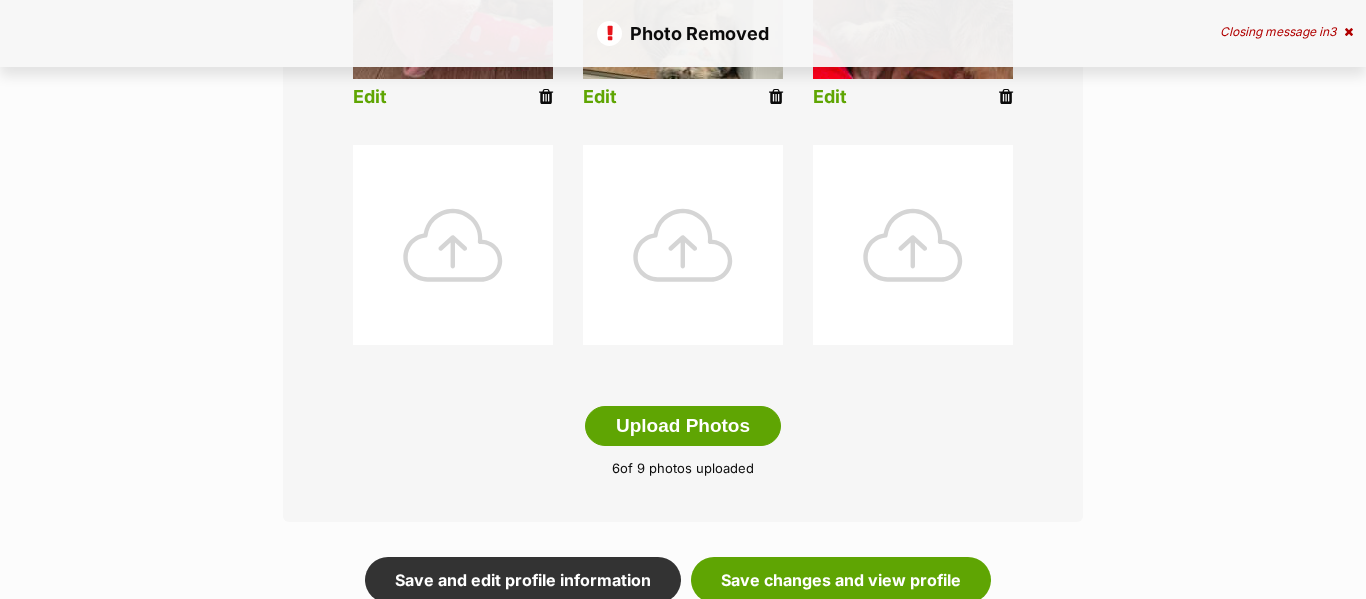 click at bounding box center (453, 245) 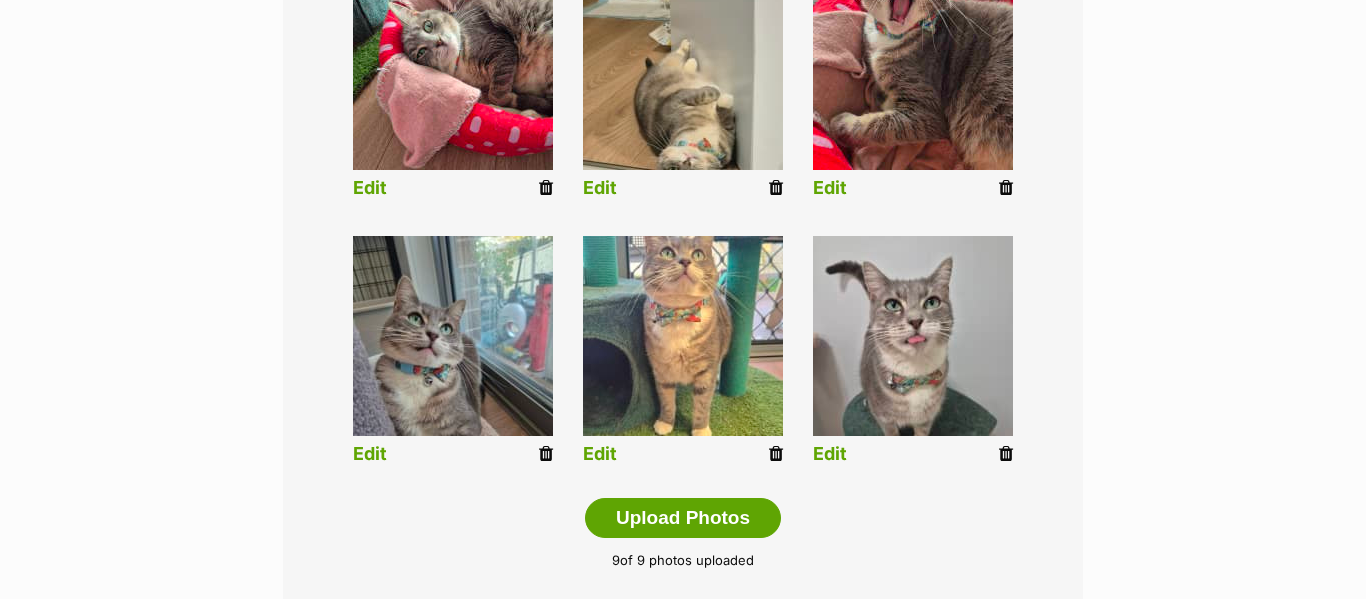 scroll, scrollTop: 1075, scrollLeft: 0, axis: vertical 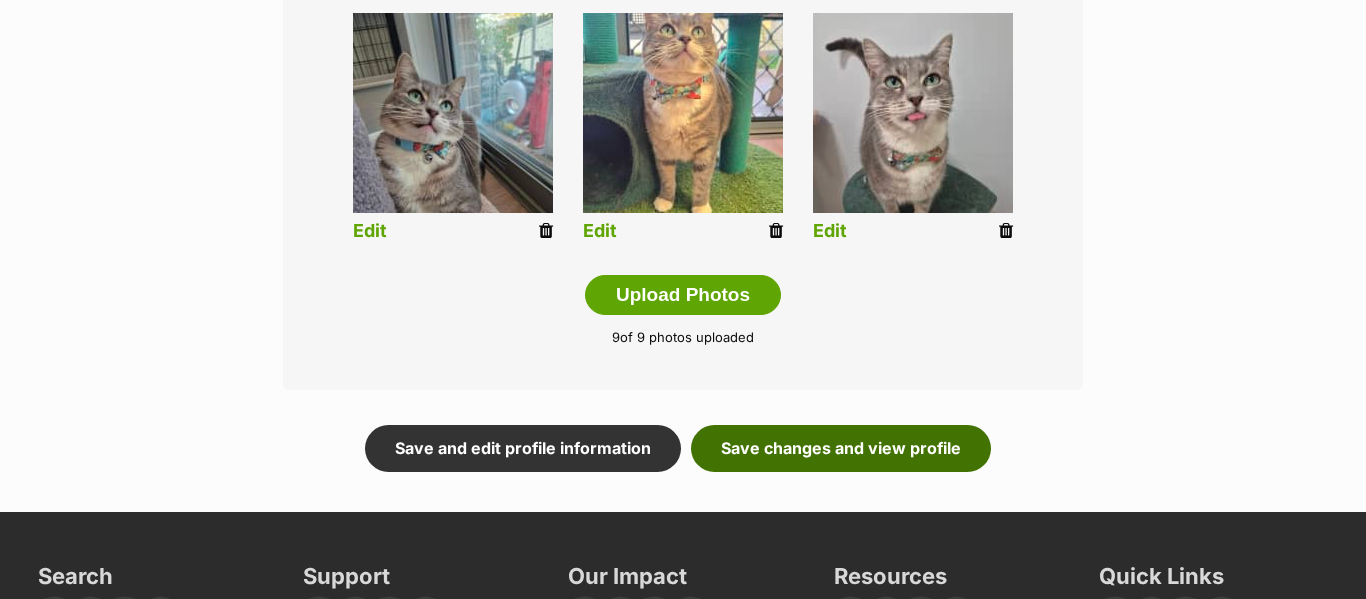 click on "Save changes and view profile" at bounding box center (841, 448) 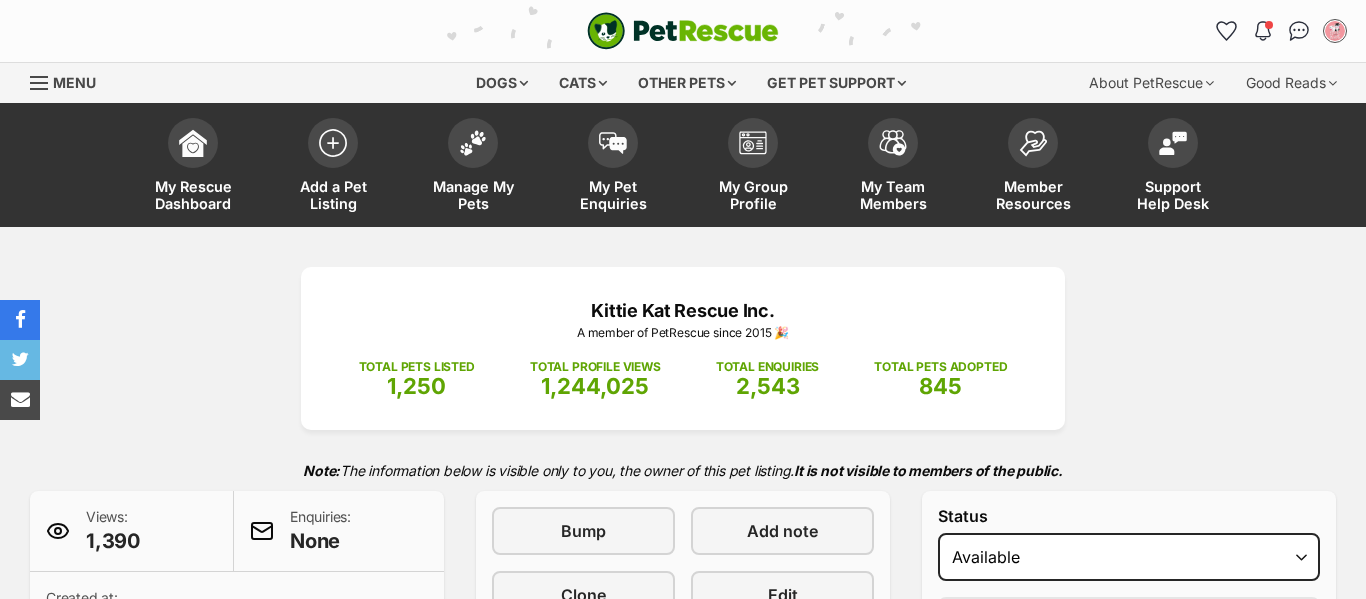 scroll, scrollTop: 0, scrollLeft: 0, axis: both 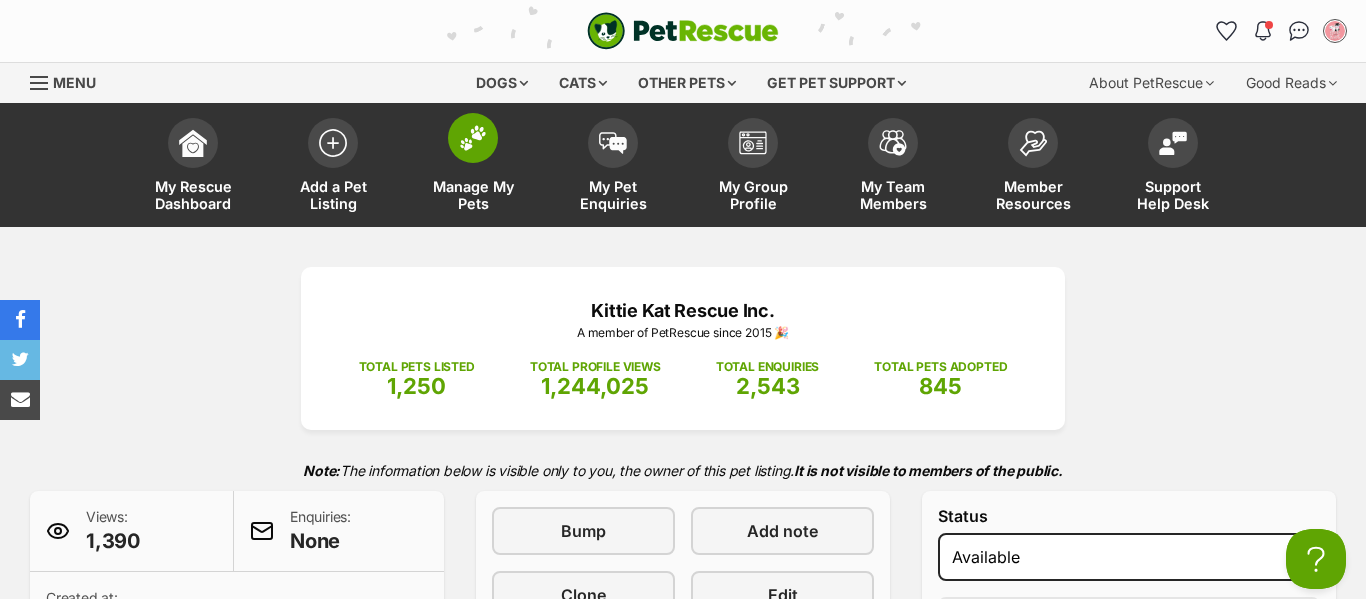 click on "Manage My Pets" at bounding box center (473, 167) 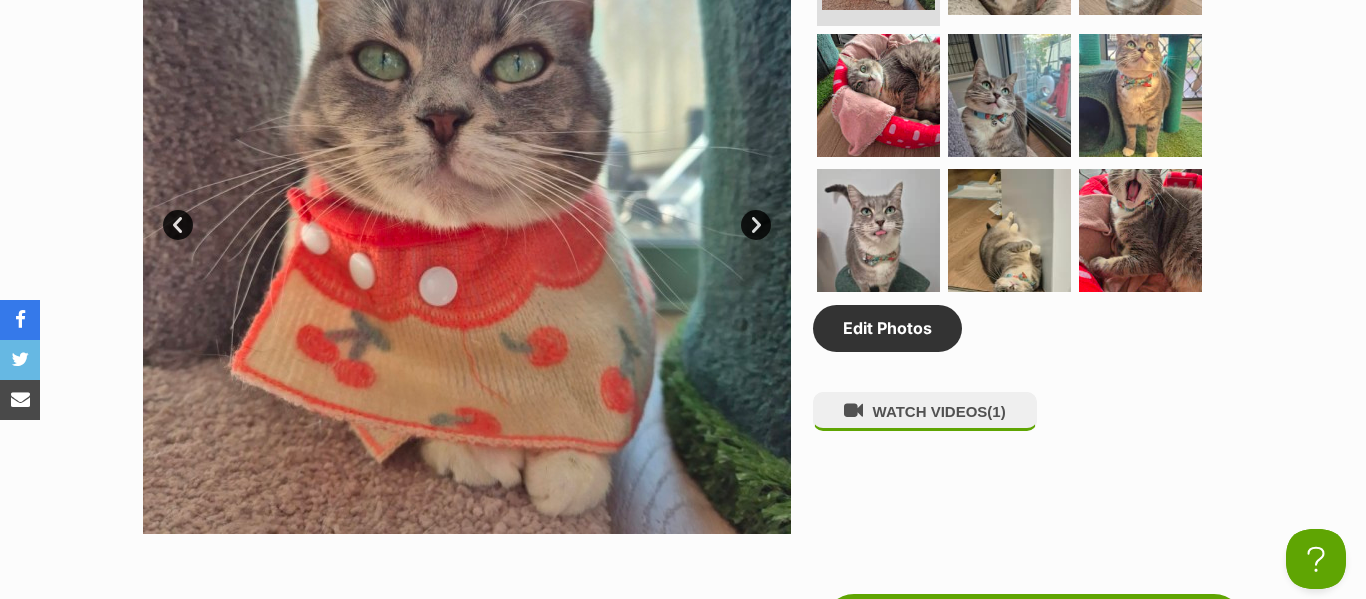 scroll, scrollTop: 1182, scrollLeft: 0, axis: vertical 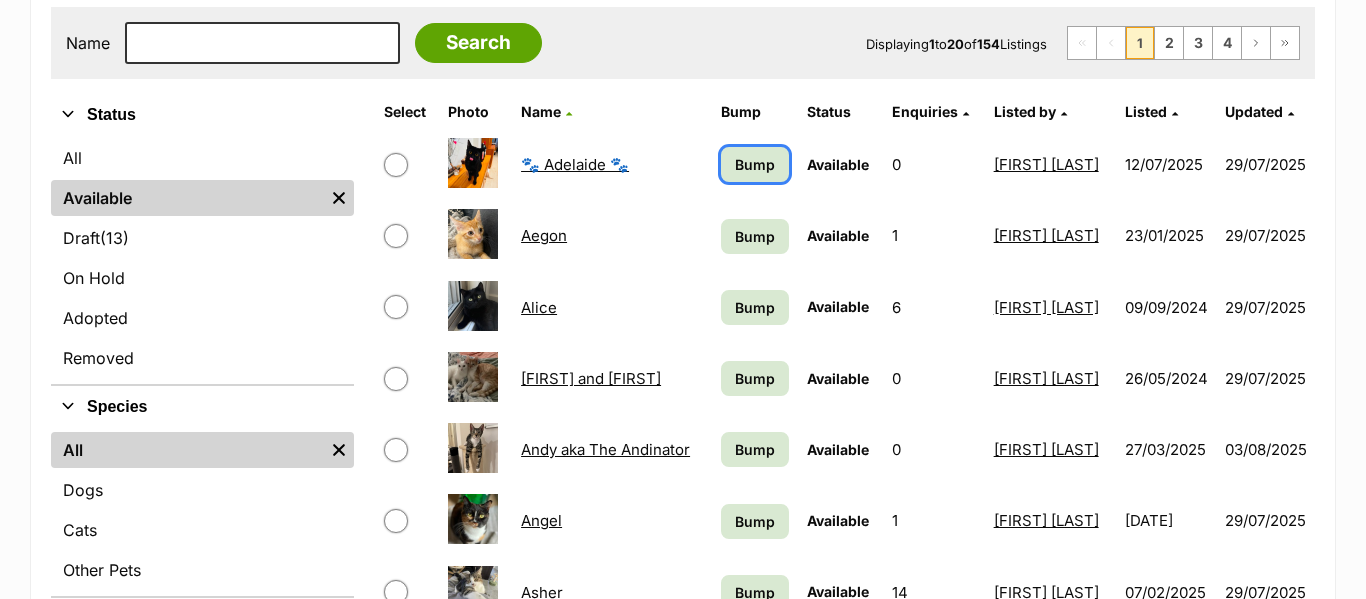 click on "Bump" at bounding box center [754, 164] 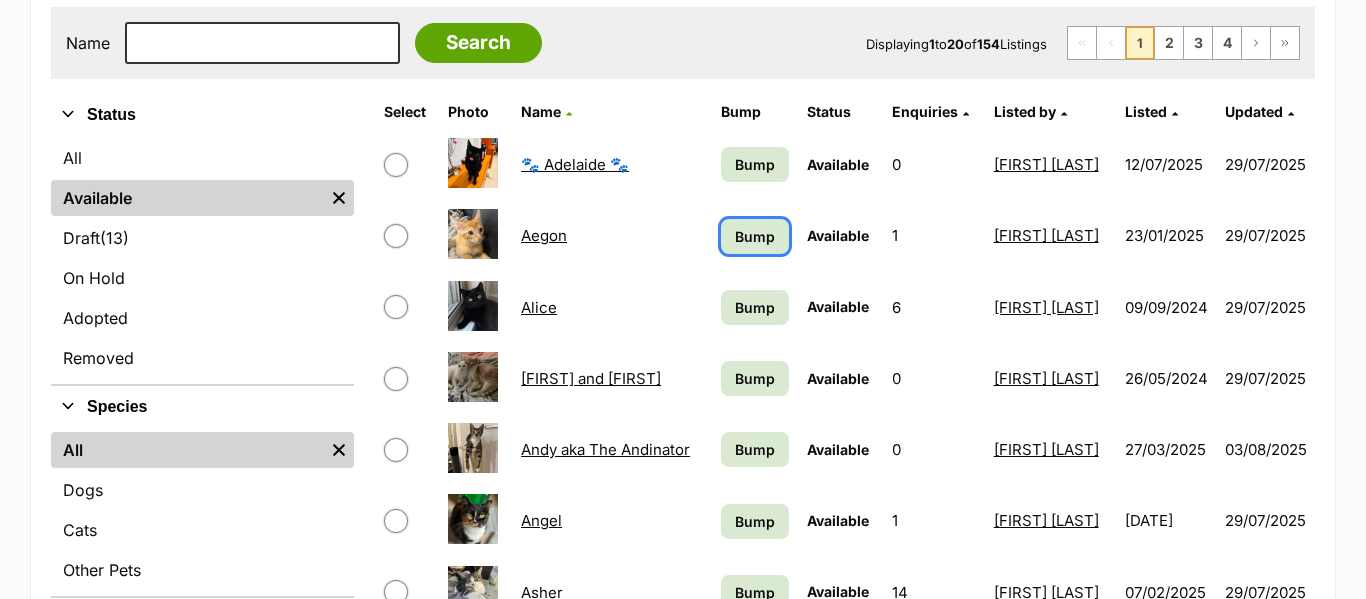 click on "Bump" at bounding box center (755, 236) 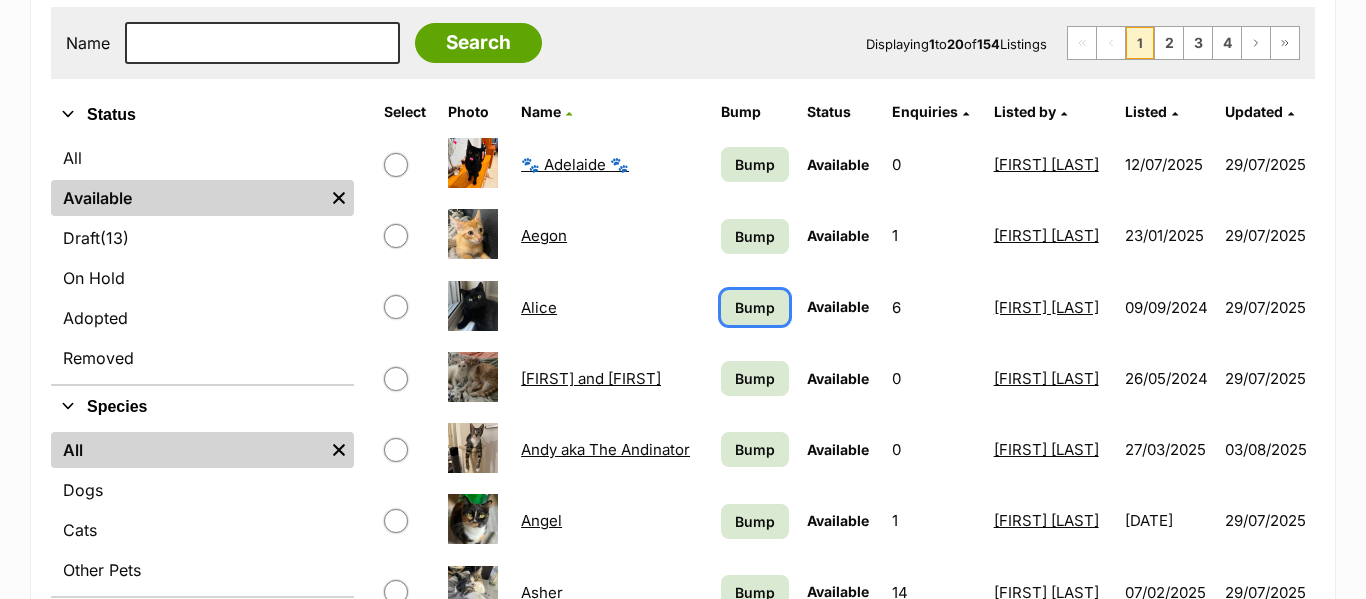 click on "Bump" at bounding box center (755, 307) 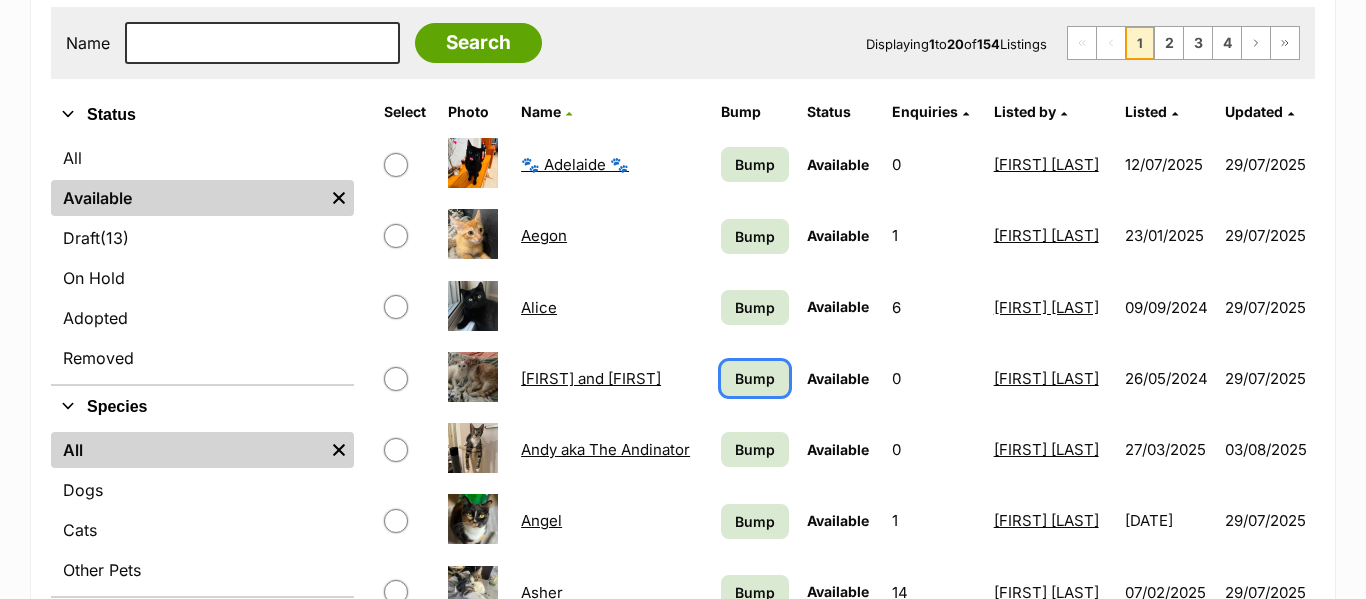 click on "Bump" at bounding box center [754, 378] 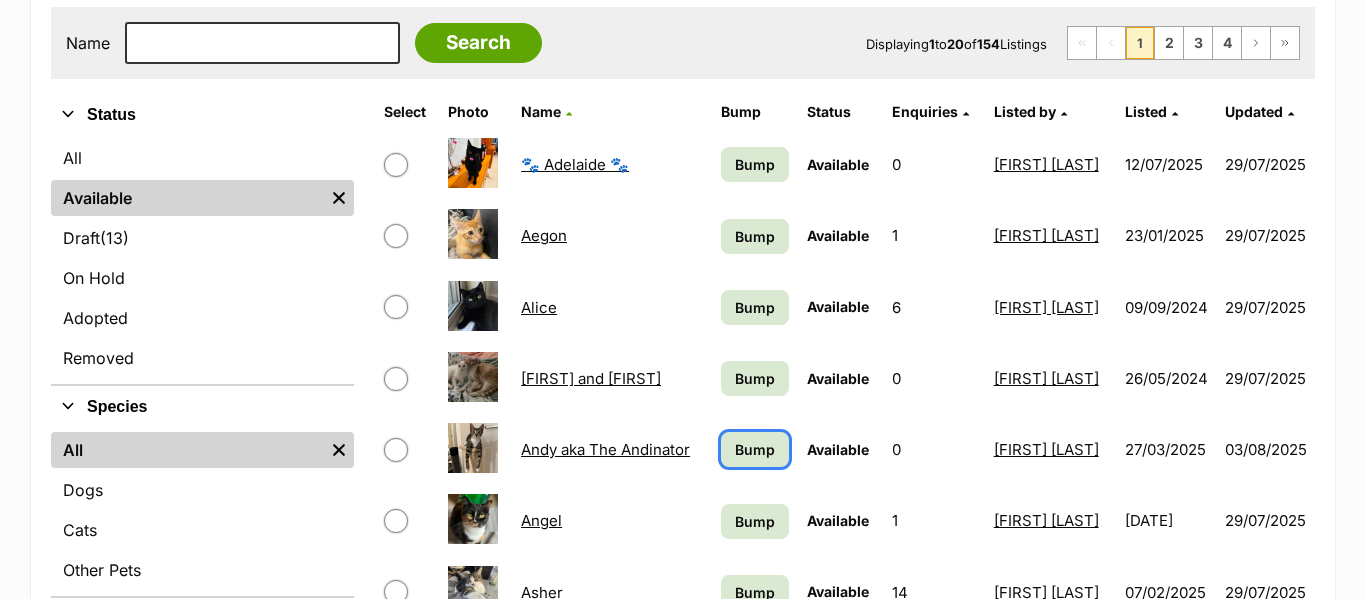 click on "Bump" at bounding box center (755, 449) 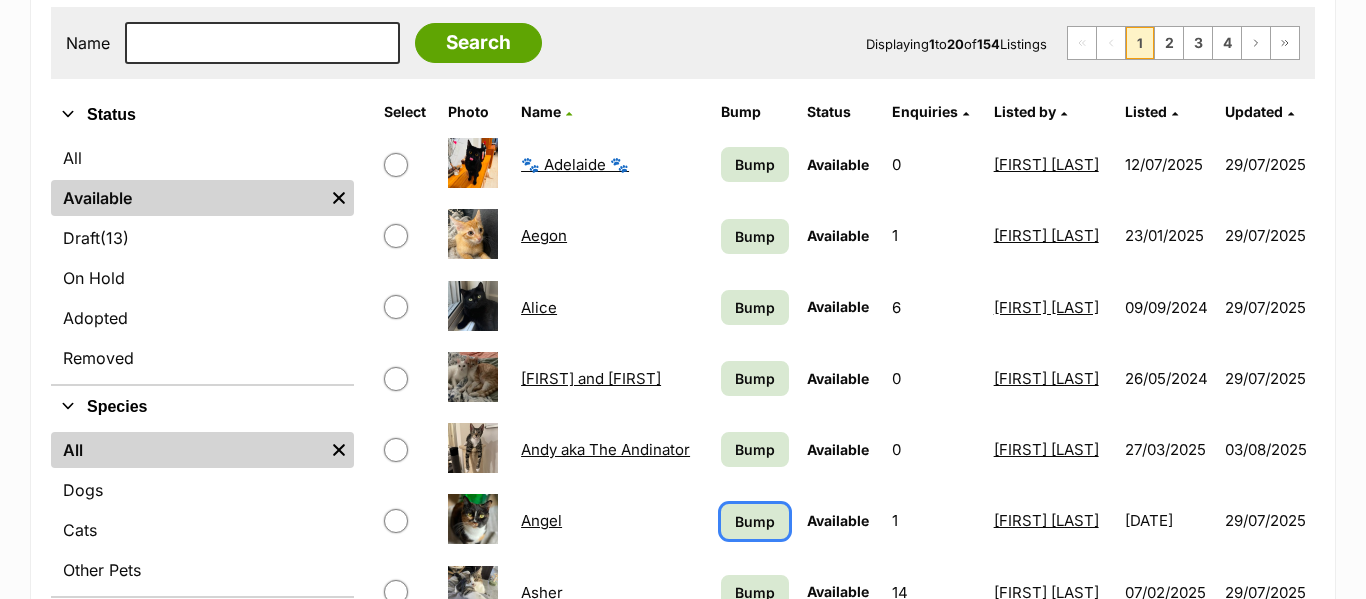 click on "Bump" at bounding box center [755, 521] 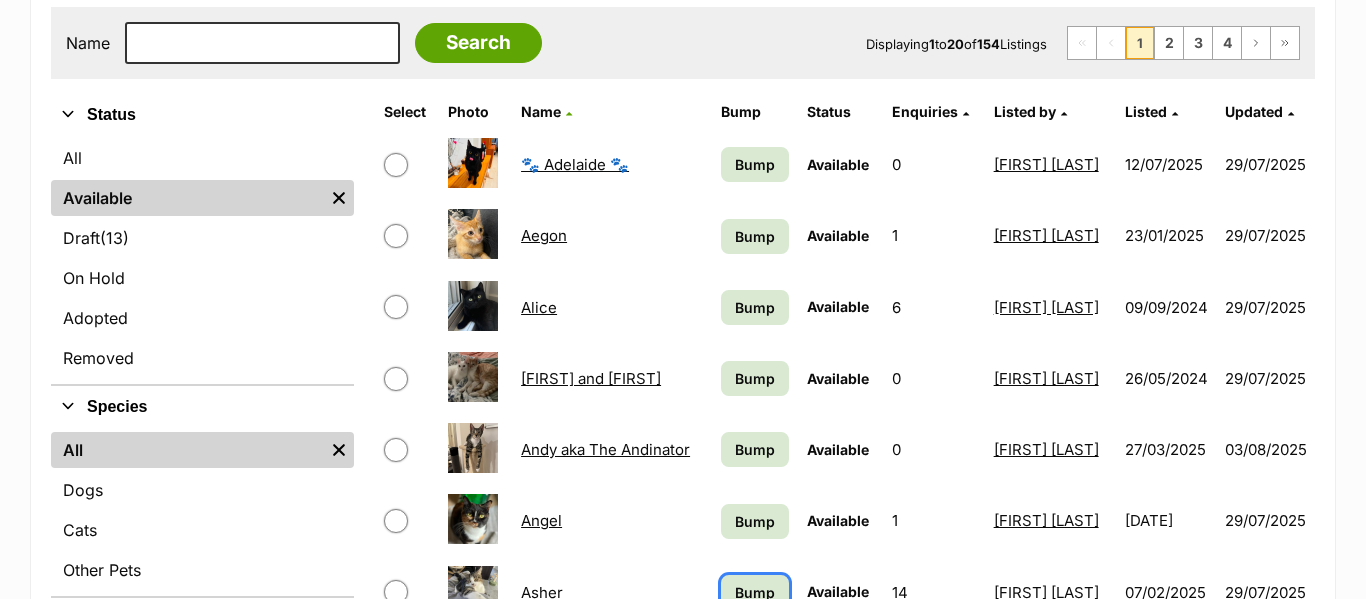 click on "Bump" at bounding box center (755, 592) 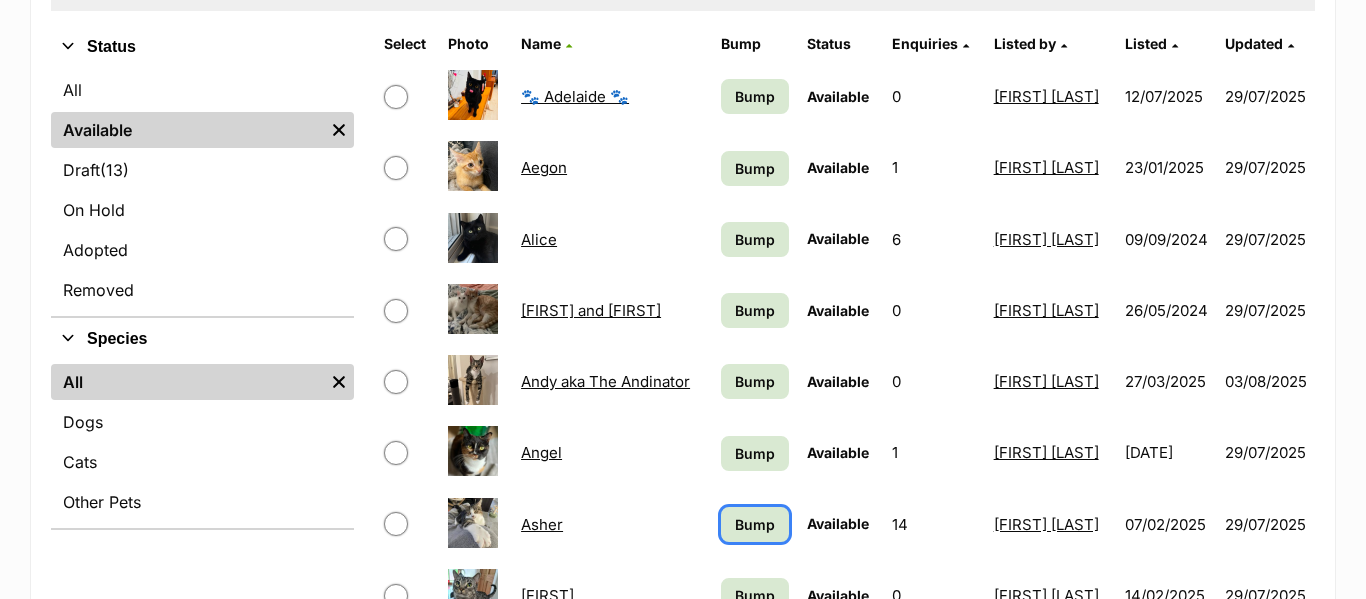 scroll, scrollTop: 477, scrollLeft: 0, axis: vertical 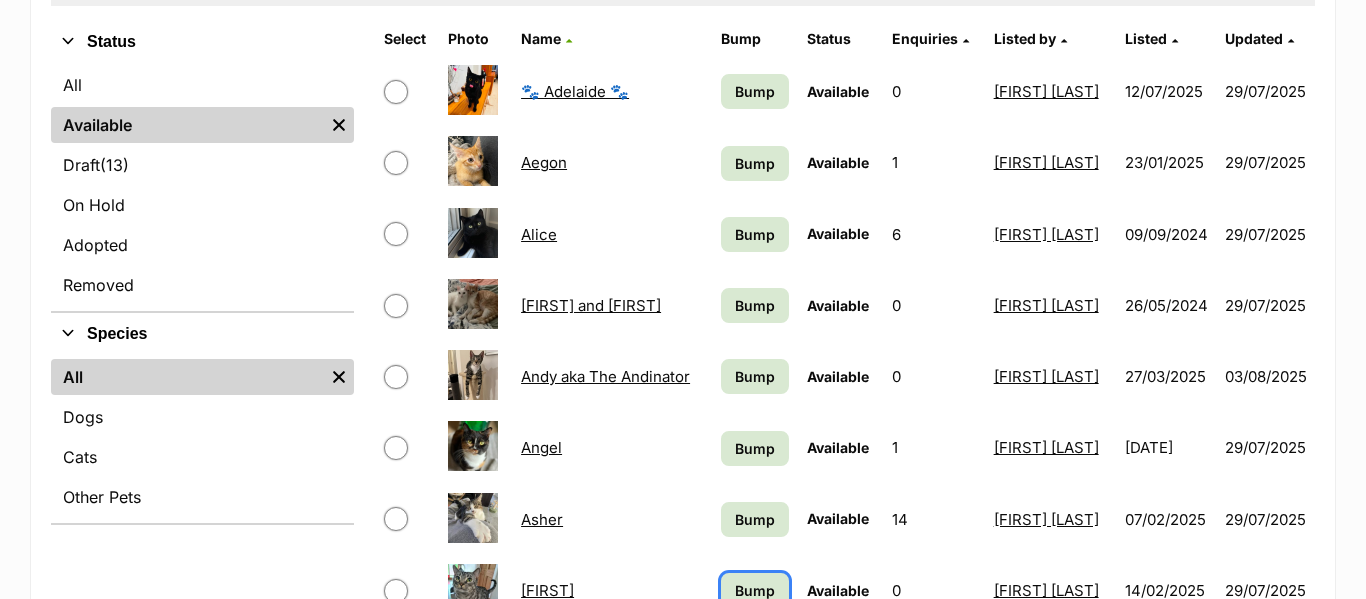 click on "Bump" at bounding box center [755, 590] 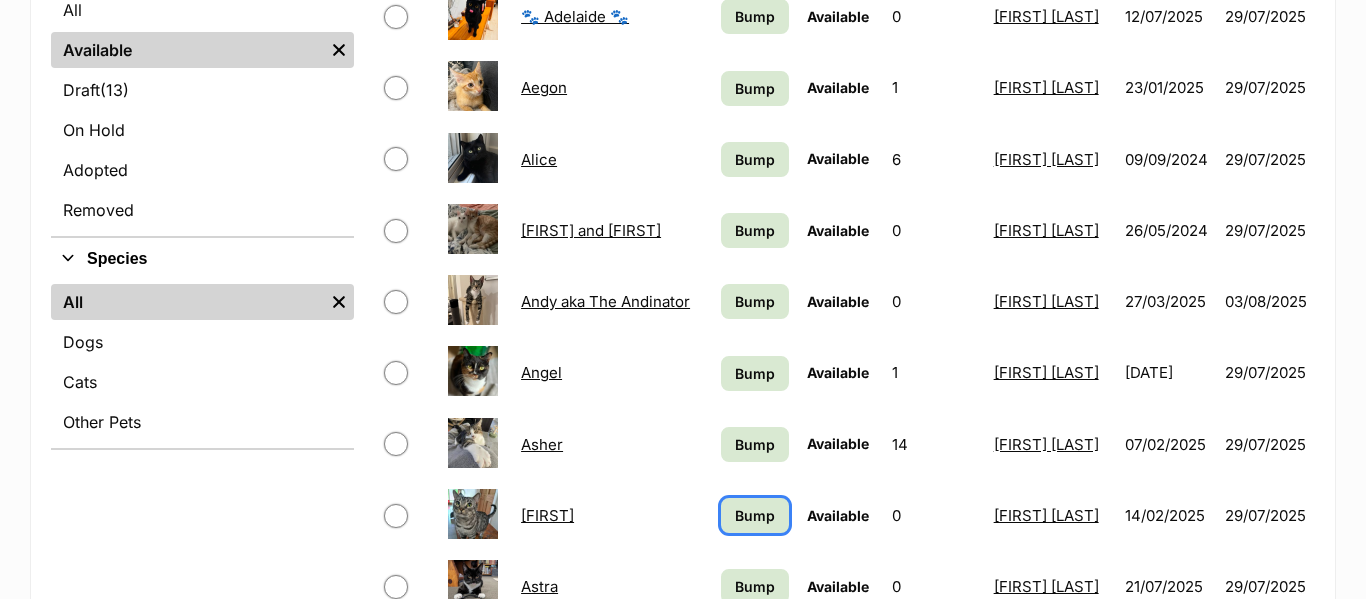 scroll, scrollTop: 555, scrollLeft: 0, axis: vertical 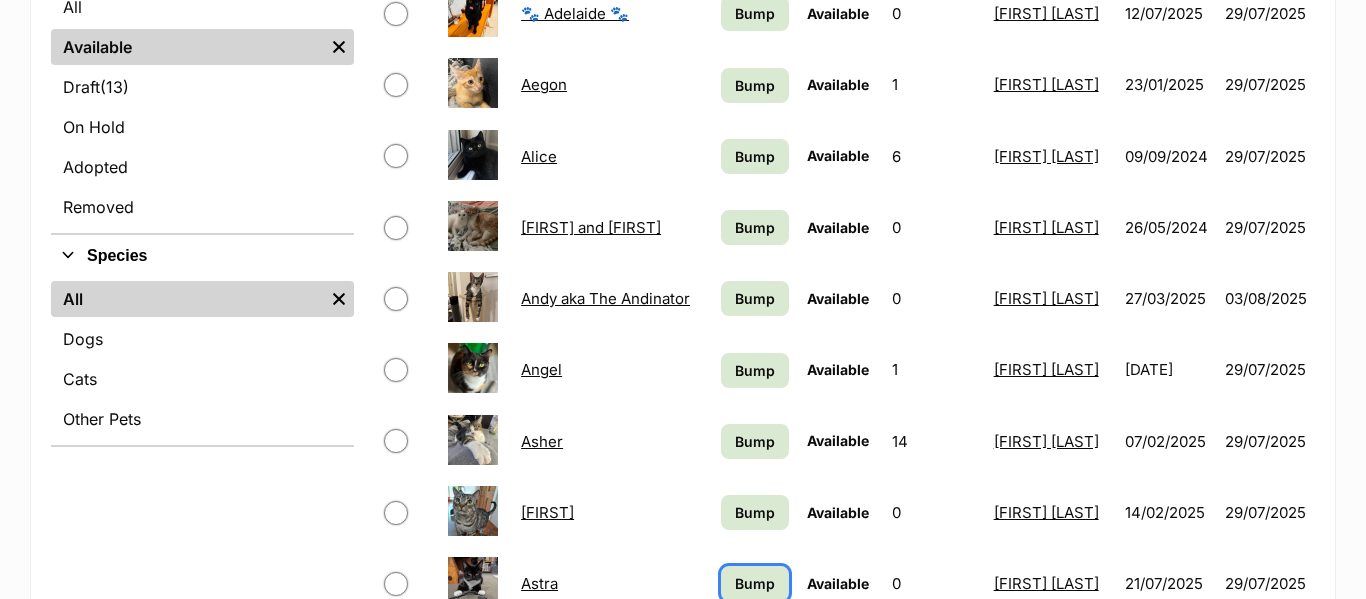 click on "Bump" at bounding box center [755, 583] 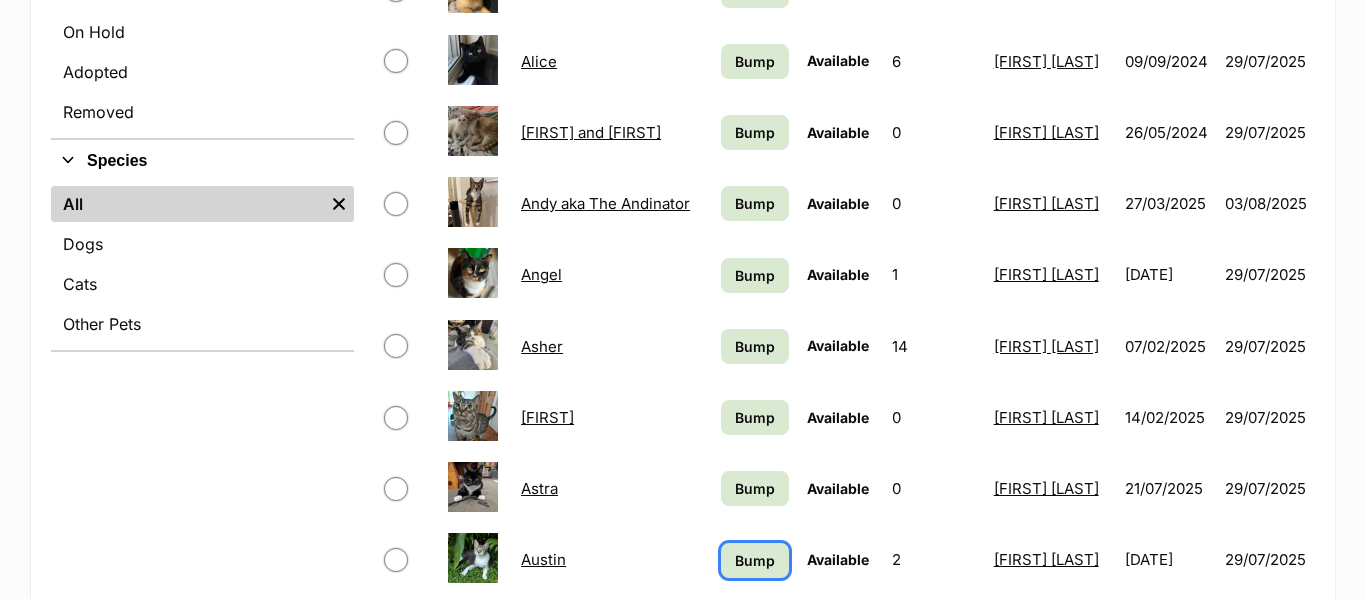 click on "Bump" at bounding box center [754, 560] 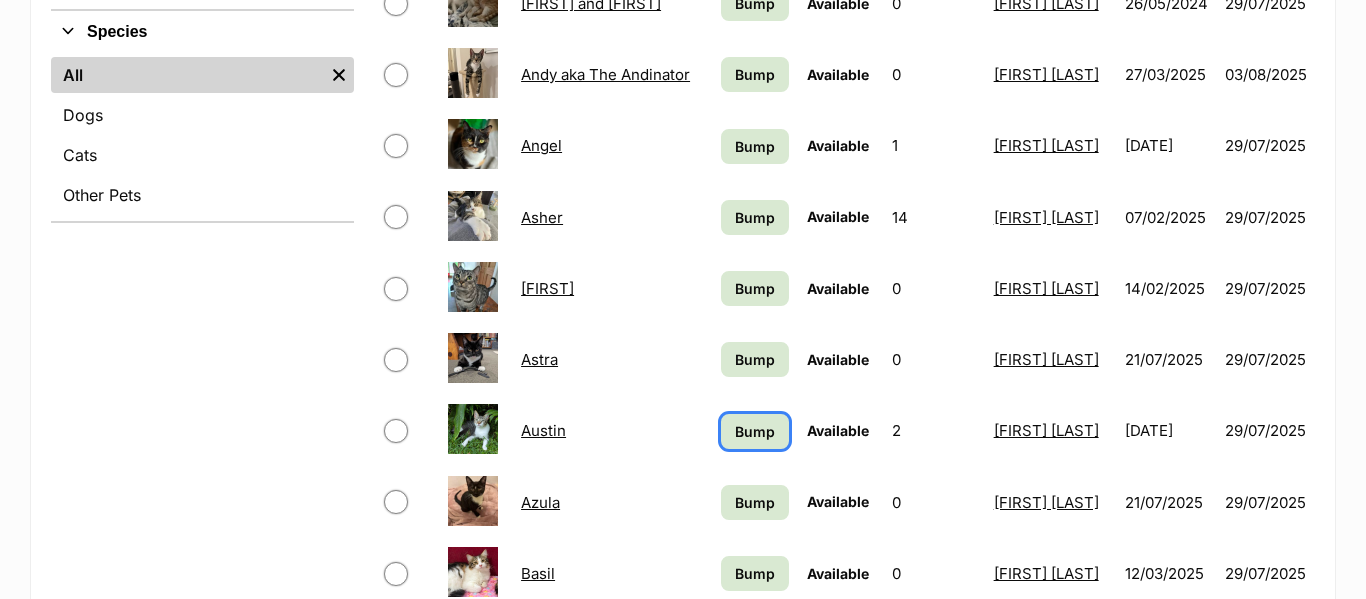 scroll, scrollTop: 780, scrollLeft: 0, axis: vertical 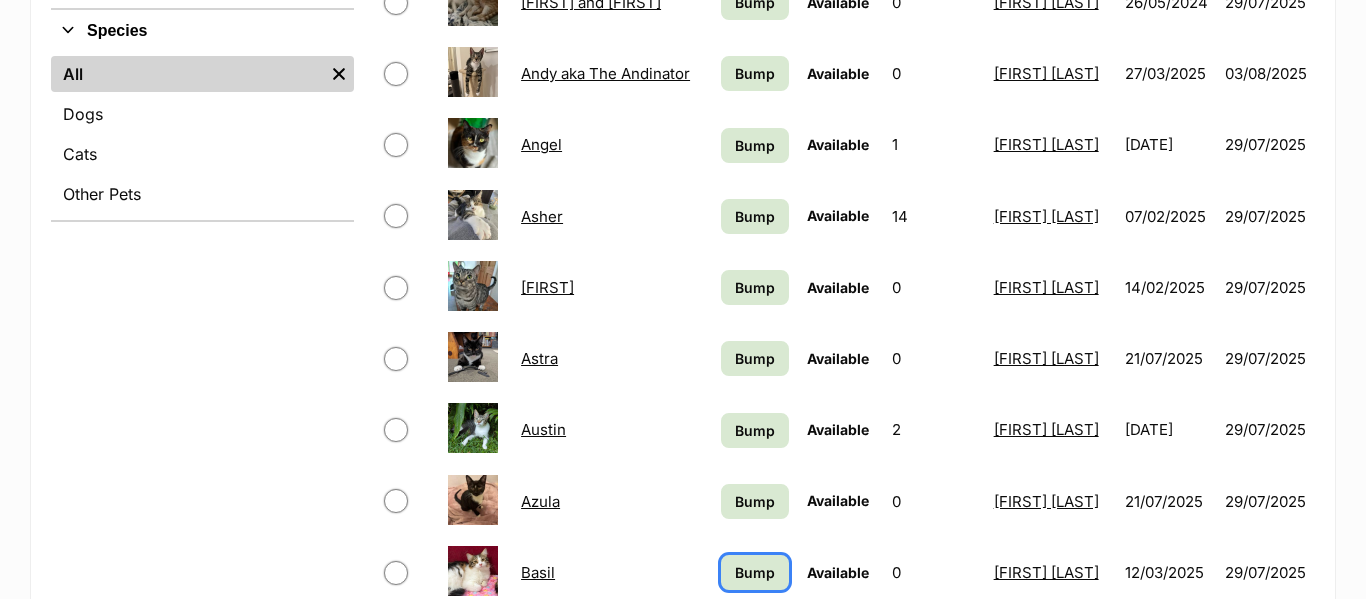 click on "Bump" at bounding box center [755, 572] 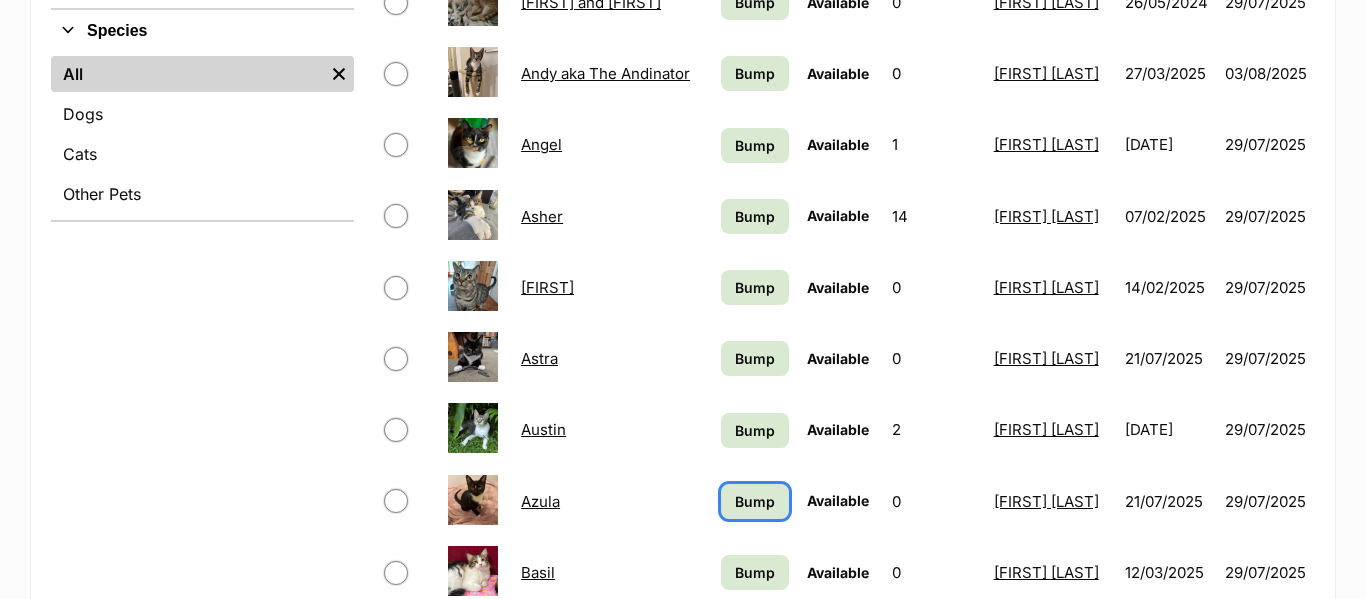 click on "Bump" at bounding box center (755, 501) 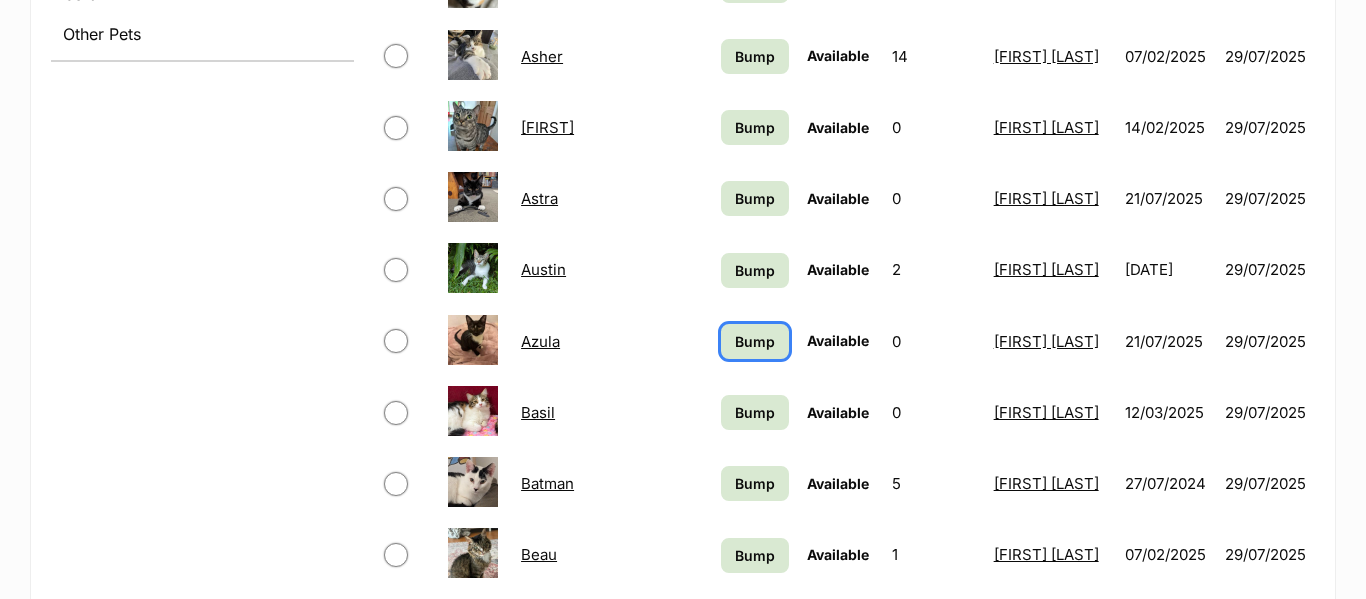 scroll, scrollTop: 946, scrollLeft: 0, axis: vertical 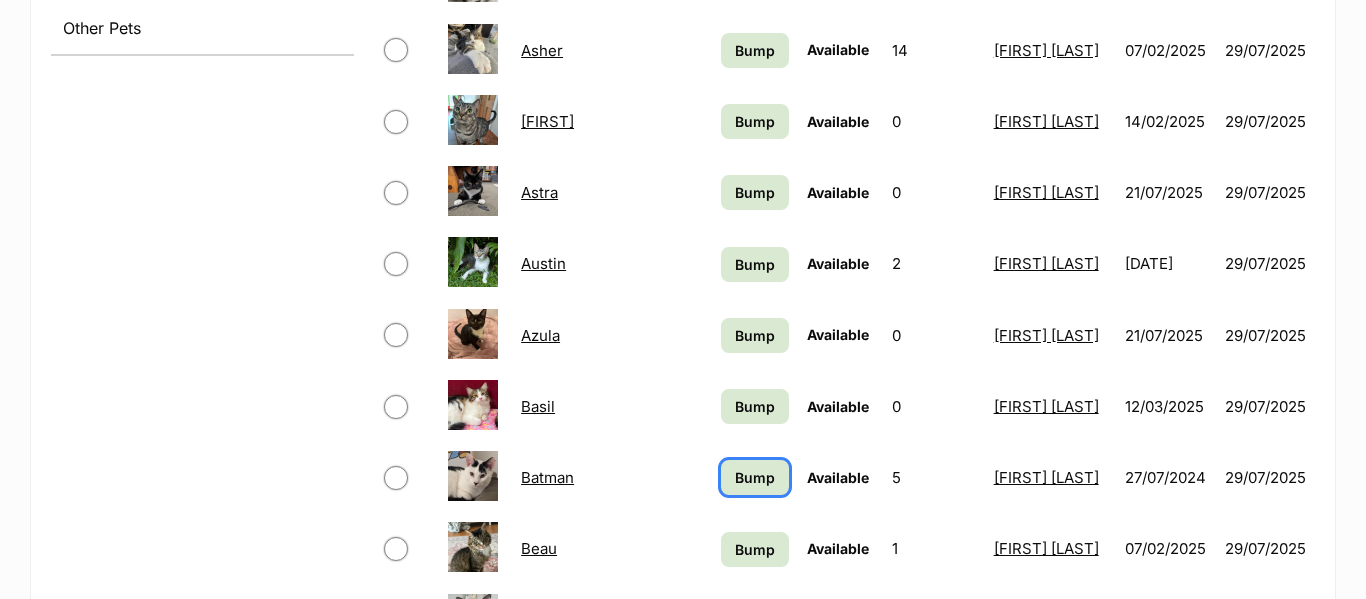 click on "Bump" at bounding box center (755, 477) 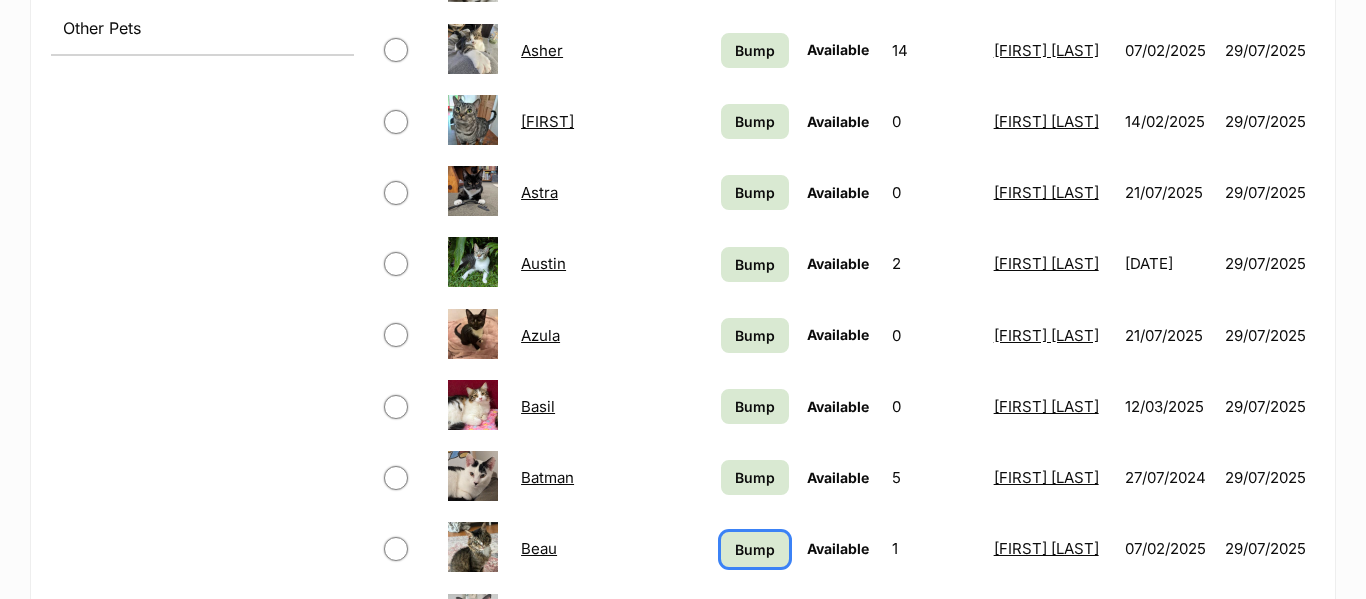 click on "Bump" at bounding box center [755, 549] 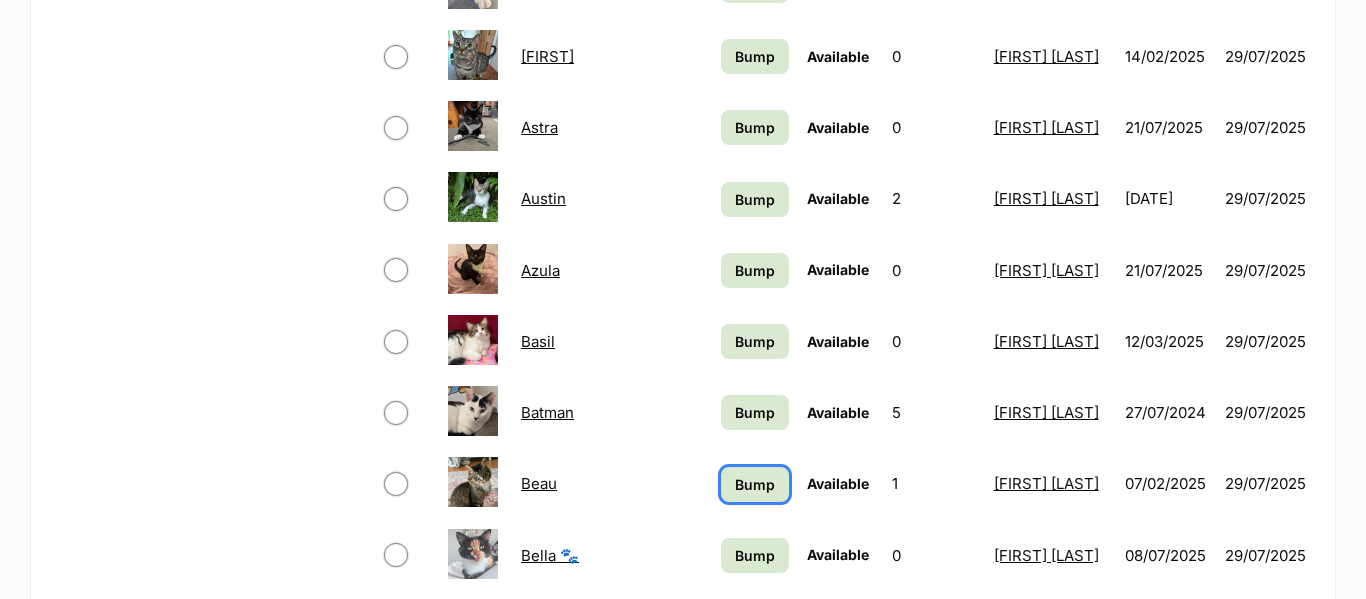 scroll, scrollTop: 1013, scrollLeft: 0, axis: vertical 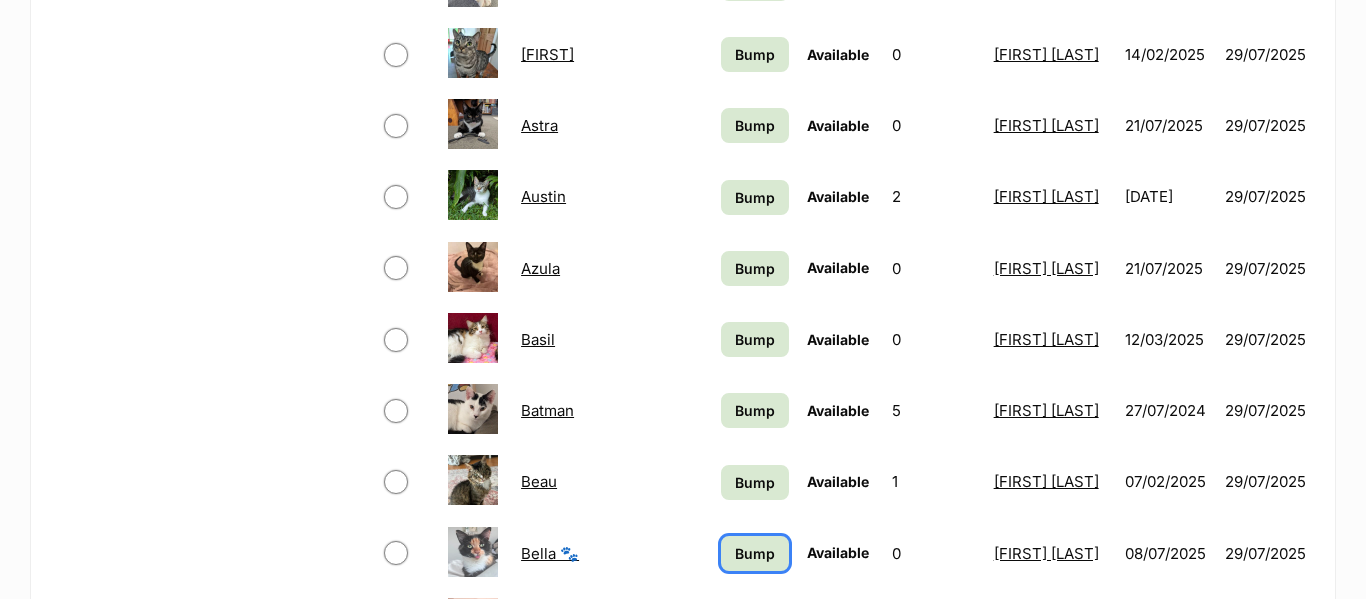 click on "Bump" at bounding box center (755, 553) 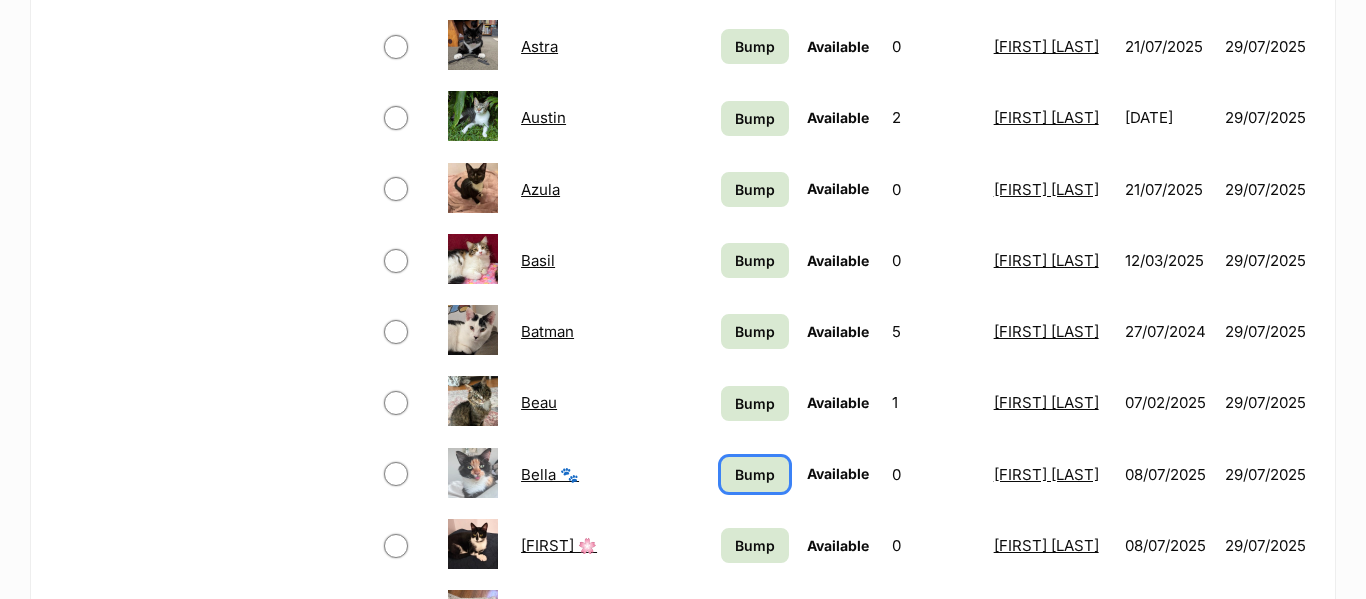 scroll, scrollTop: 1096, scrollLeft: 0, axis: vertical 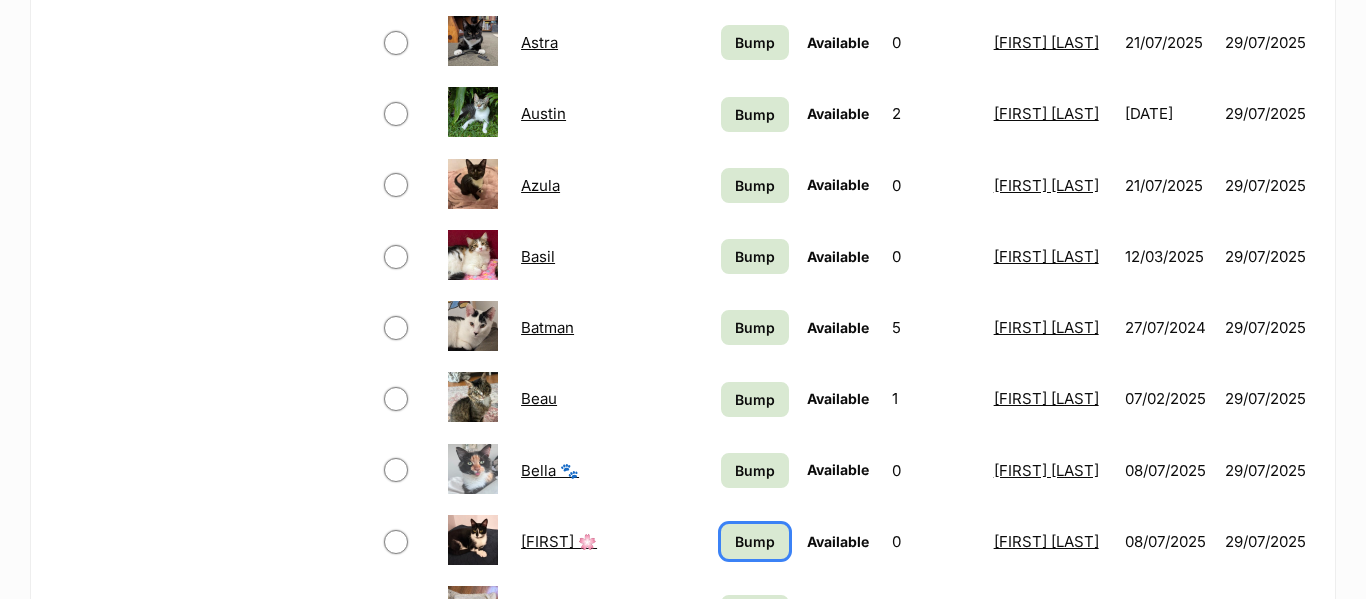 click on "Bump" at bounding box center [755, 541] 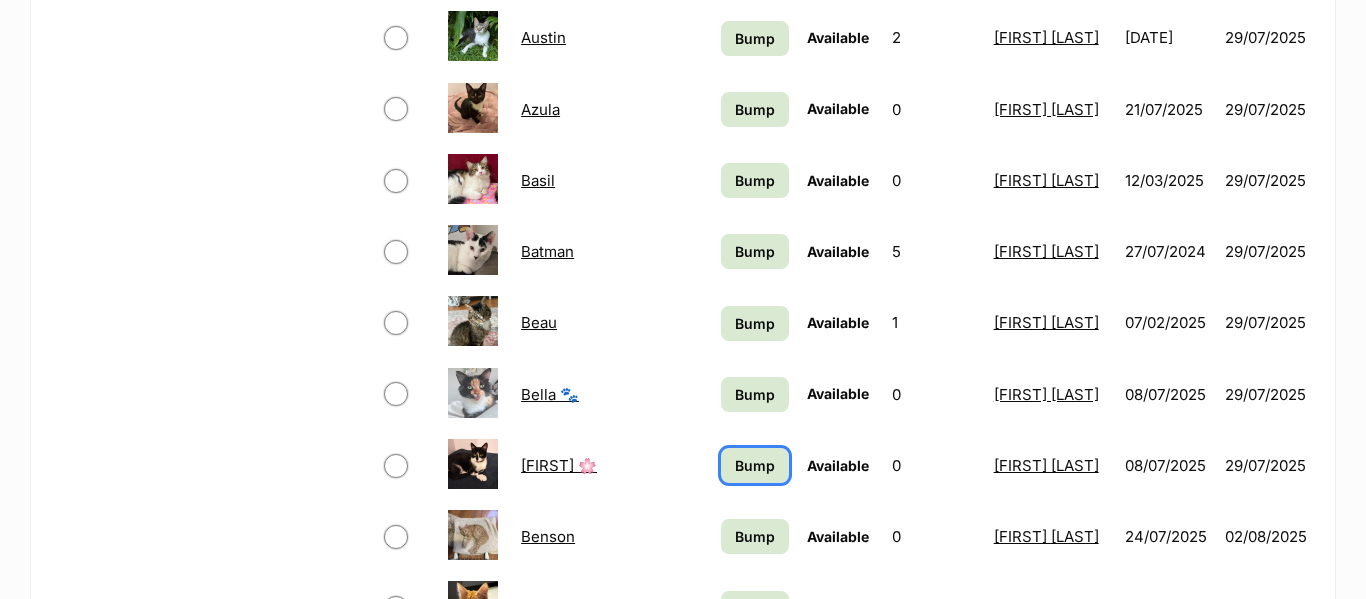 scroll, scrollTop: 1174, scrollLeft: 0, axis: vertical 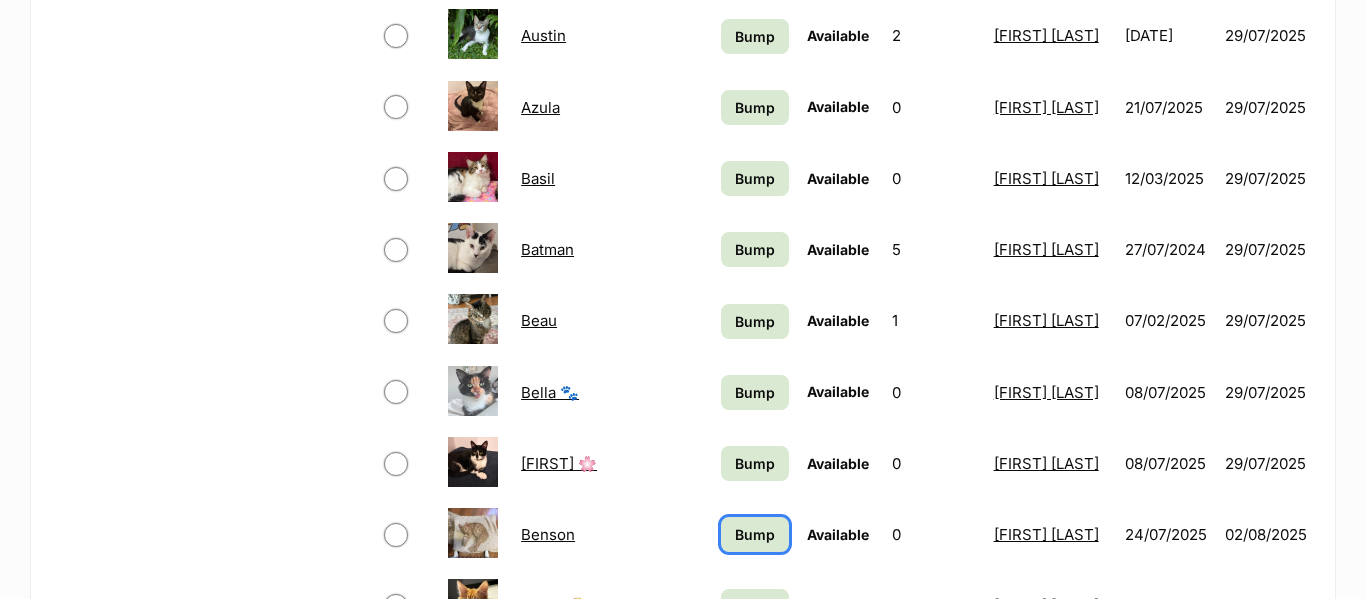 click on "Bump" at bounding box center (754, 534) 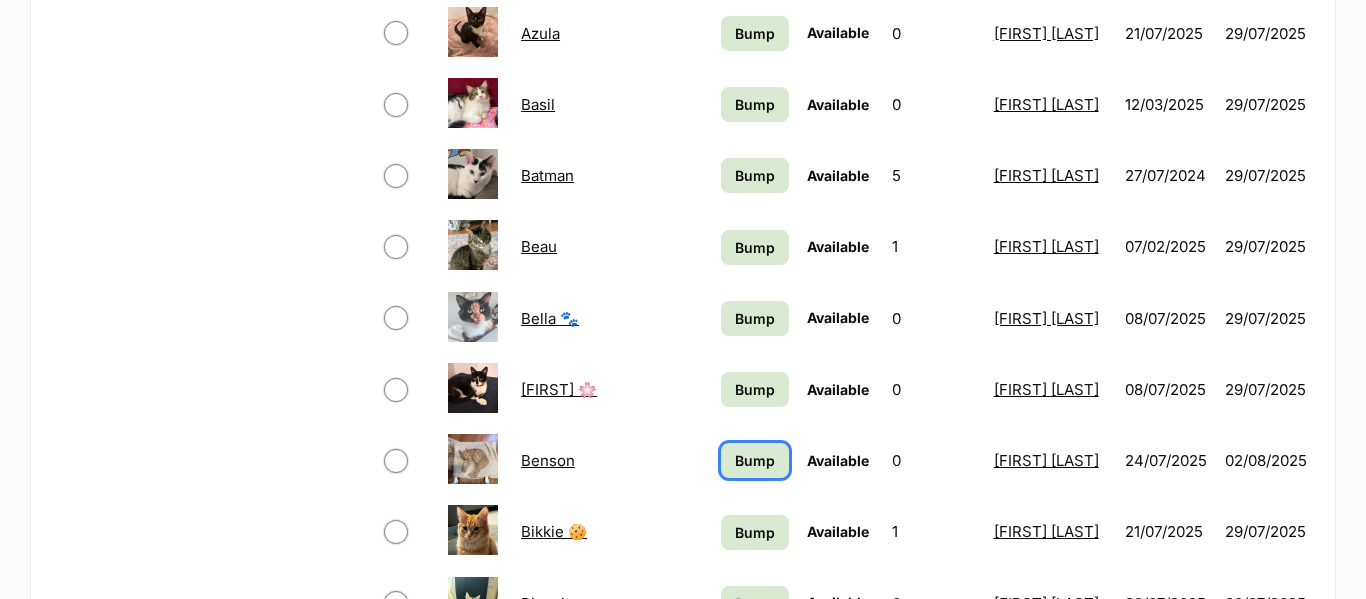 scroll, scrollTop: 1252, scrollLeft: 0, axis: vertical 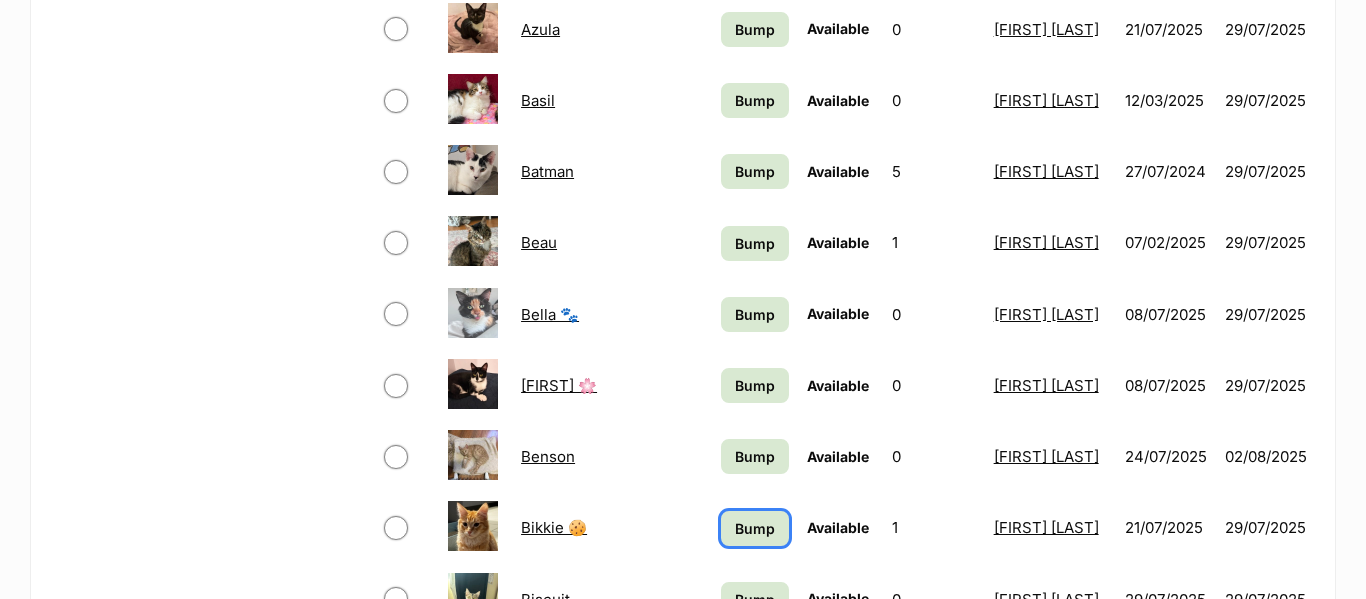 click on "Bump" at bounding box center (755, 528) 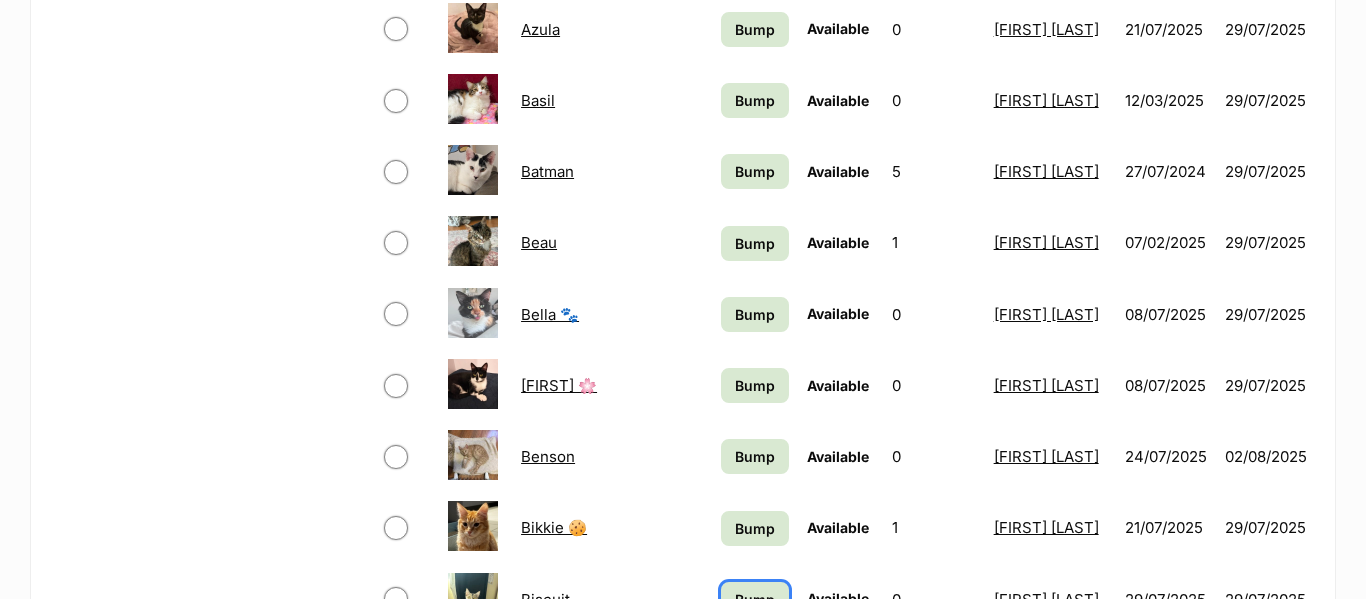click on "Bump" at bounding box center (755, 599) 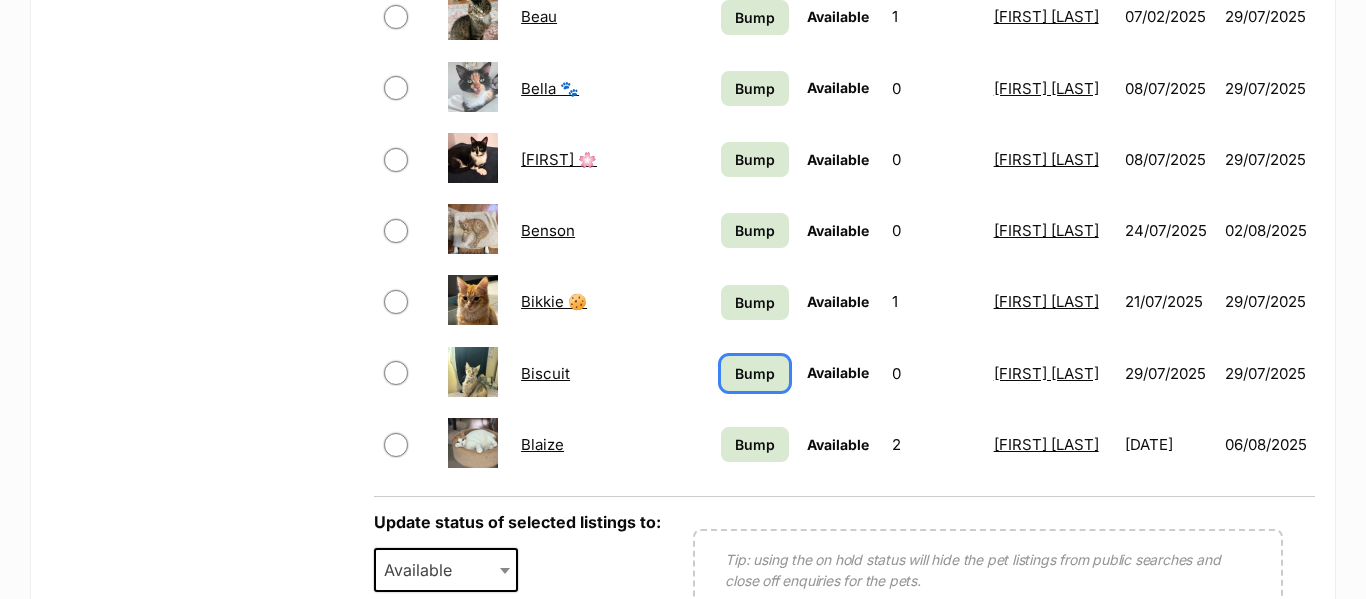 scroll, scrollTop: 1480, scrollLeft: 0, axis: vertical 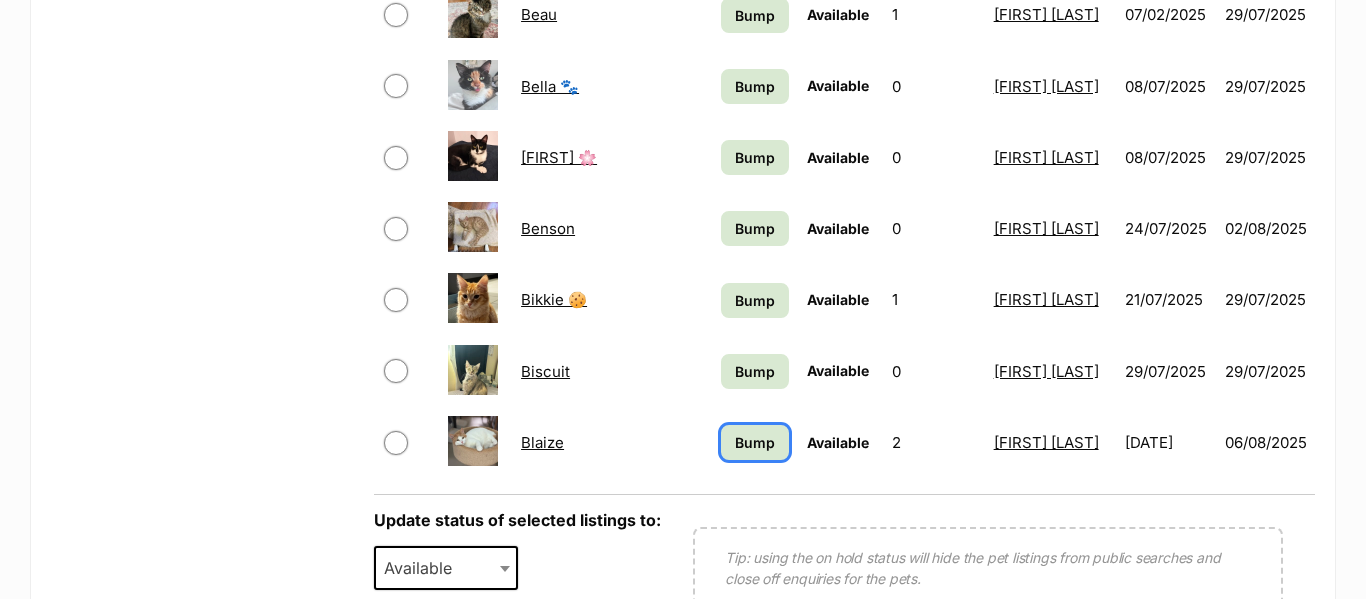 click on "Bump" at bounding box center (755, 442) 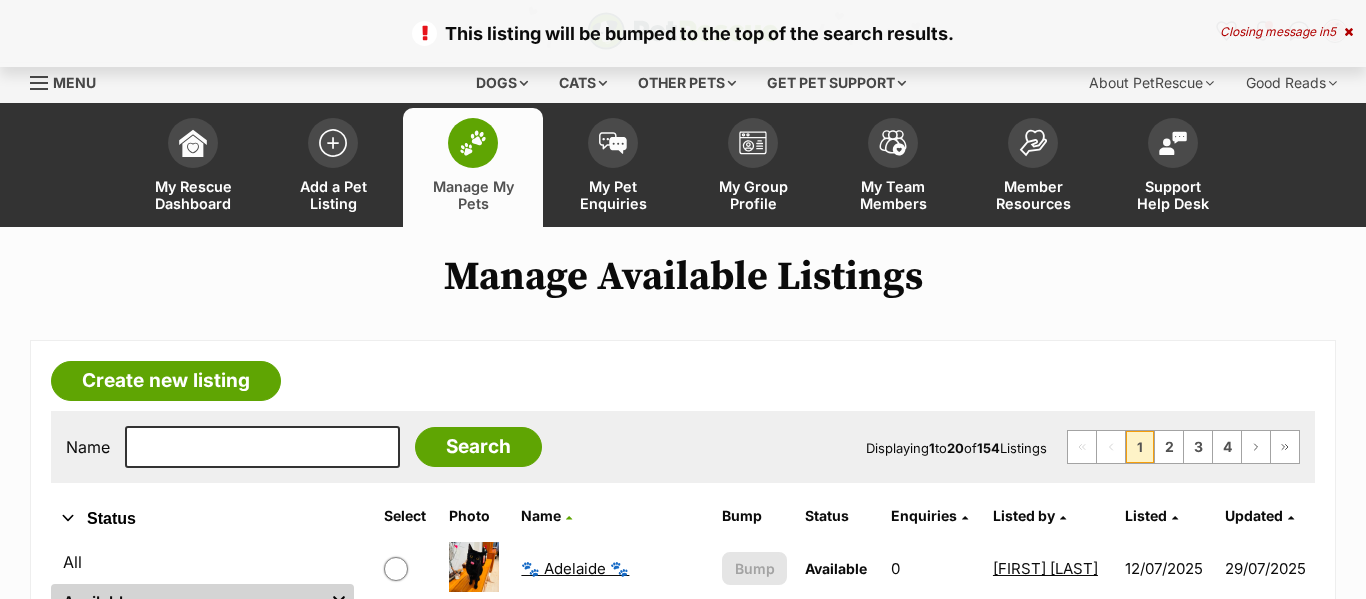 scroll, scrollTop: 0, scrollLeft: 0, axis: both 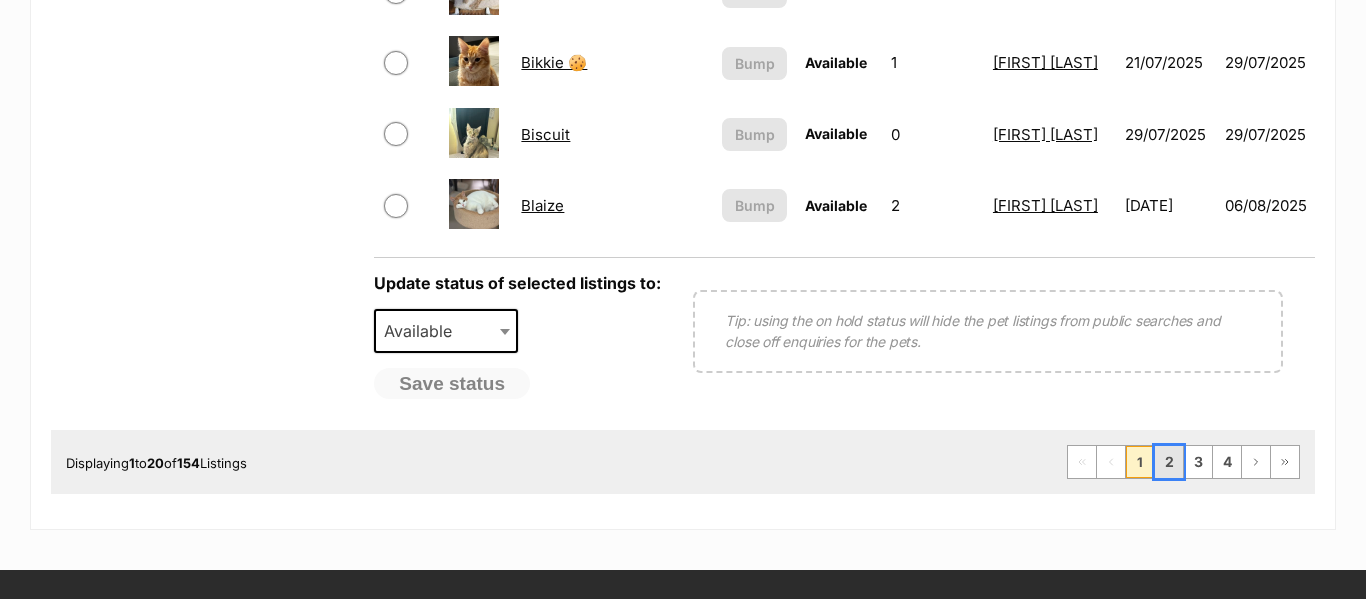 click on "2" at bounding box center [1169, 462] 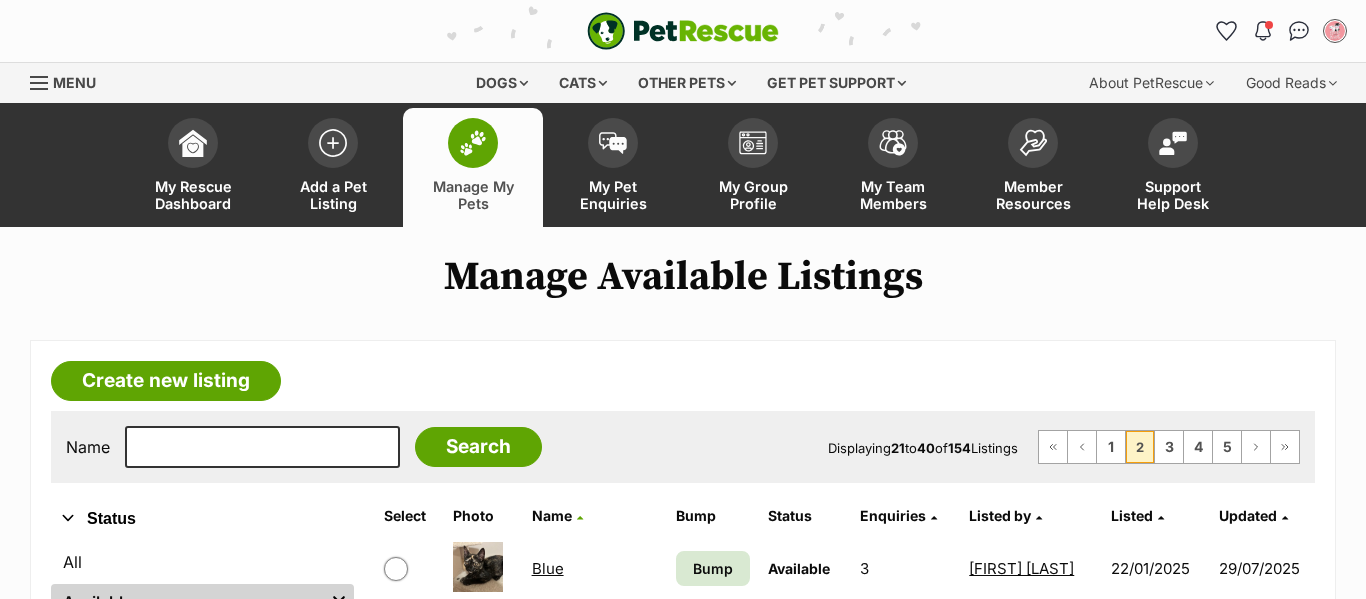 scroll, scrollTop: 0, scrollLeft: 0, axis: both 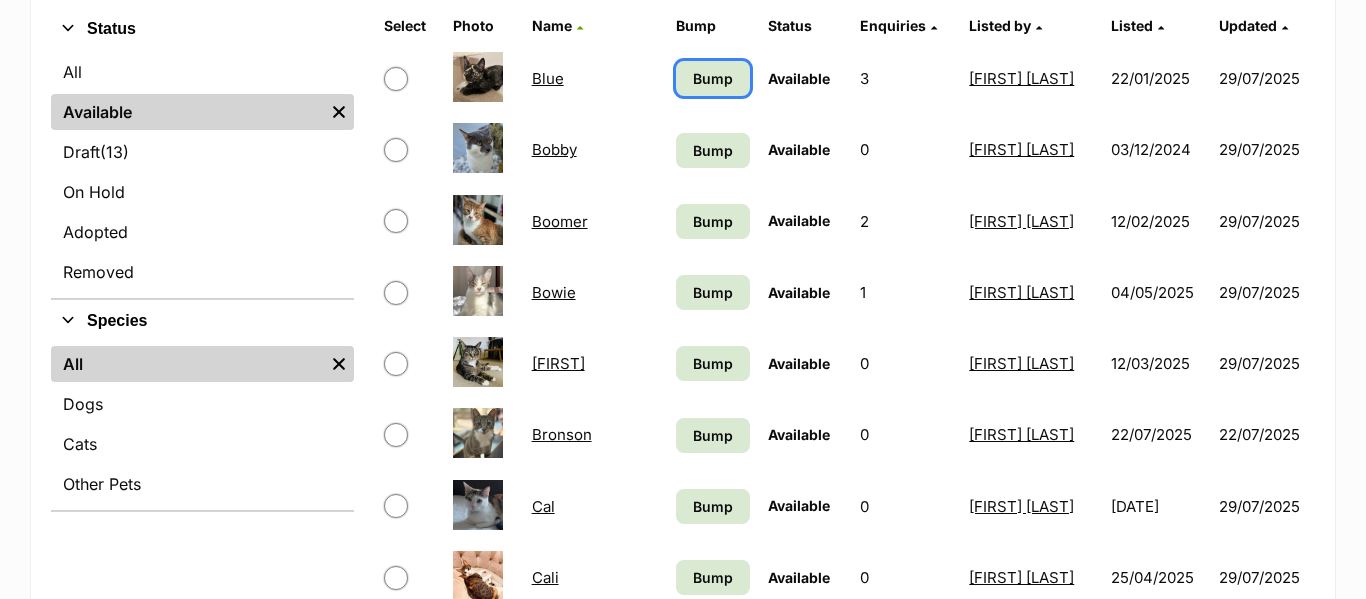 click on "Bump" at bounding box center (713, 78) 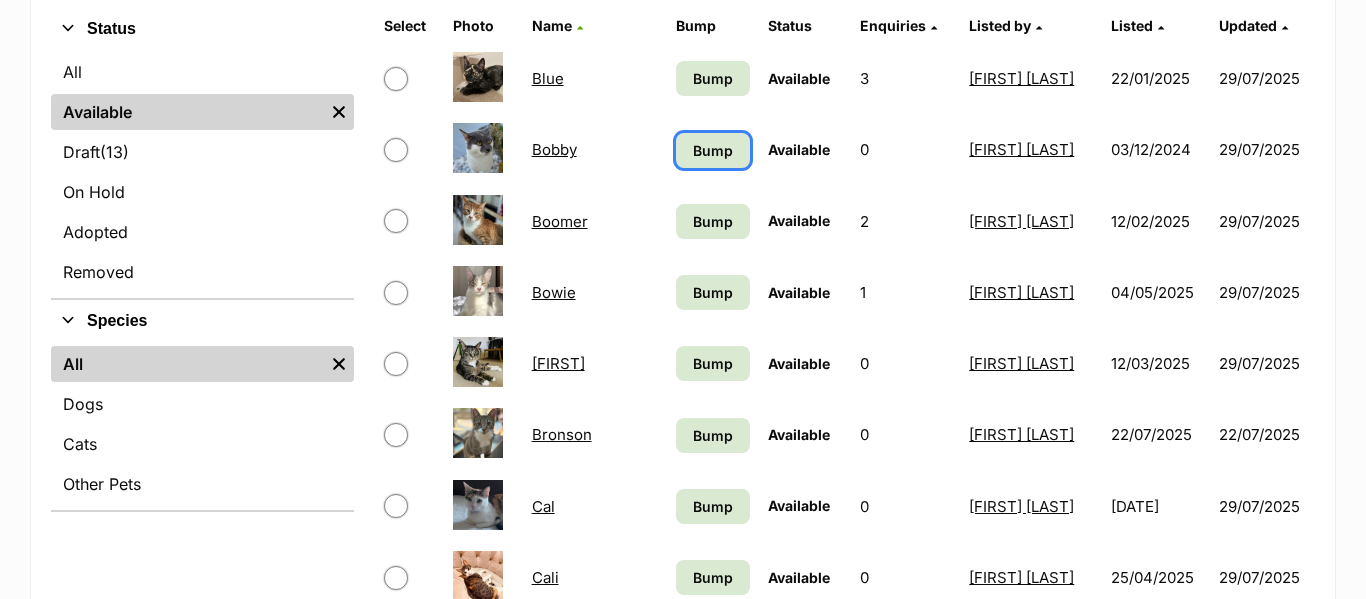 click on "Bump" at bounding box center (713, 150) 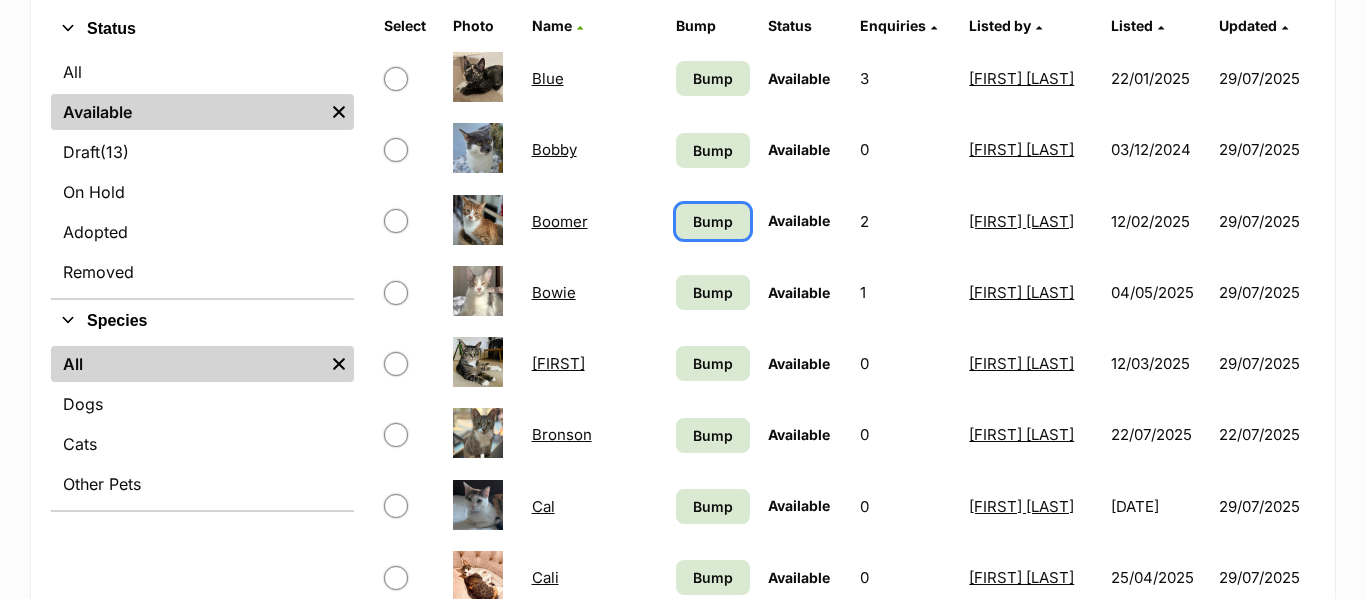 click on "Bump" at bounding box center (713, 221) 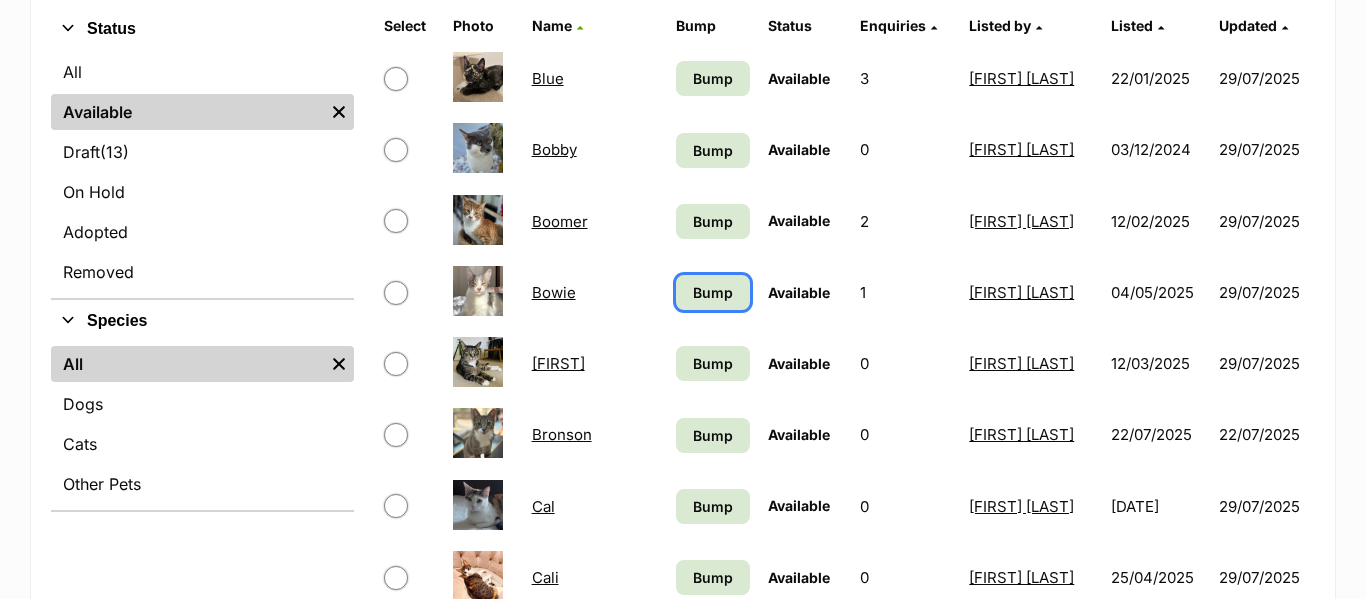 click on "Bump" at bounding box center (713, 292) 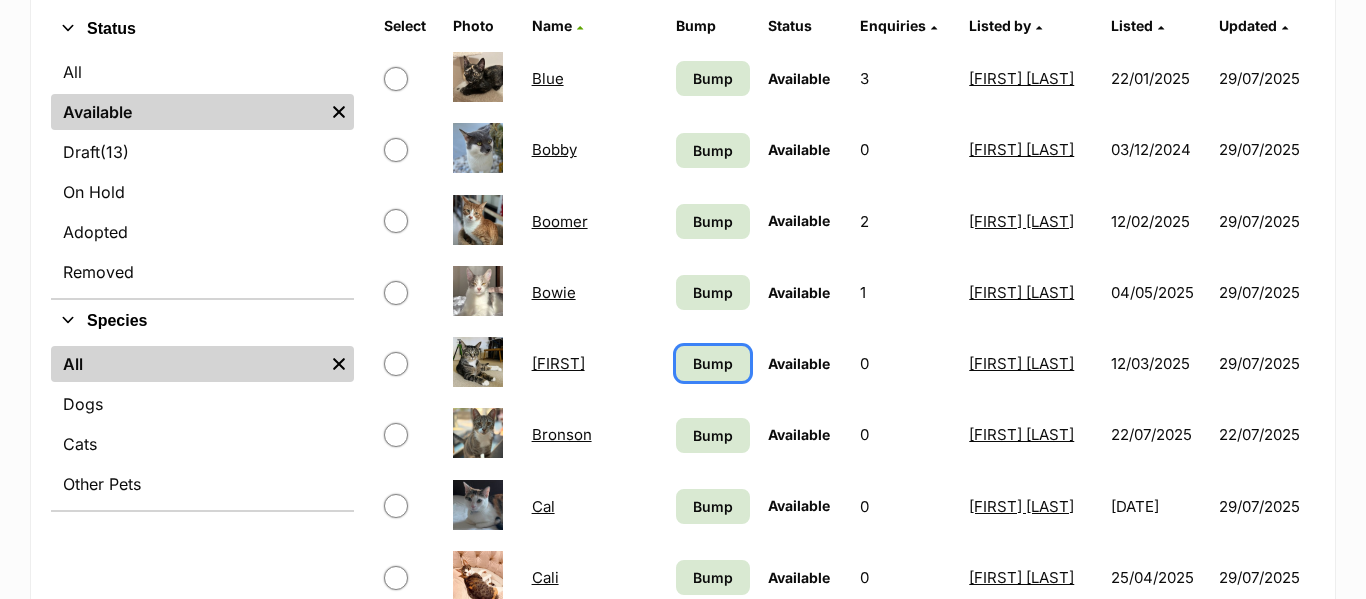 click on "Bump" at bounding box center [713, 363] 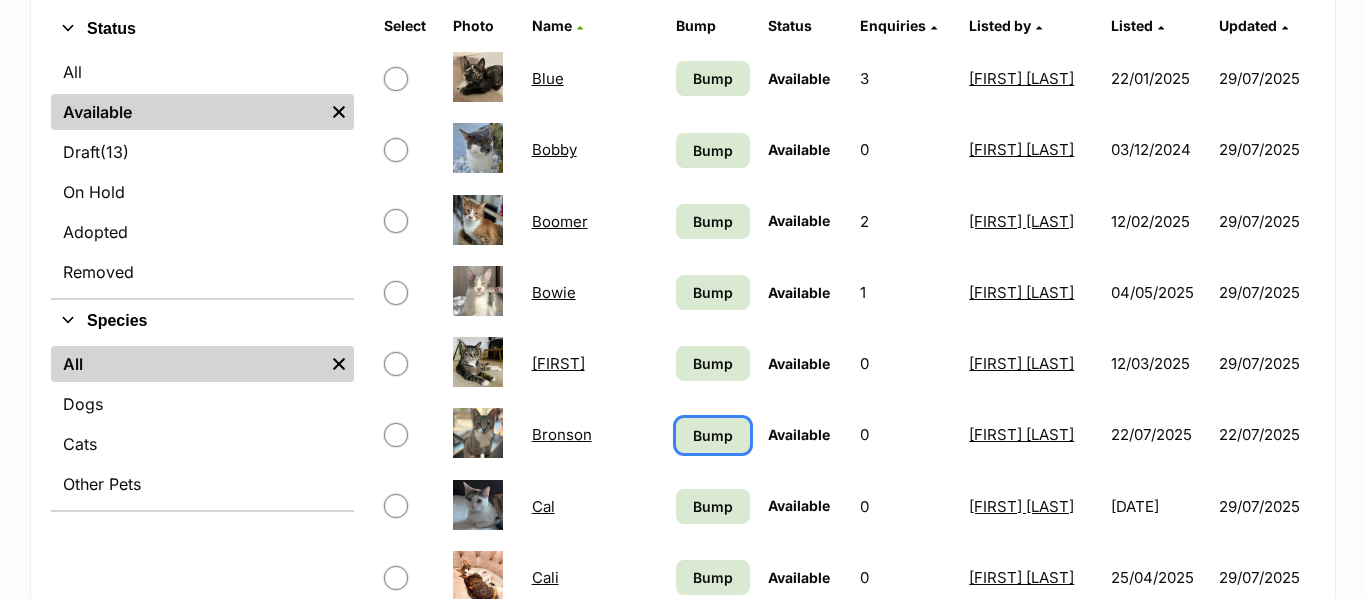 click on "Bump" at bounding box center (713, 435) 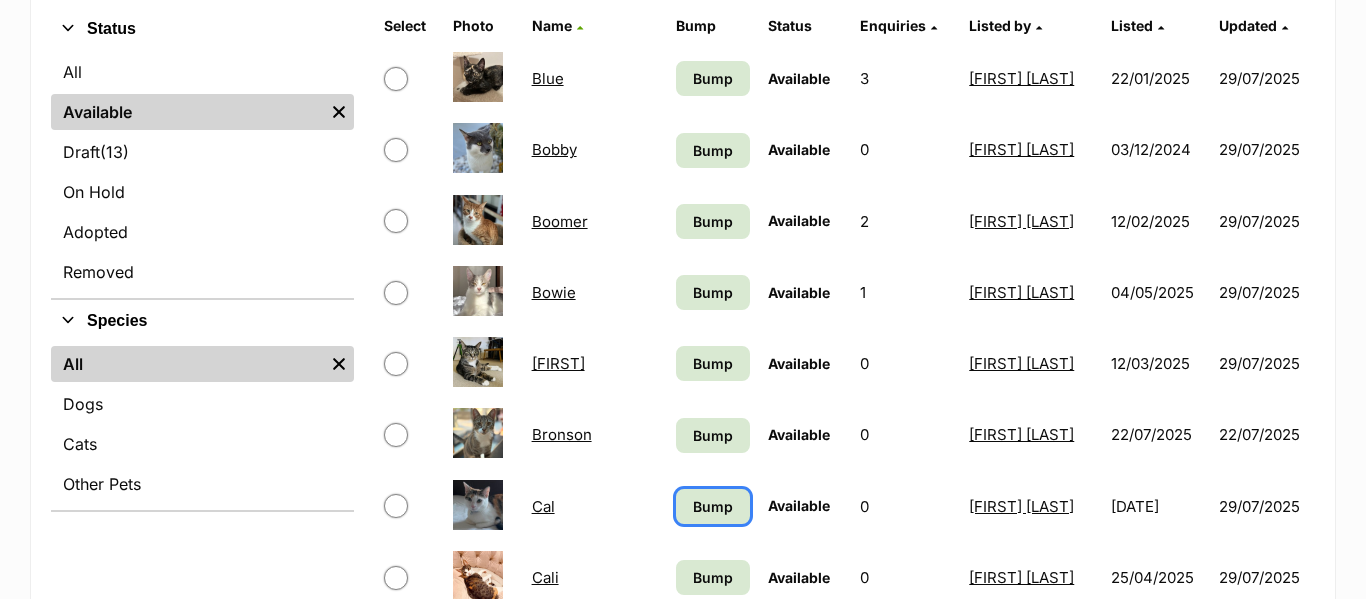 click on "Bump" at bounding box center (713, 506) 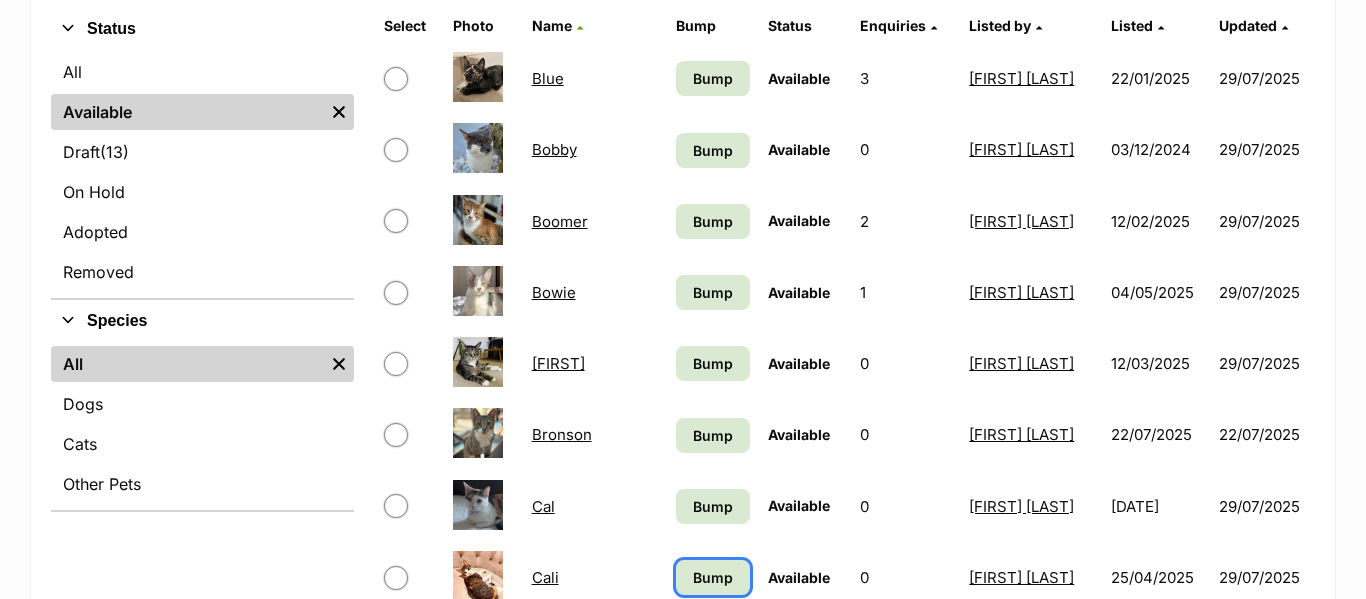 click on "Bump" at bounding box center [713, 577] 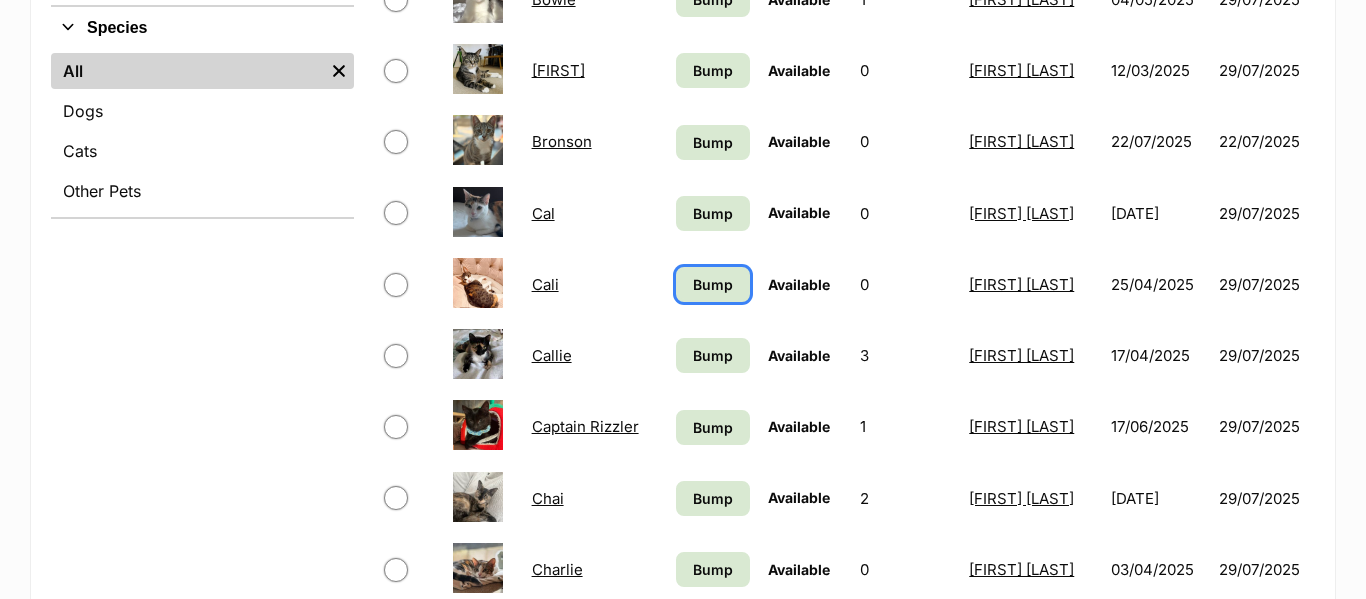 scroll, scrollTop: 789, scrollLeft: 0, axis: vertical 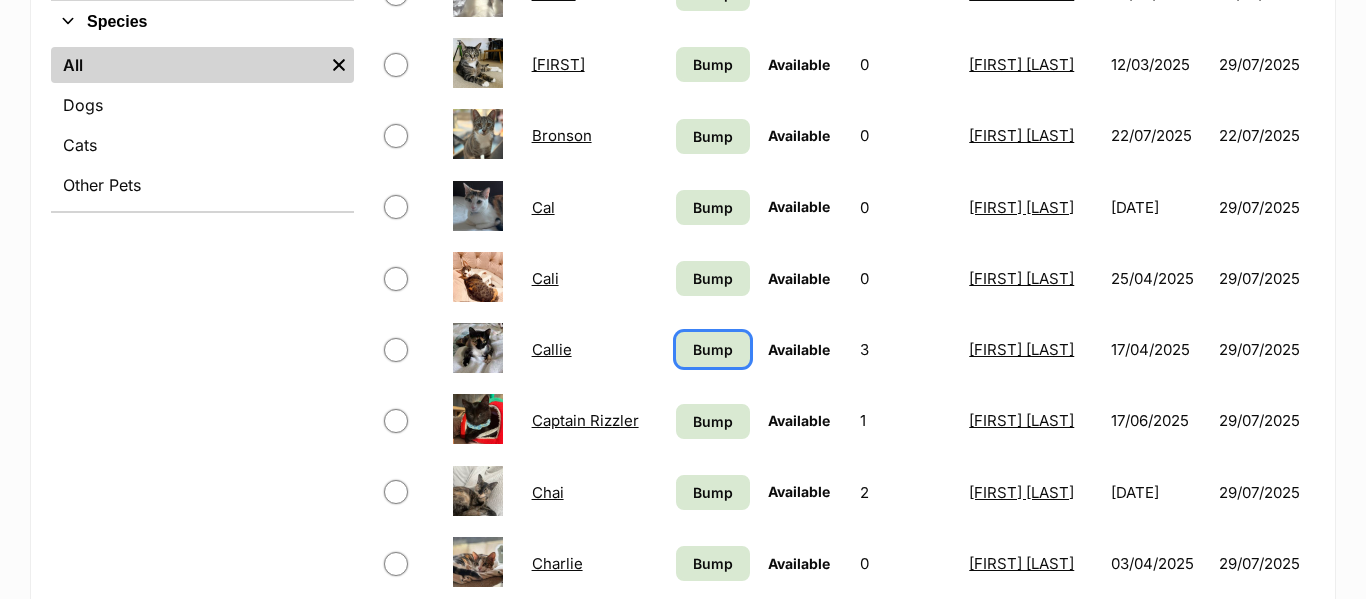 click on "Bump" at bounding box center (713, 349) 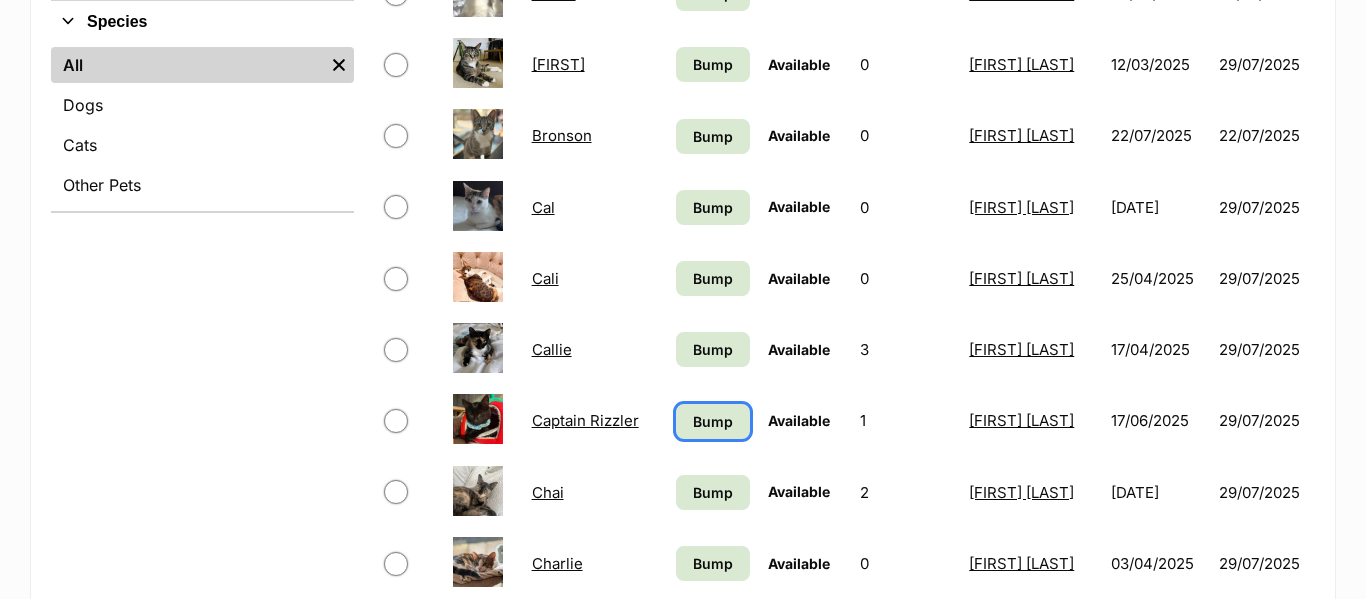 click on "Bump" at bounding box center (713, 421) 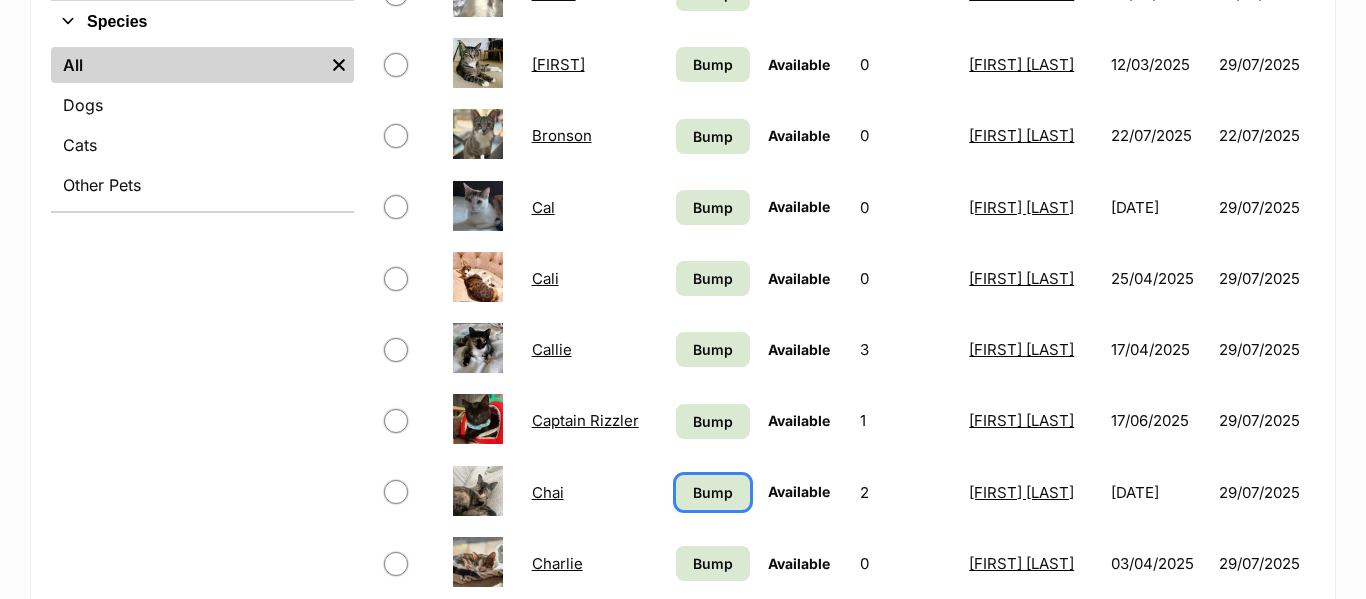 click on "Bump" at bounding box center [713, 492] 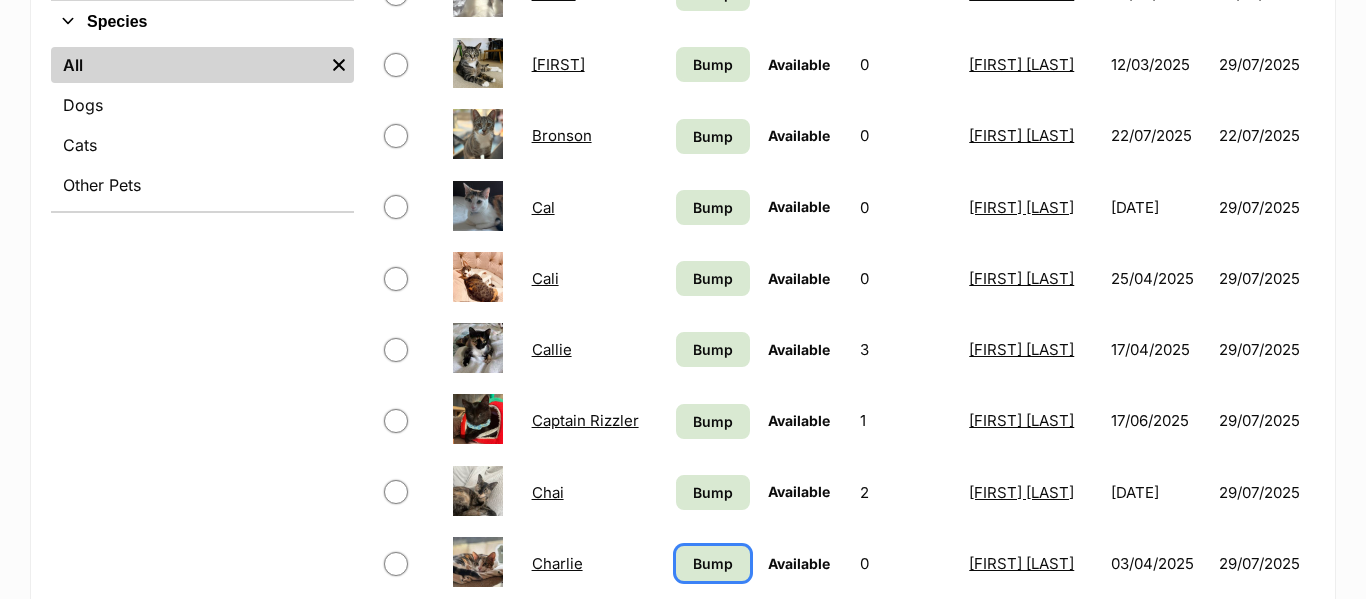 click on "Bump" at bounding box center [713, 563] 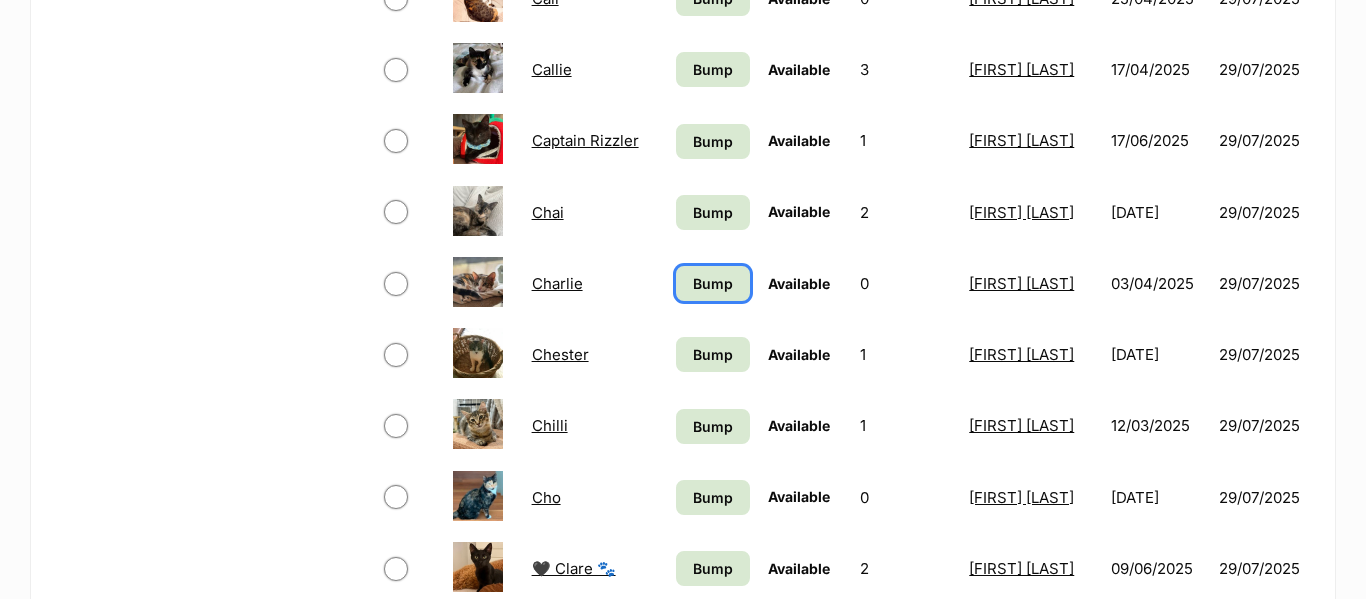 scroll, scrollTop: 1096, scrollLeft: 0, axis: vertical 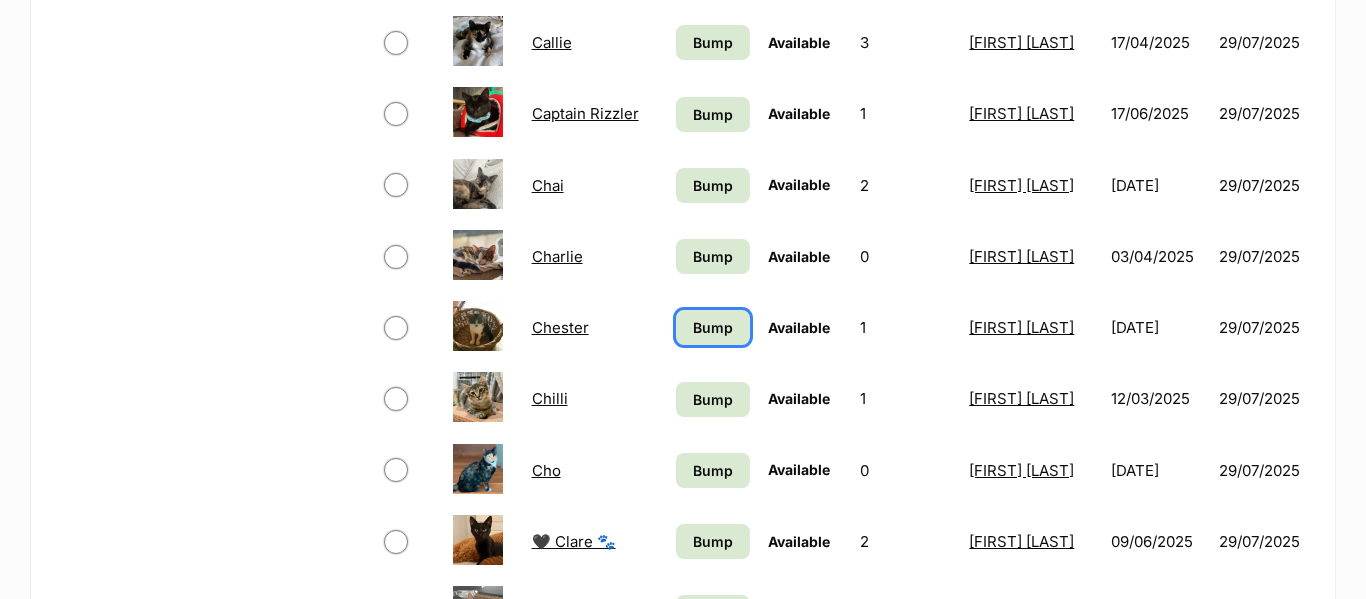 click on "Bump" at bounding box center [713, 327] 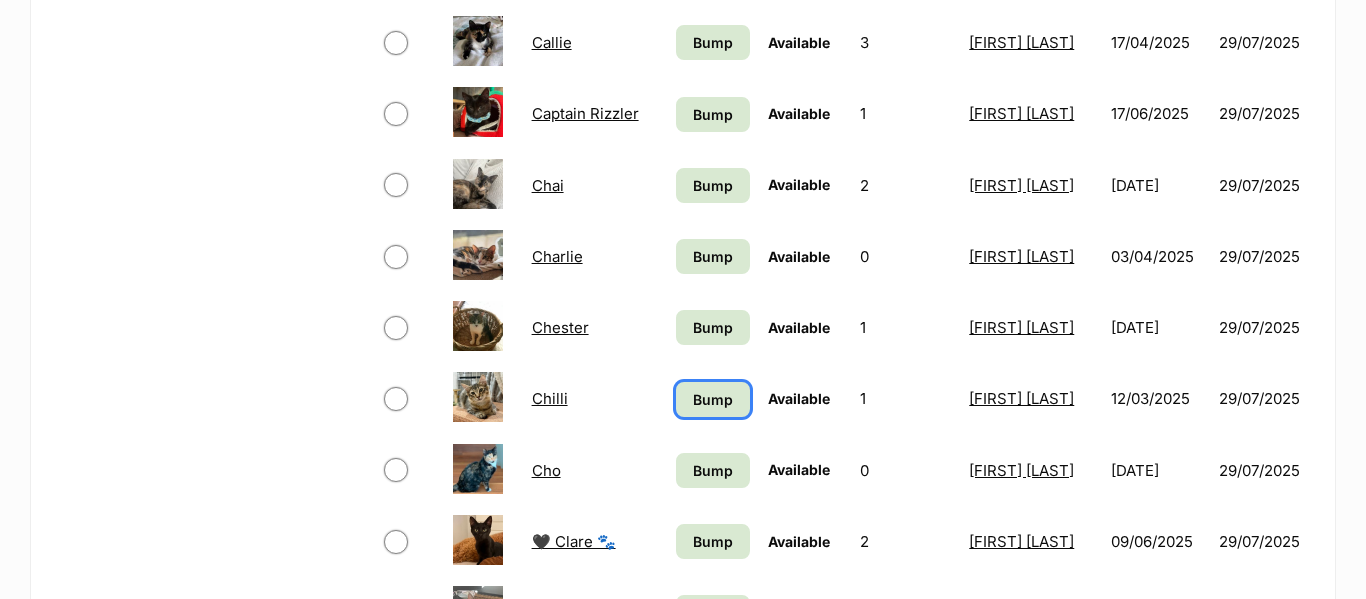 click on "Bump" at bounding box center (713, 399) 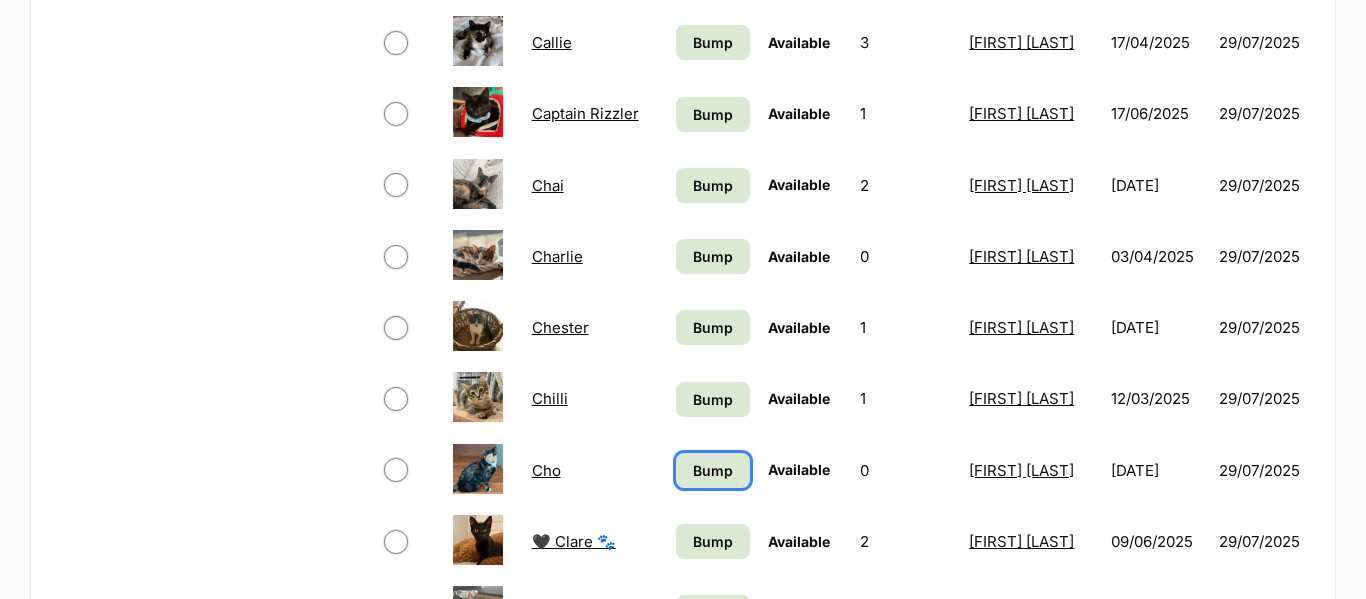click on "Bump" at bounding box center [713, 470] 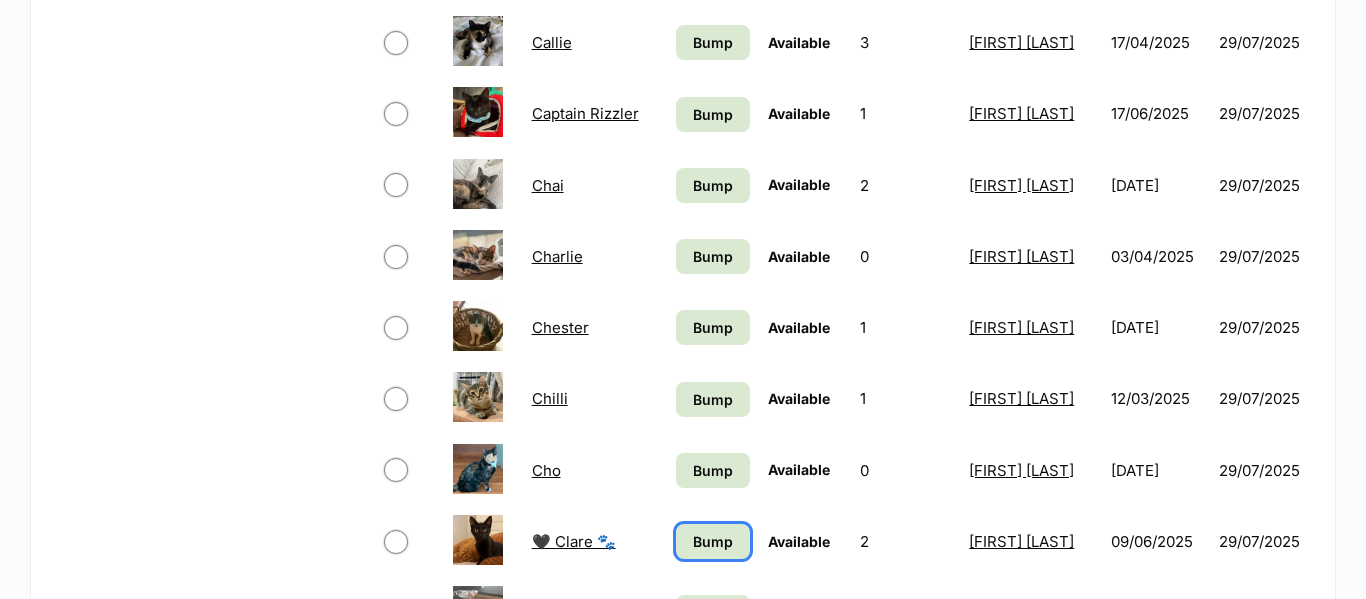 click on "Bump" at bounding box center (713, 541) 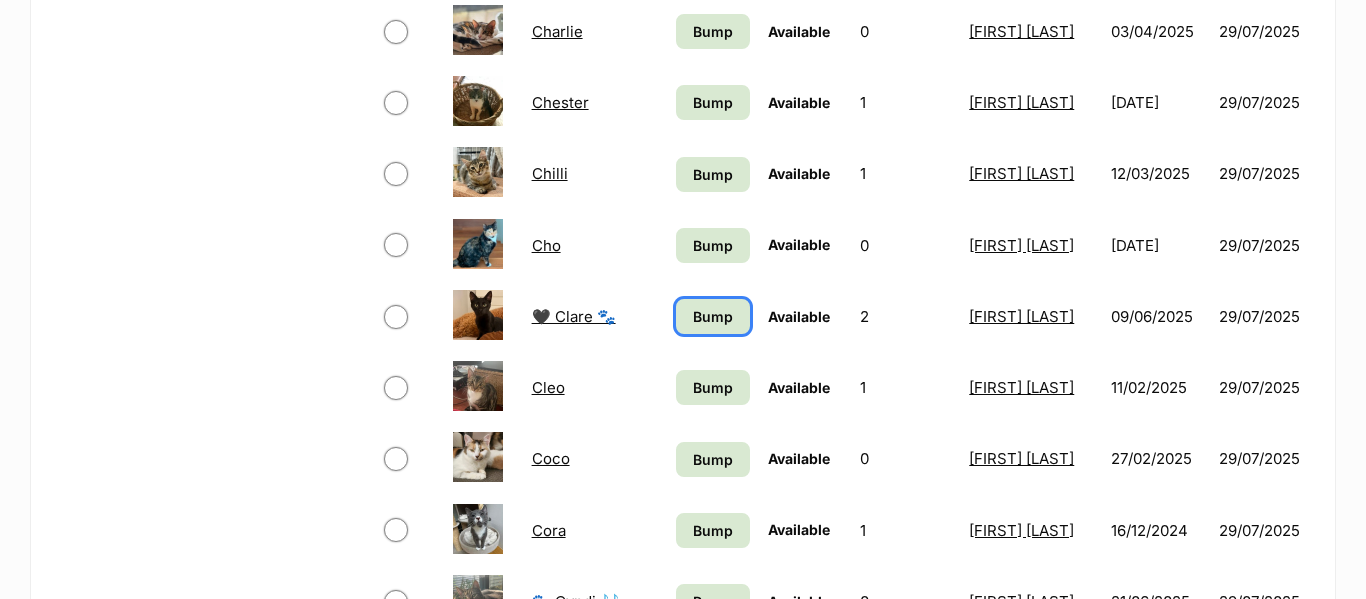scroll, scrollTop: 1322, scrollLeft: 0, axis: vertical 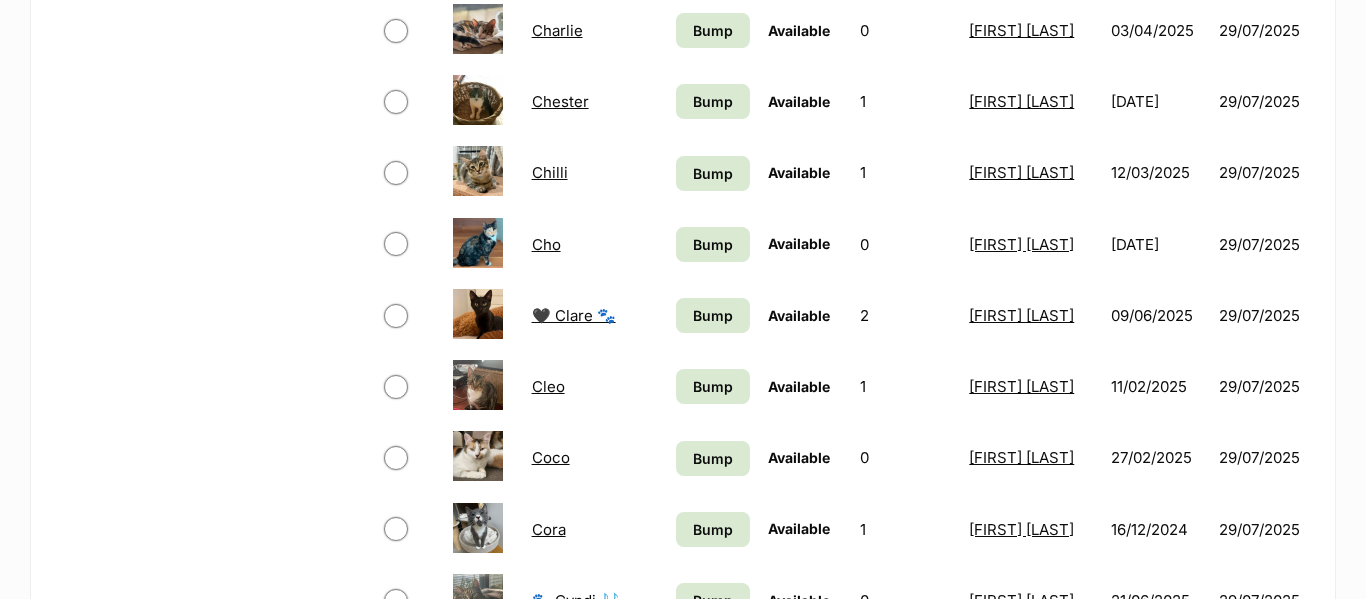 click on "Bump" at bounding box center [713, 386] 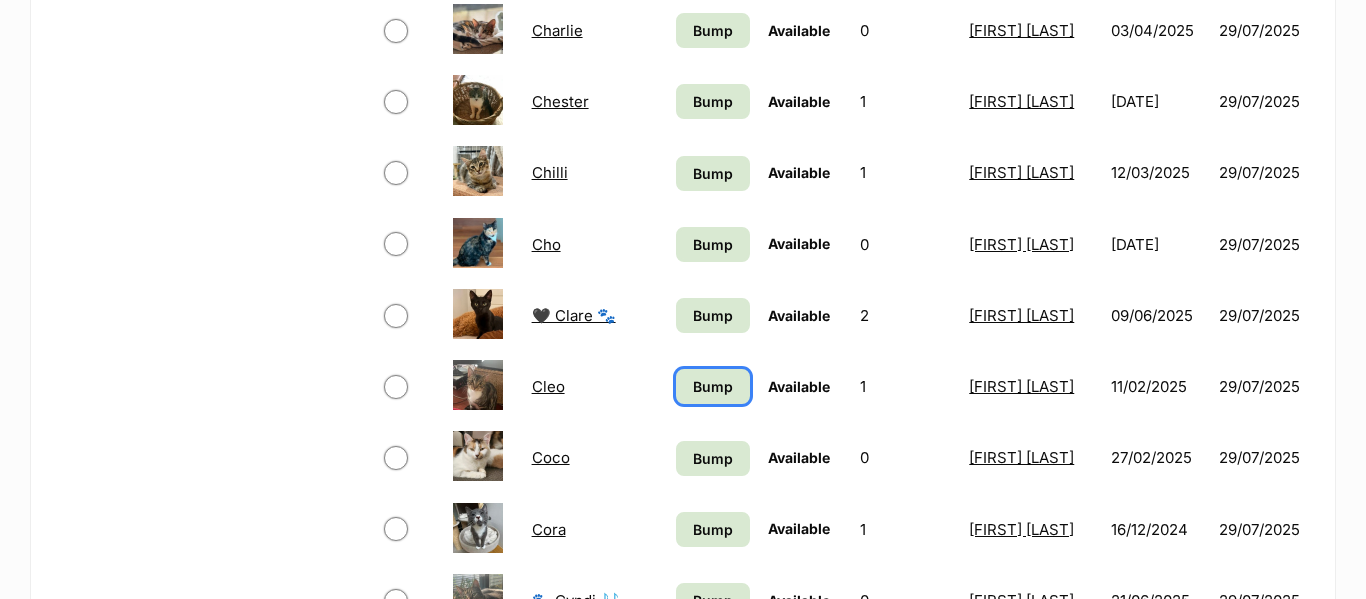 click on "Bump" at bounding box center (713, 386) 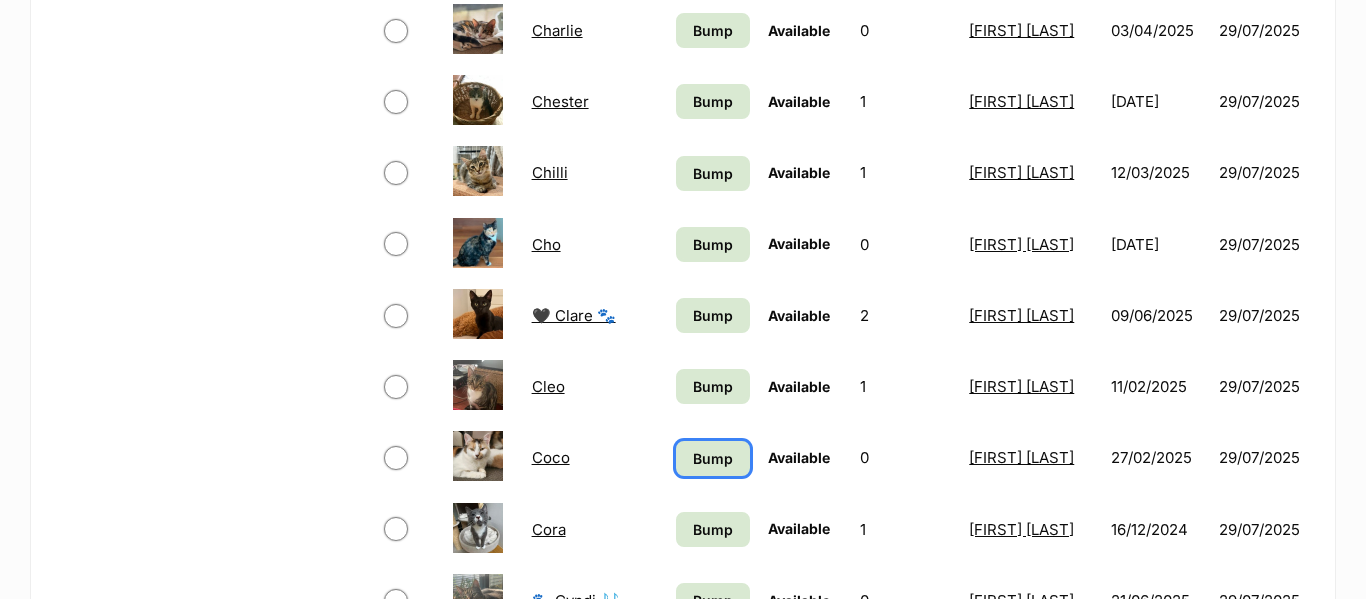 click on "Bump" at bounding box center (713, 458) 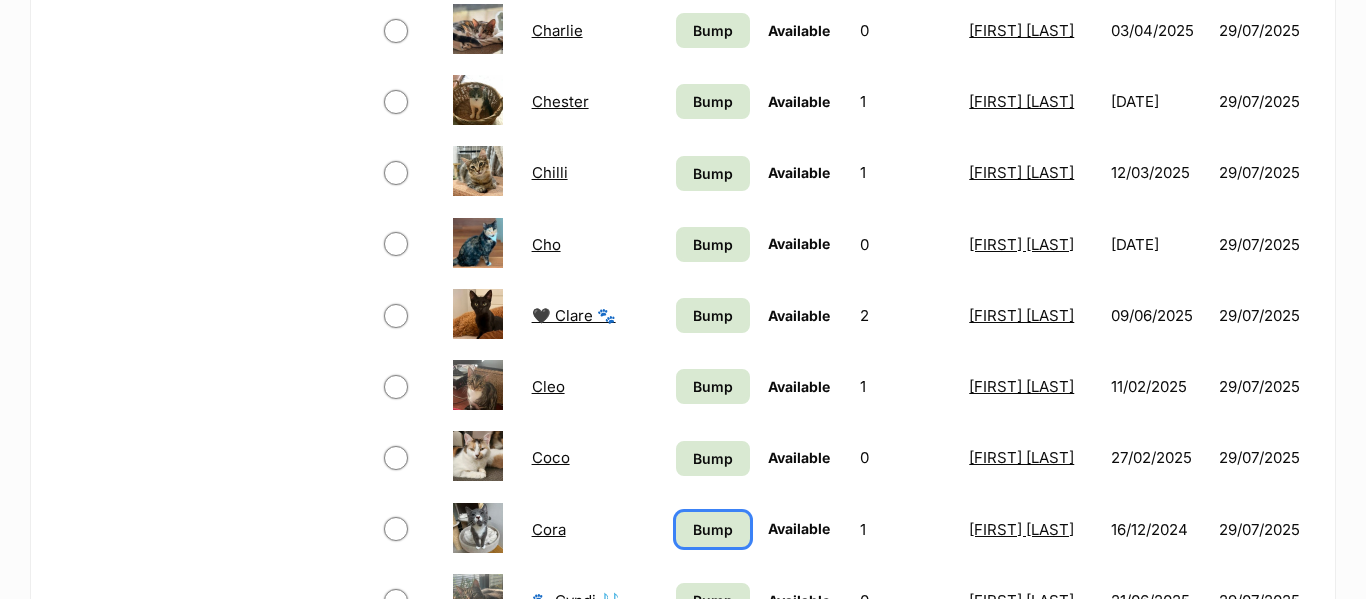 click on "Bump" at bounding box center (713, 529) 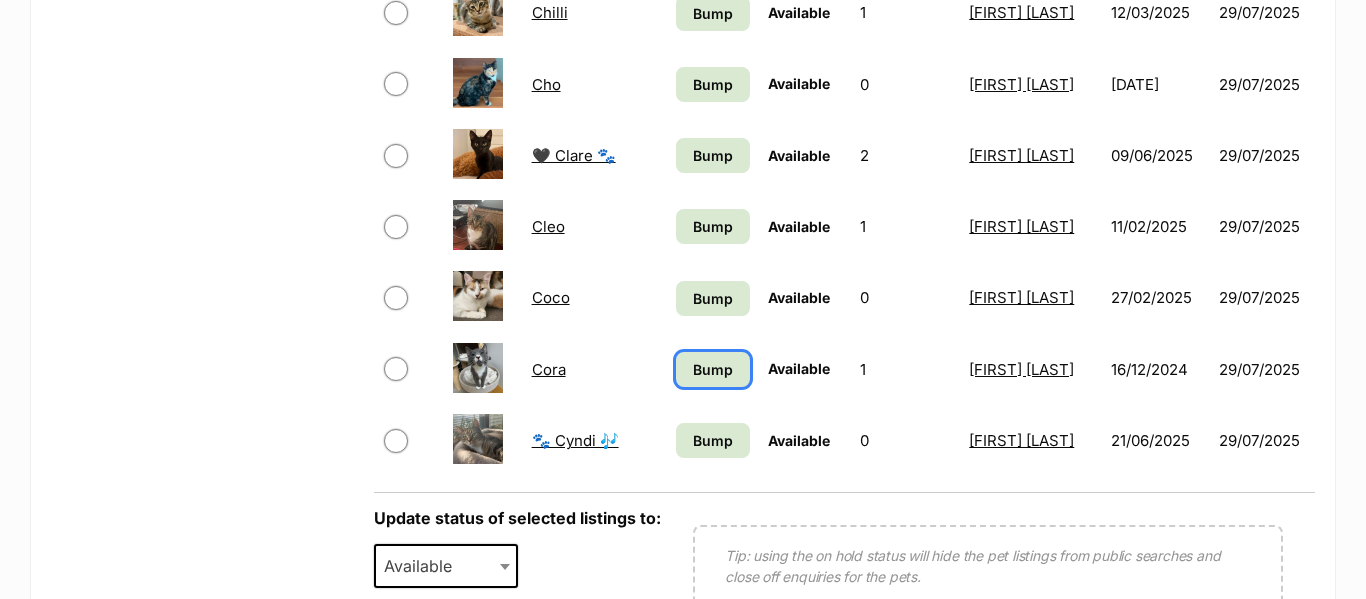 scroll, scrollTop: 1483, scrollLeft: 0, axis: vertical 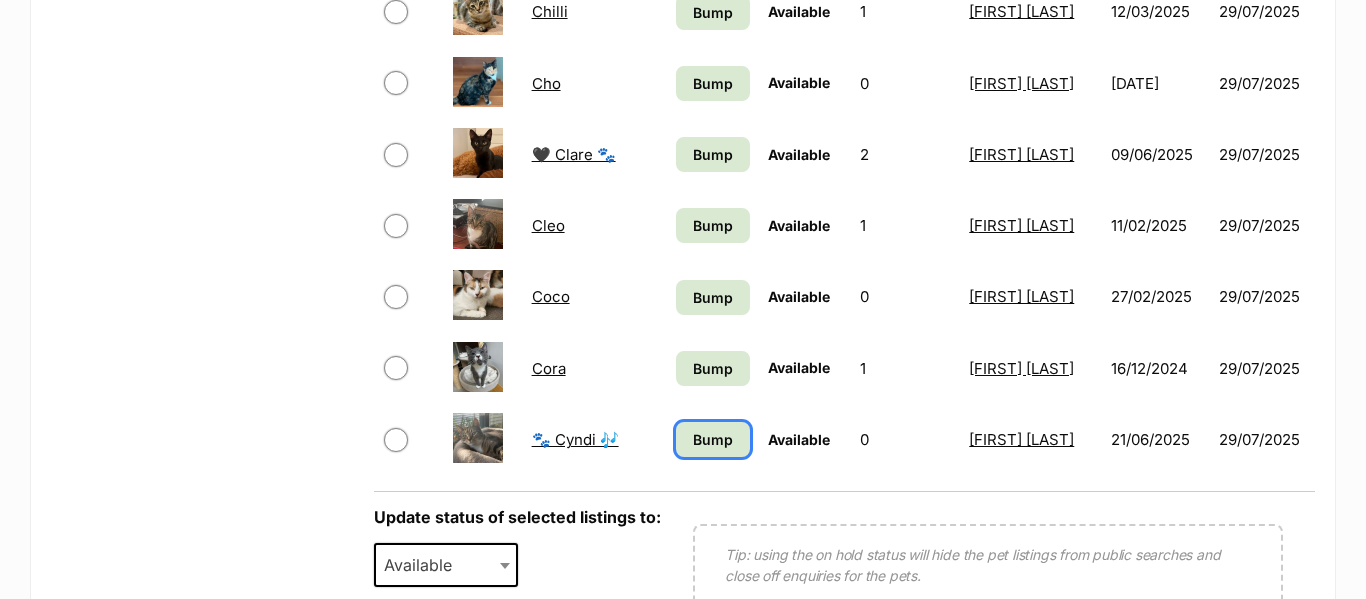 click on "Bump" at bounding box center (713, 439) 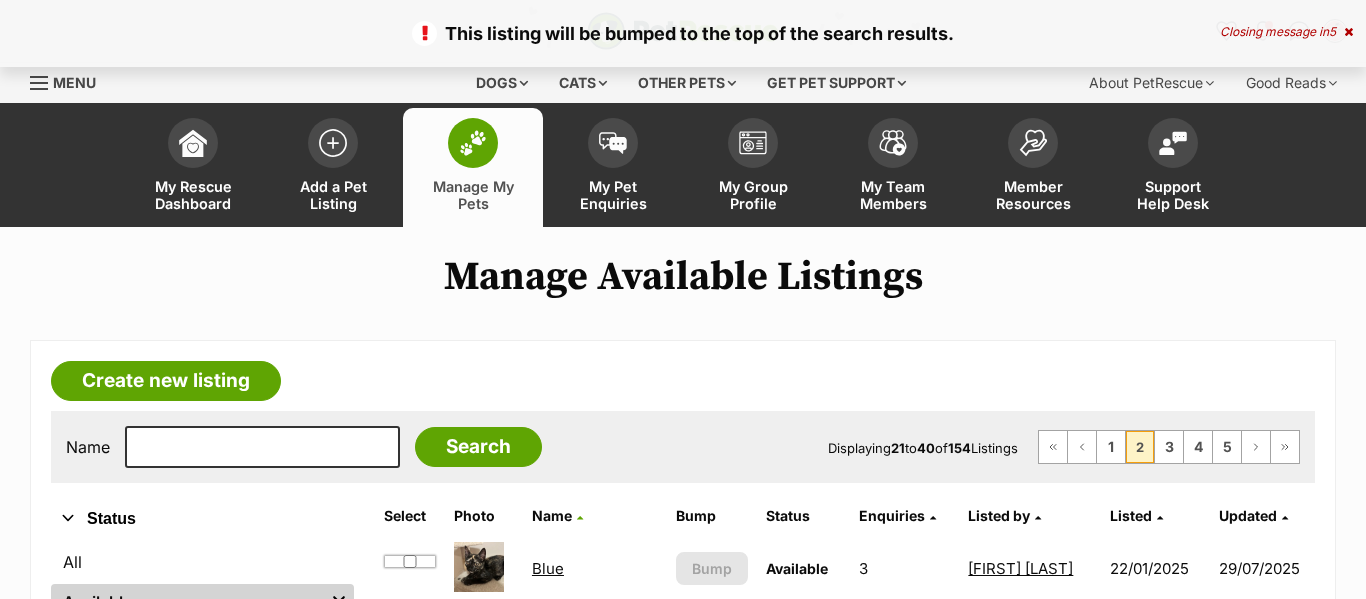 scroll, scrollTop: 0, scrollLeft: 0, axis: both 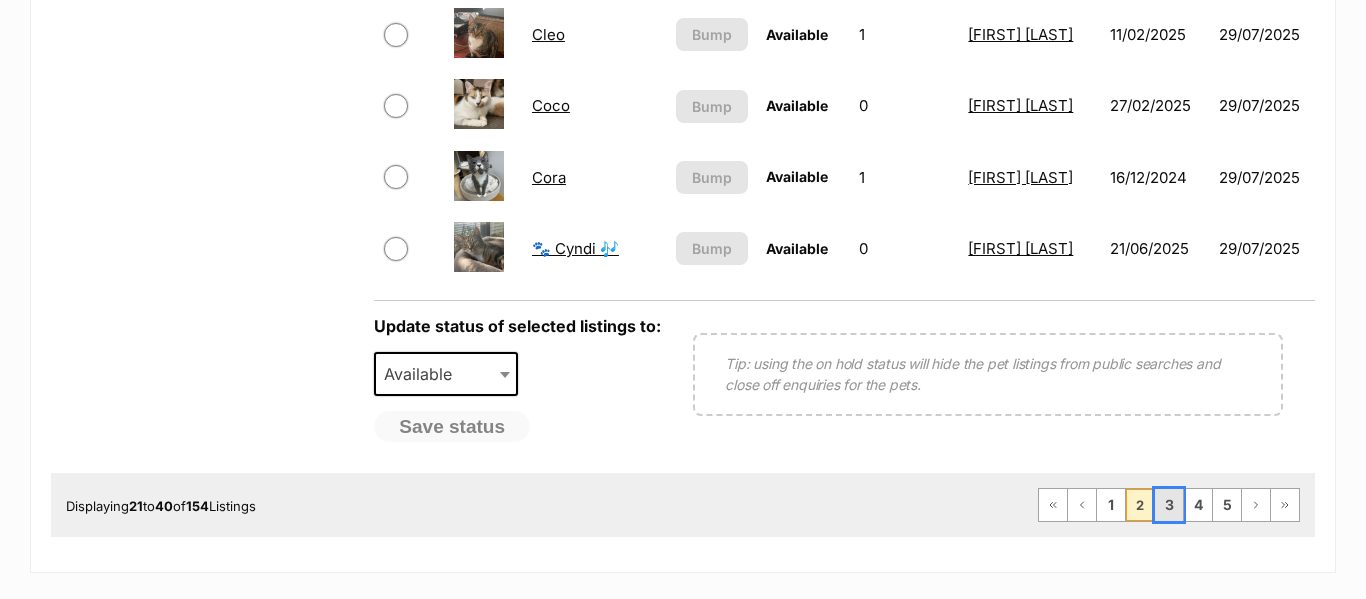 click on "3" at bounding box center (1169, 505) 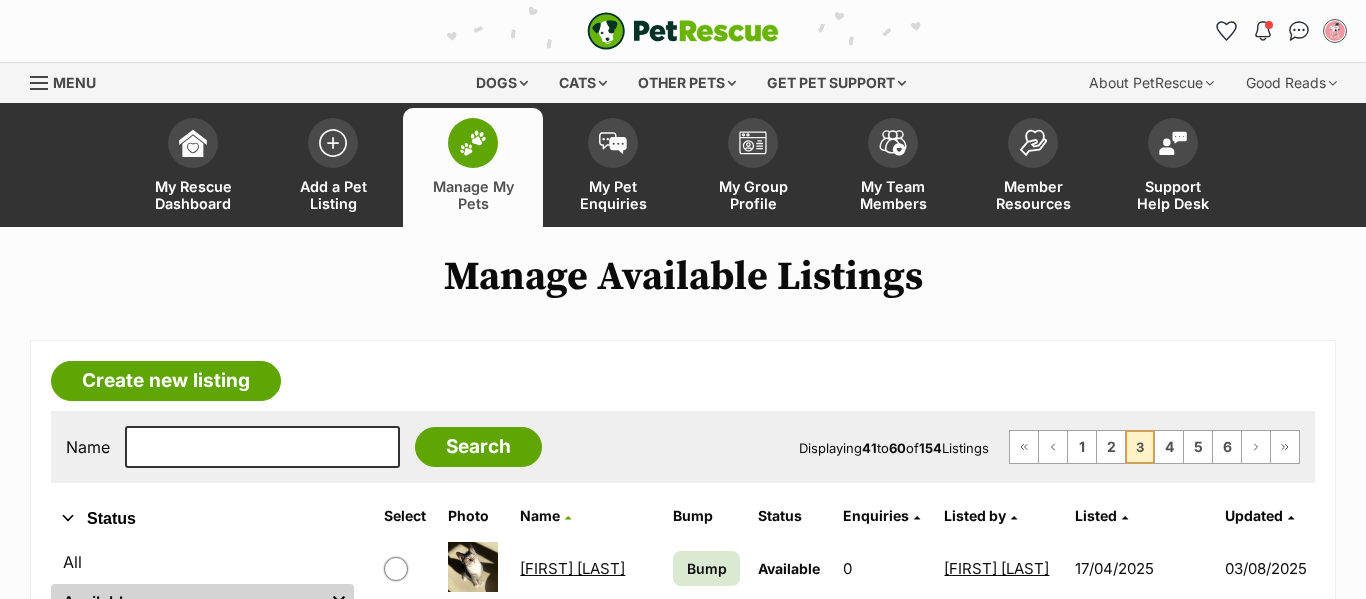 scroll, scrollTop: 0, scrollLeft: 0, axis: both 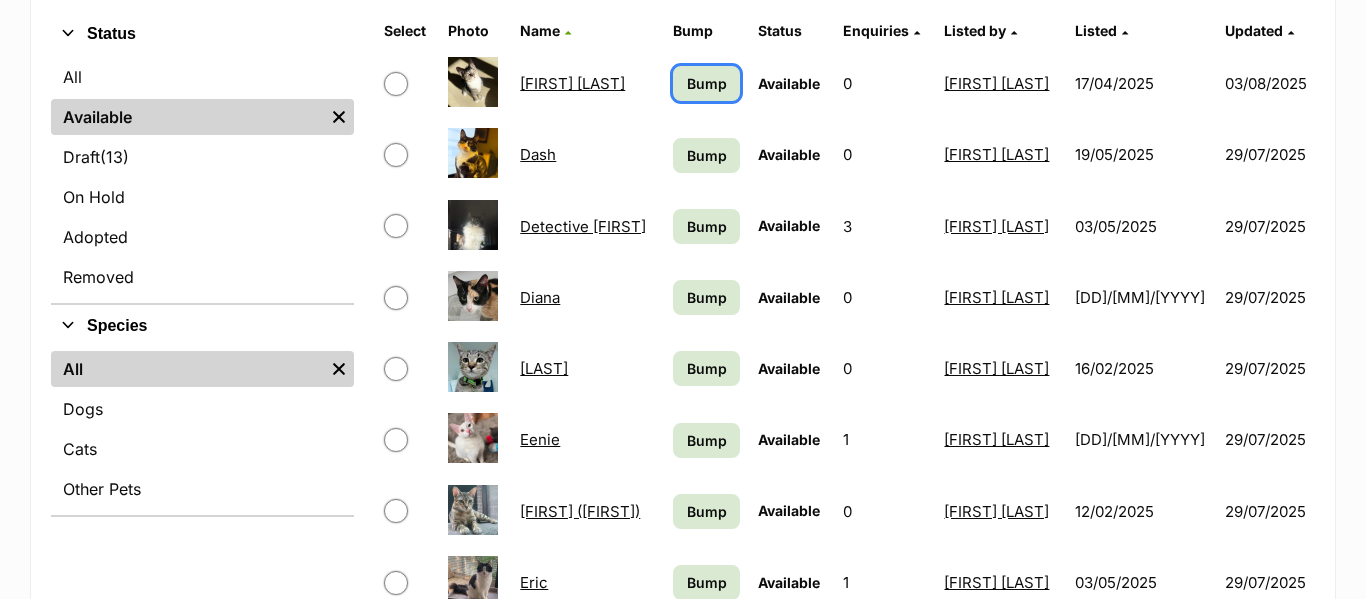 click on "Bump" at bounding box center (707, 83) 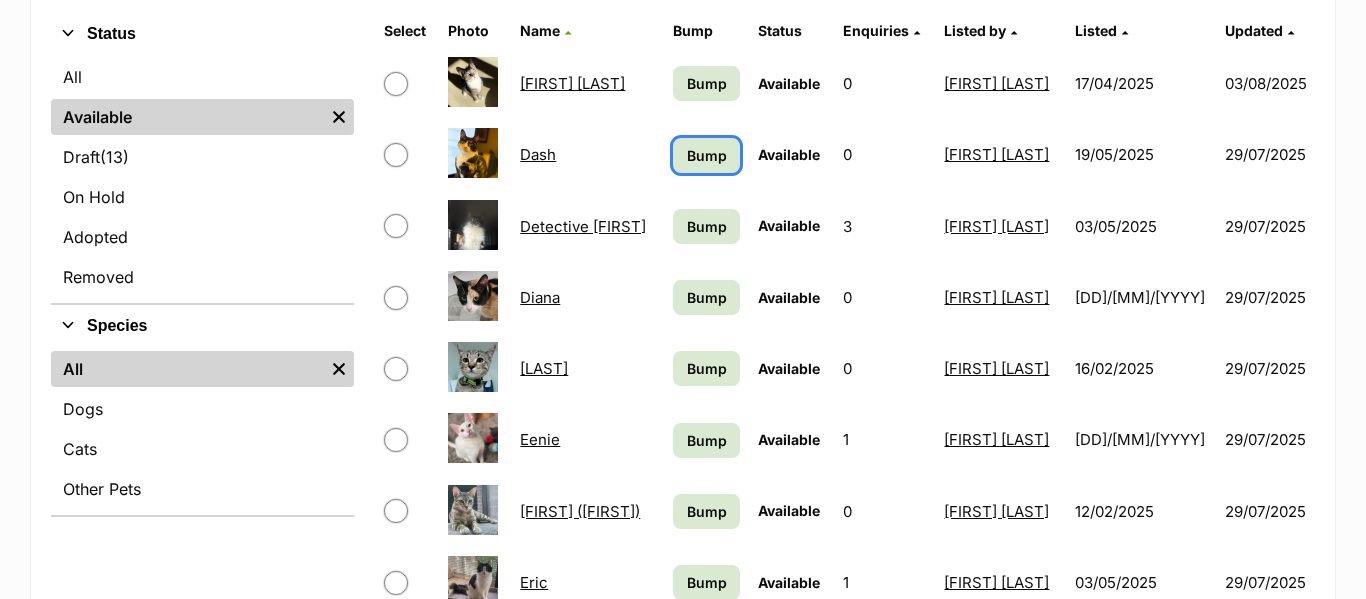 click on "Bump" at bounding box center (707, 155) 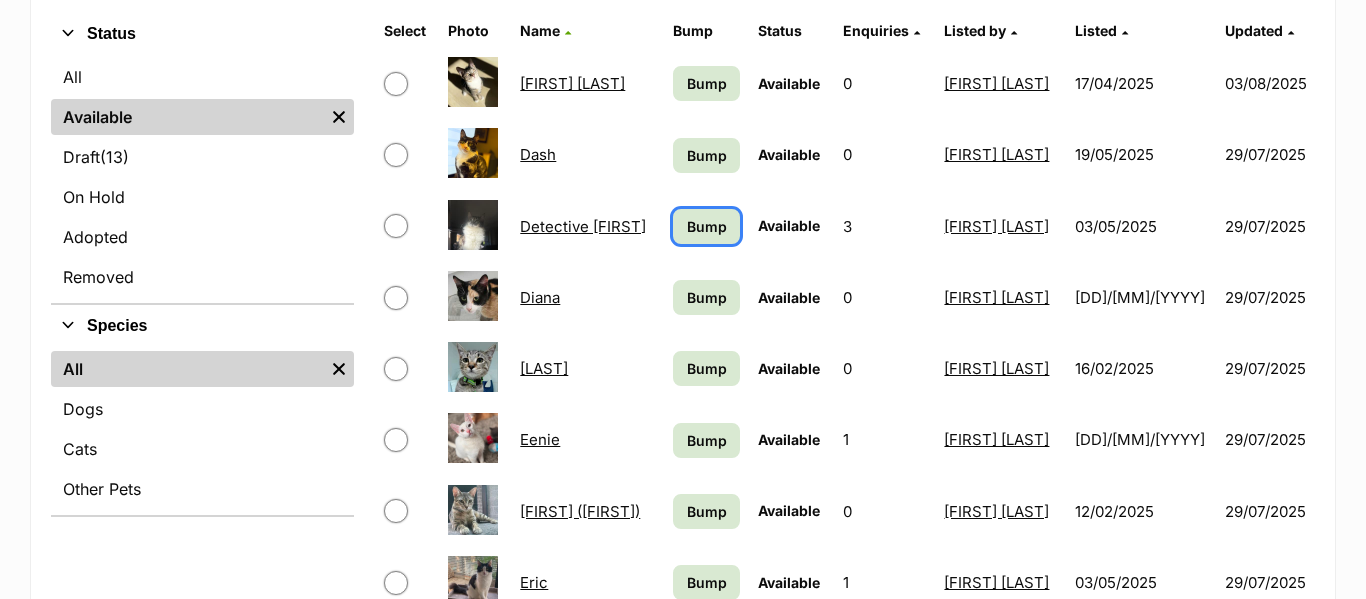 click on "Bump" at bounding box center [707, 226] 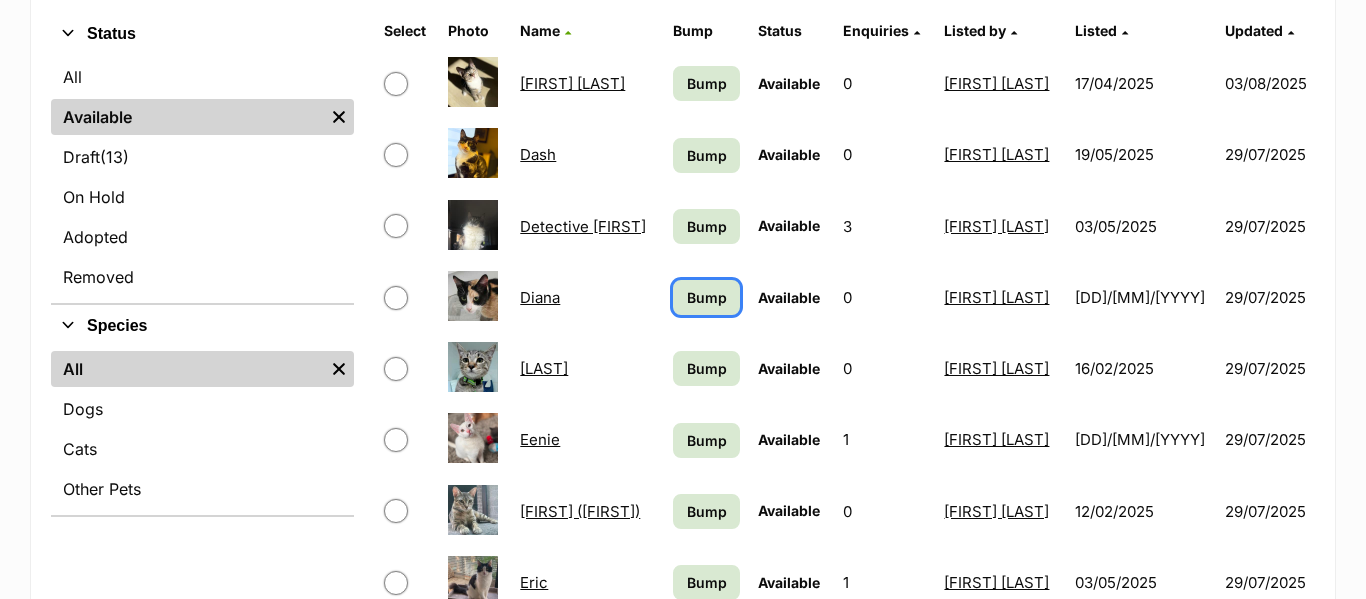 click on "Bump" at bounding box center (707, 297) 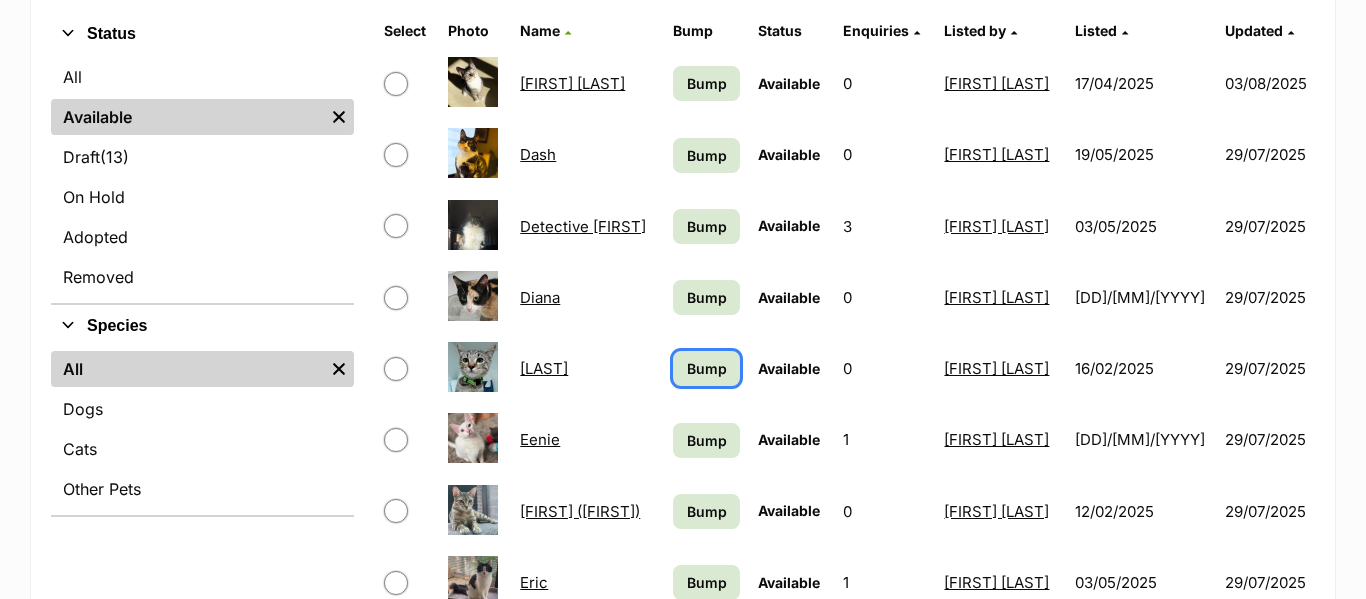 click on "Bump" at bounding box center (707, 368) 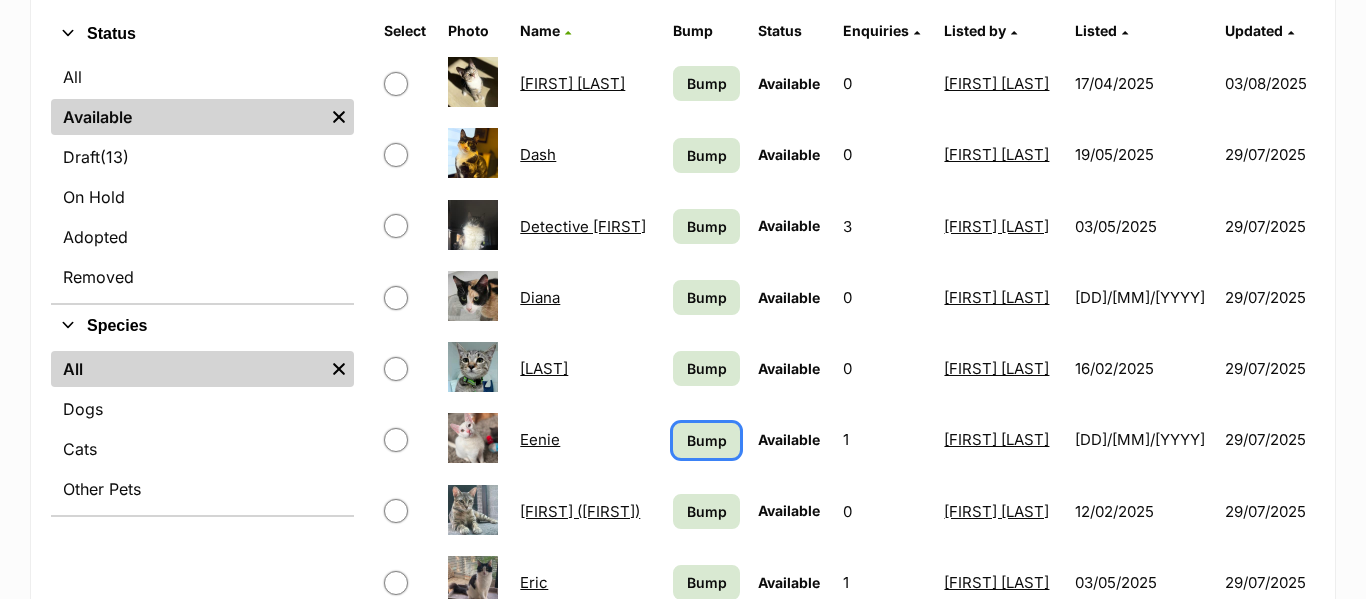 click on "Bump" at bounding box center [707, 440] 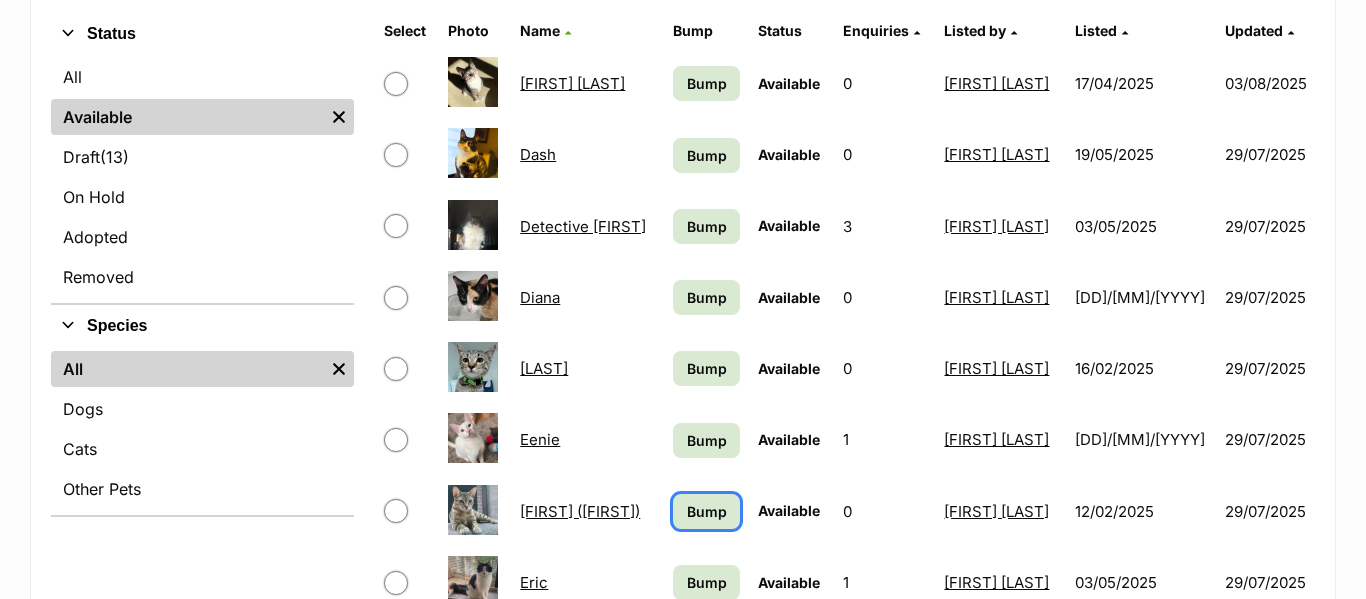 click on "Bump" at bounding box center (706, 511) 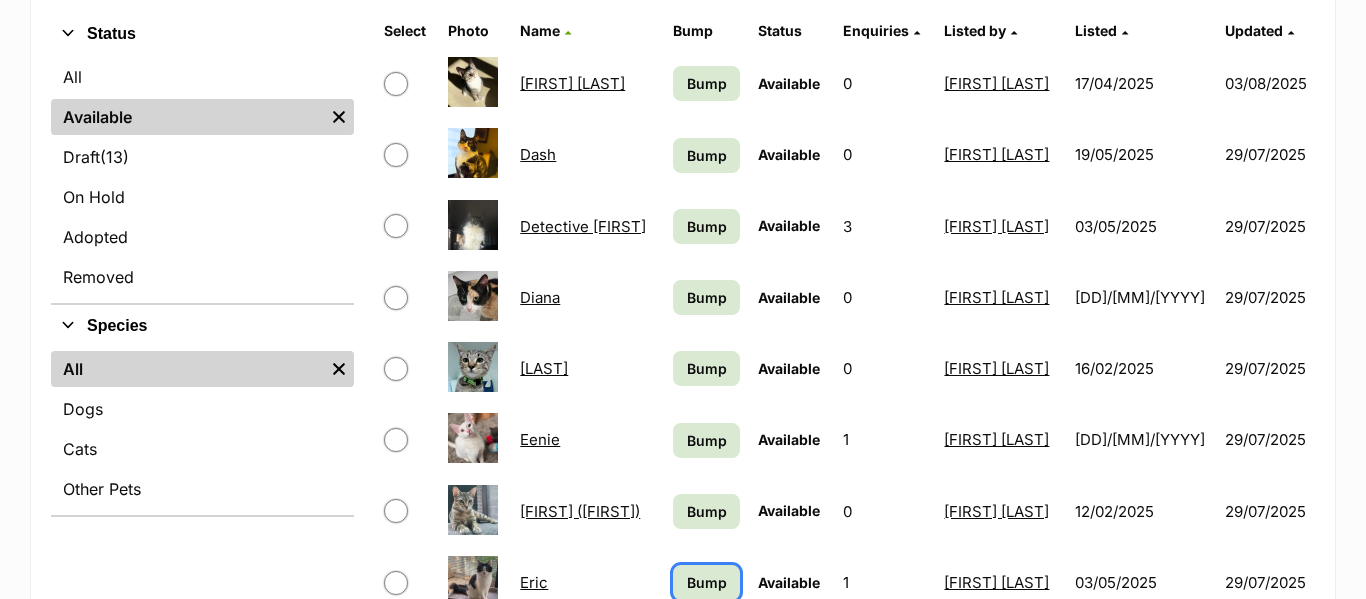 click on "Bump" at bounding box center (707, 582) 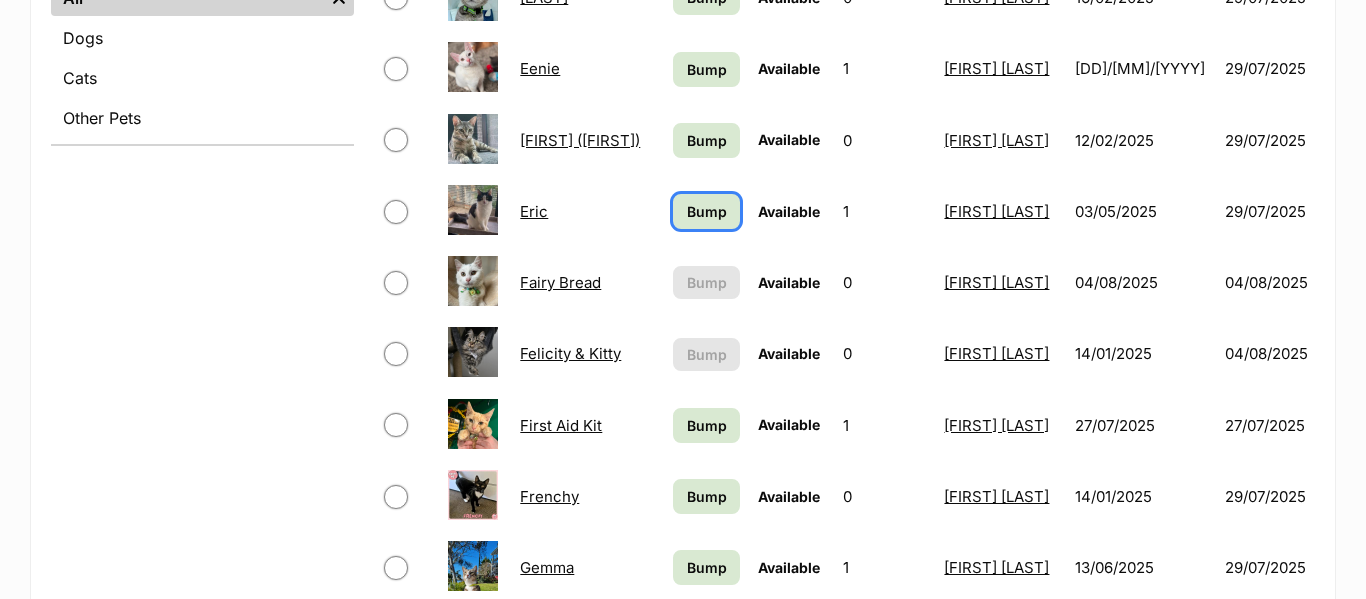 scroll, scrollTop: 883, scrollLeft: 0, axis: vertical 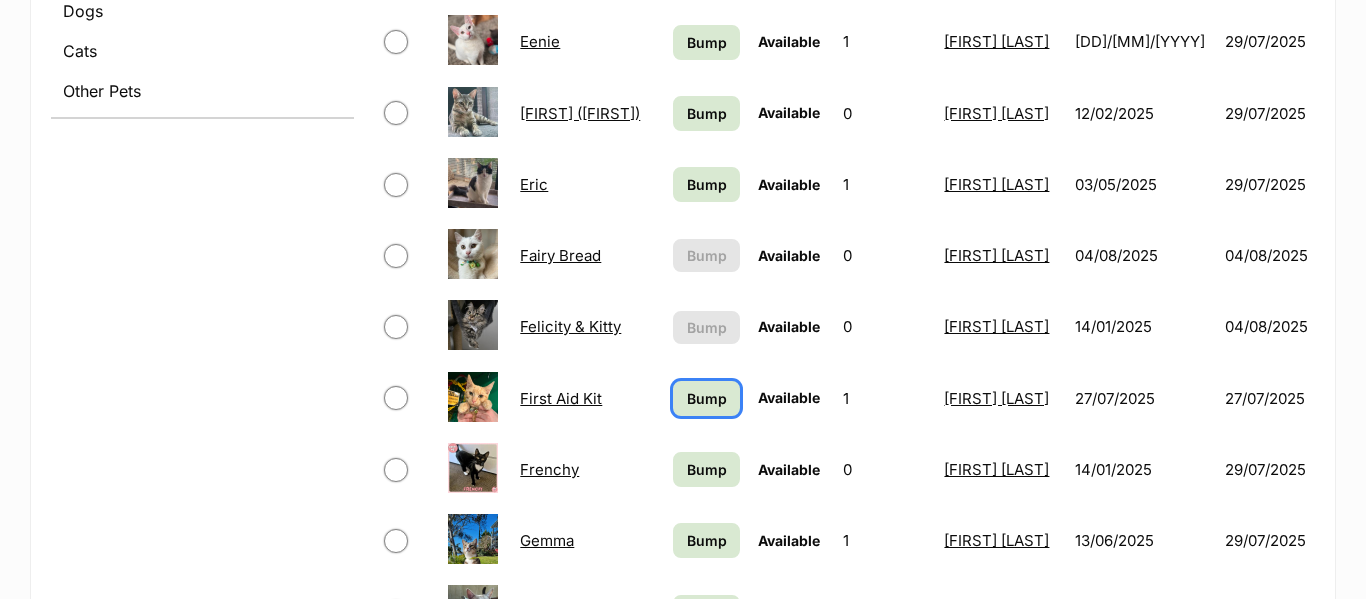 click on "Bump" at bounding box center (707, 398) 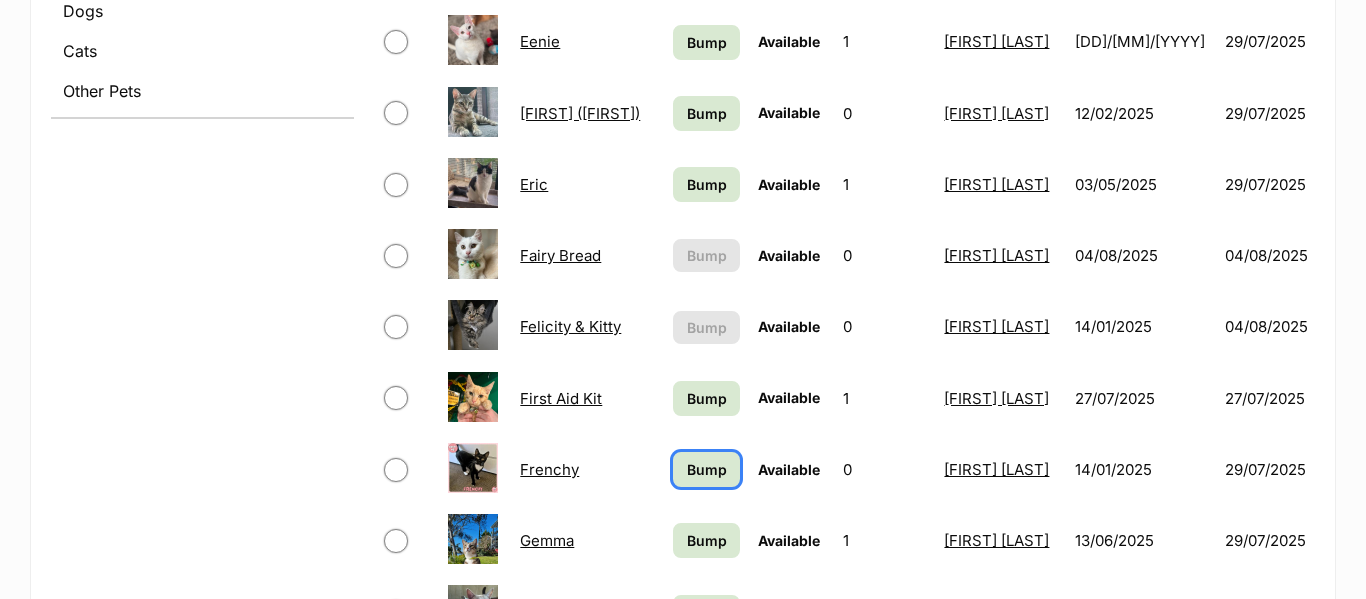 click on "Bump" at bounding box center [707, 469] 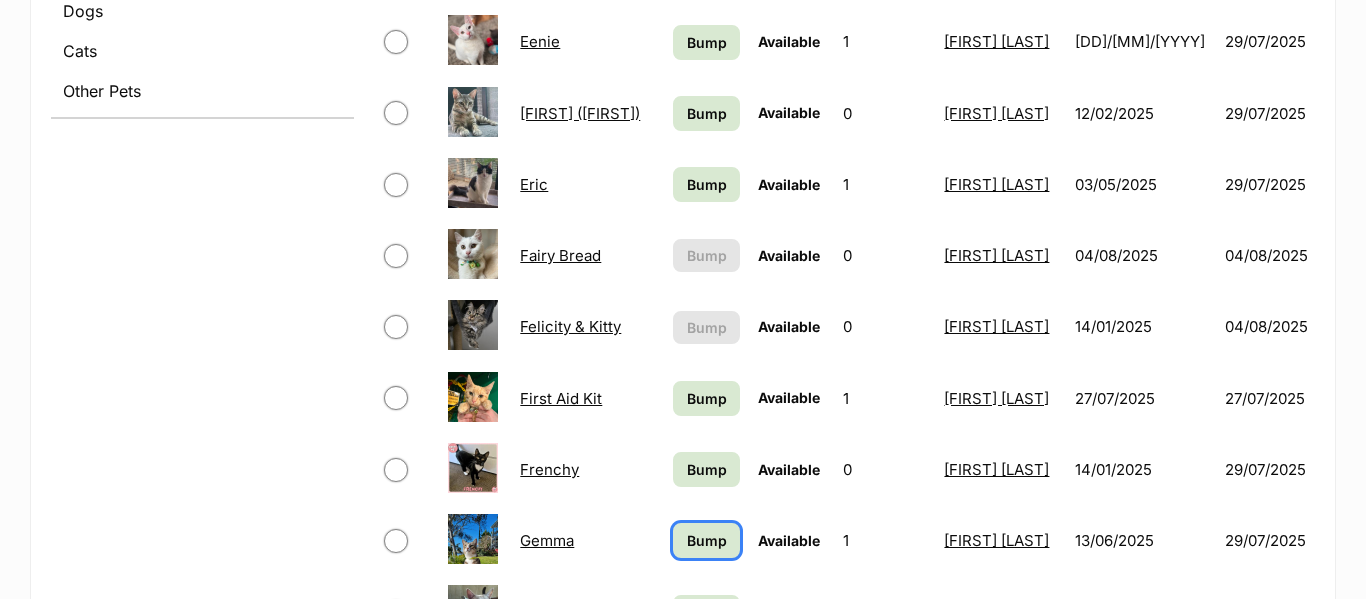 click on "Bump" at bounding box center [707, 540] 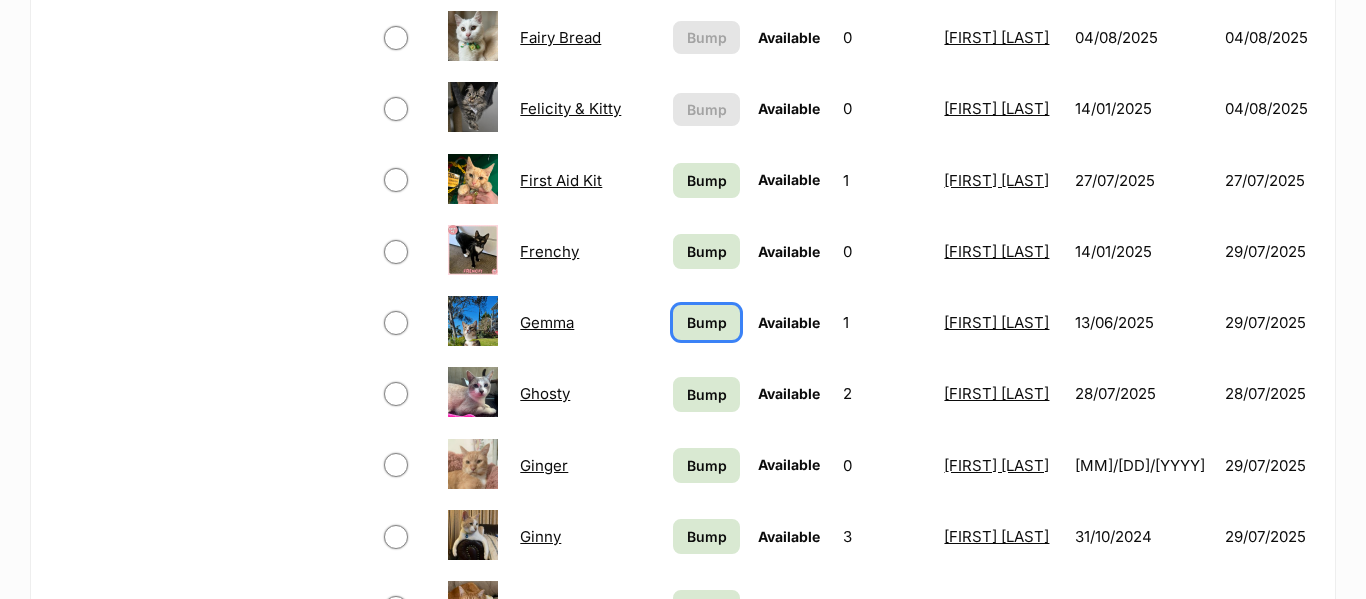 scroll, scrollTop: 1102, scrollLeft: 0, axis: vertical 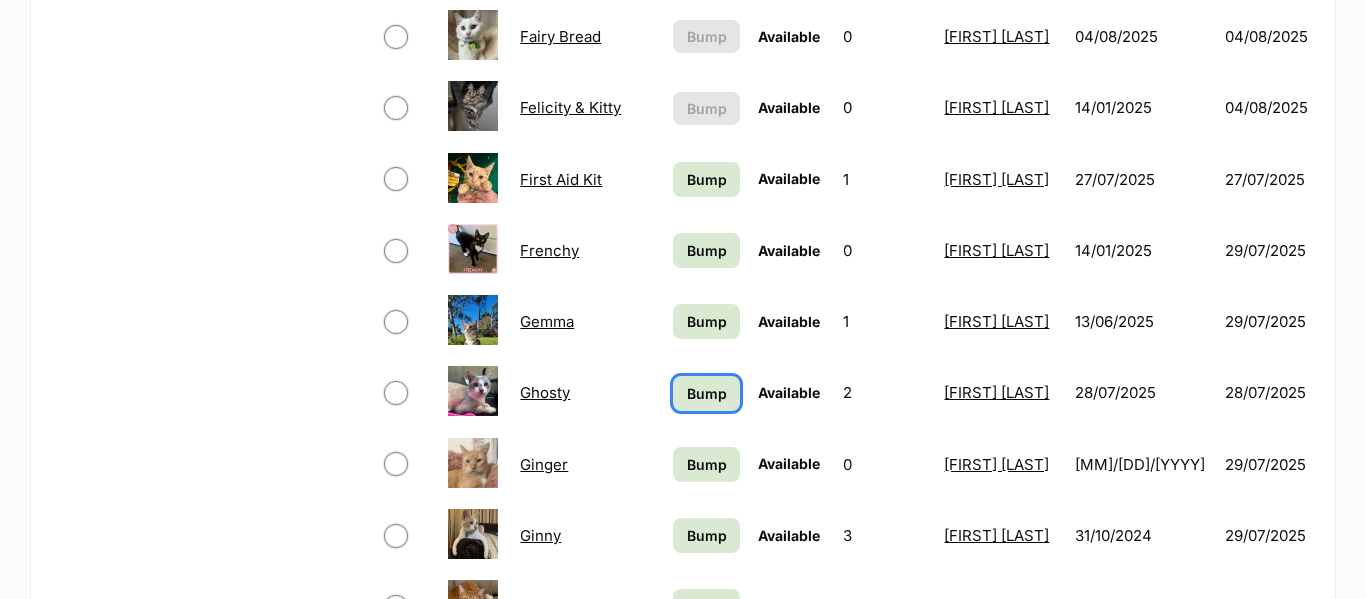 click on "Bump" at bounding box center (707, 393) 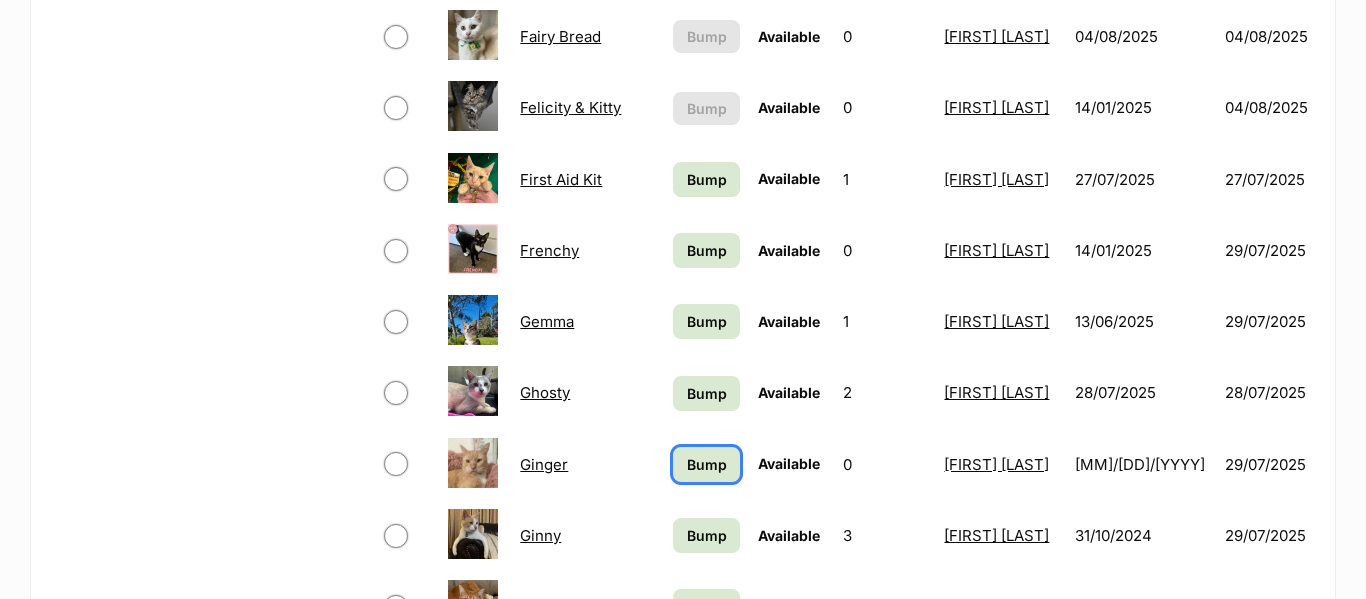 click on "Bump" at bounding box center [707, 464] 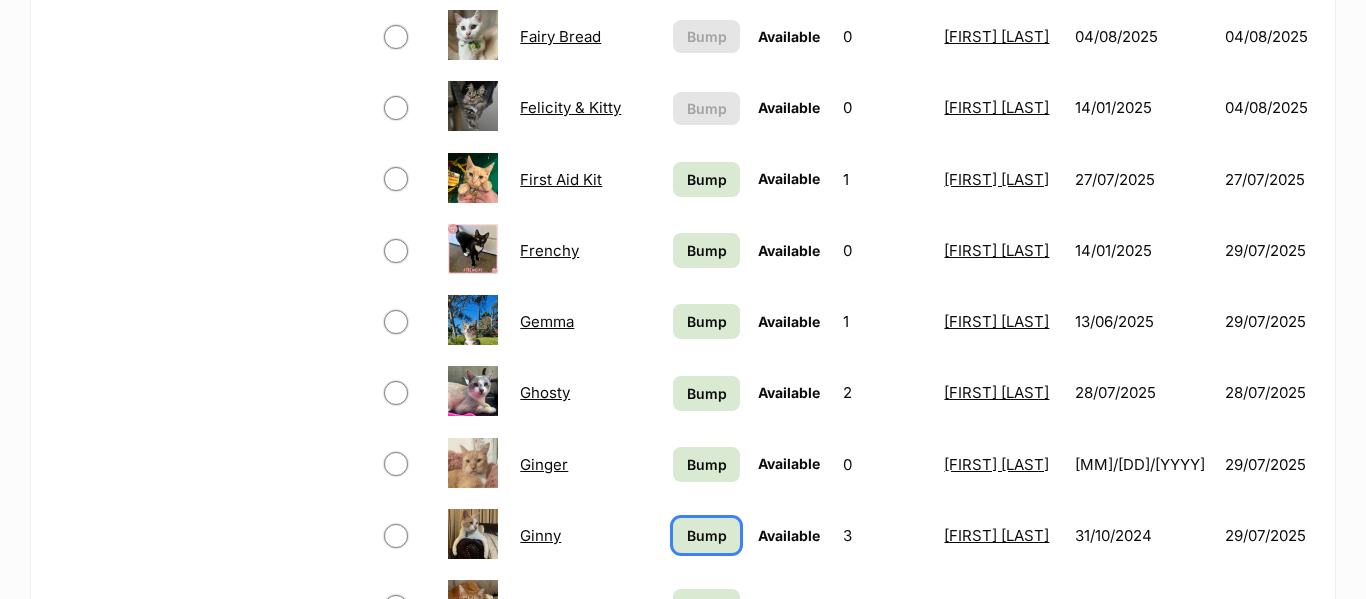 click on "Bump" at bounding box center (707, 535) 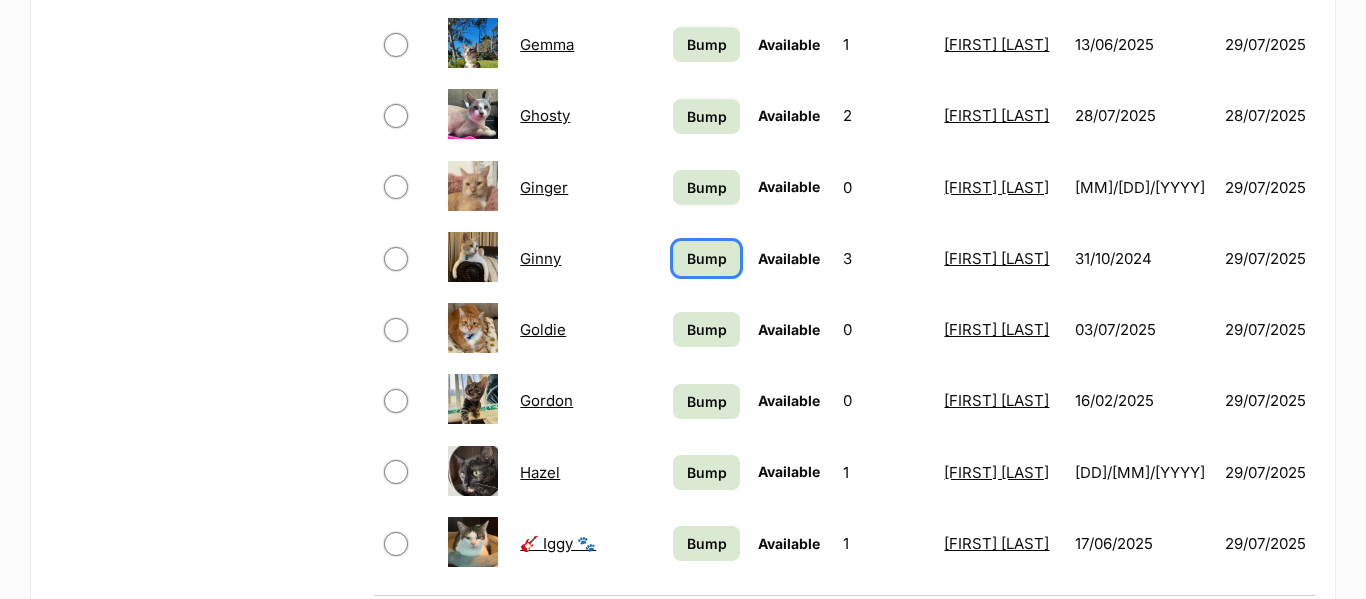 scroll, scrollTop: 1381, scrollLeft: 0, axis: vertical 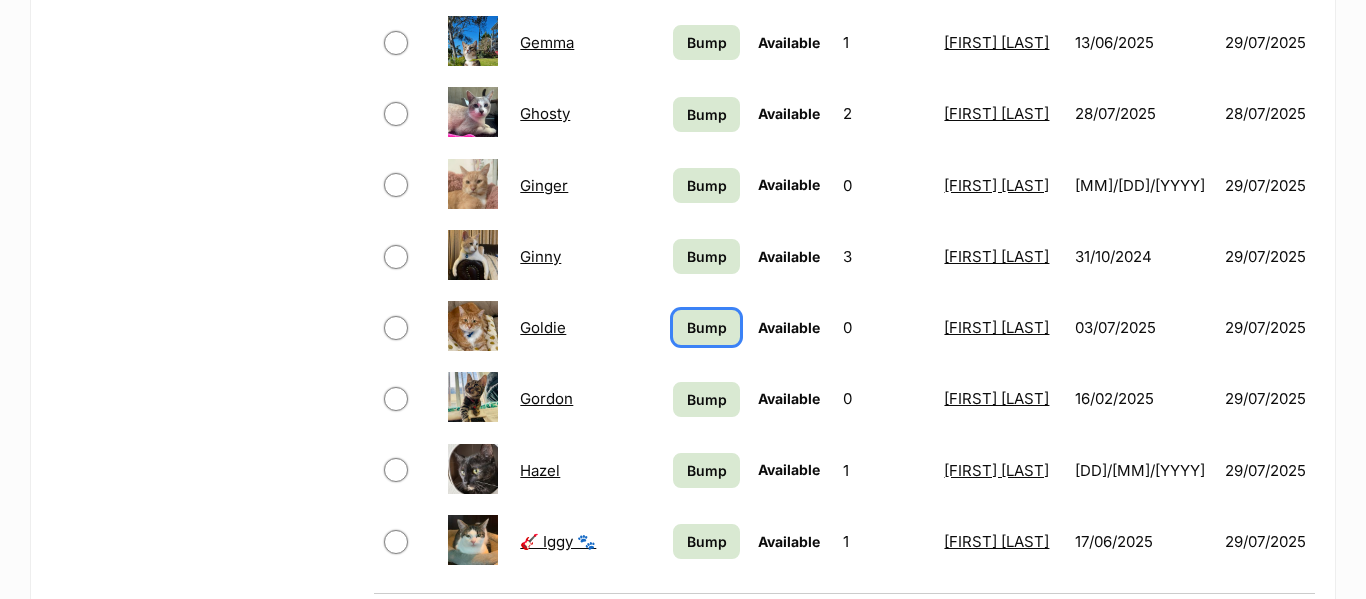 click on "Bump" at bounding box center [706, 327] 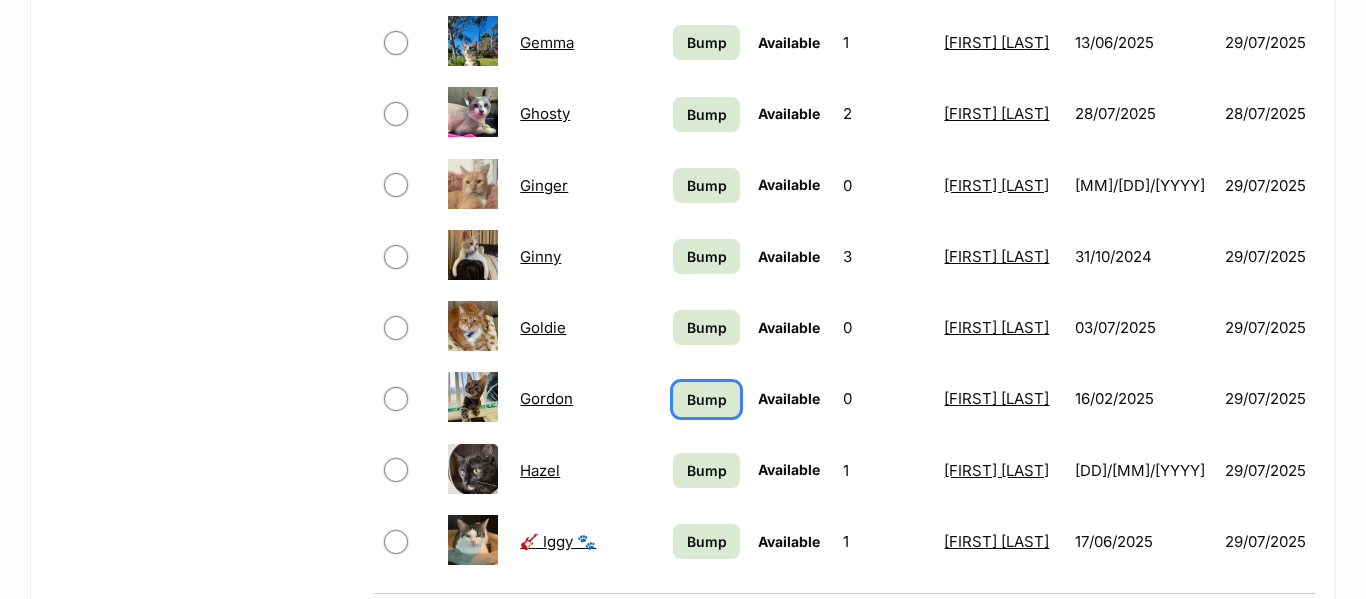 click on "Bump" at bounding box center (707, 399) 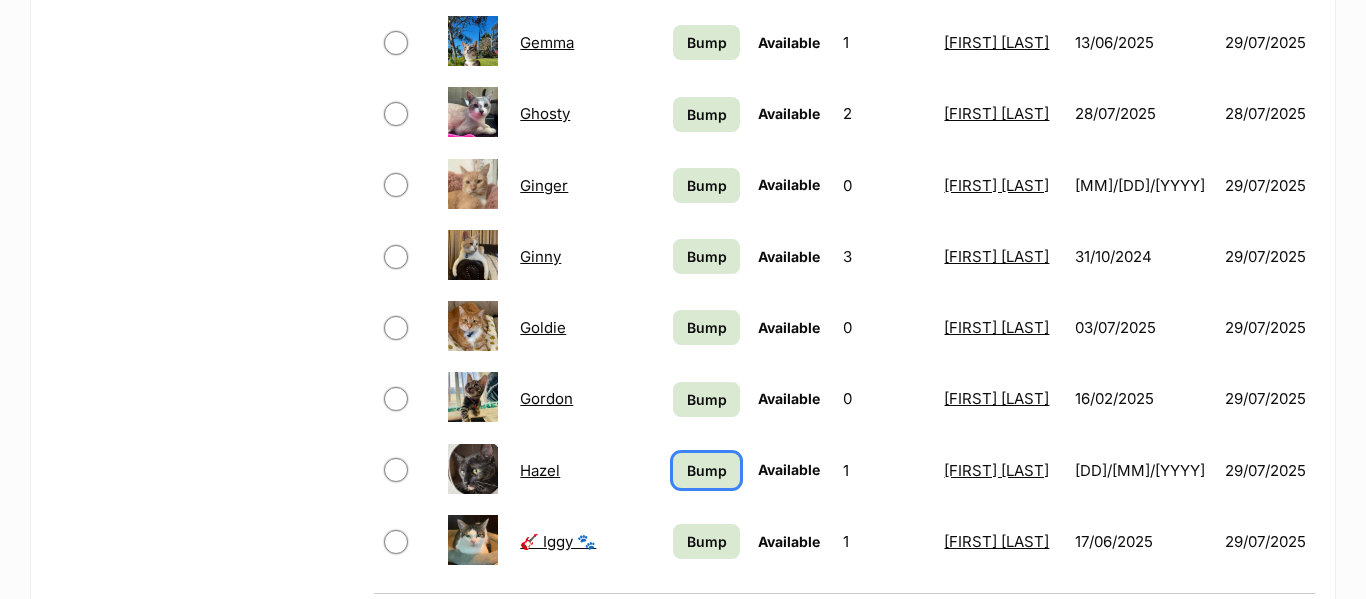 click on "Bump" at bounding box center (707, 470) 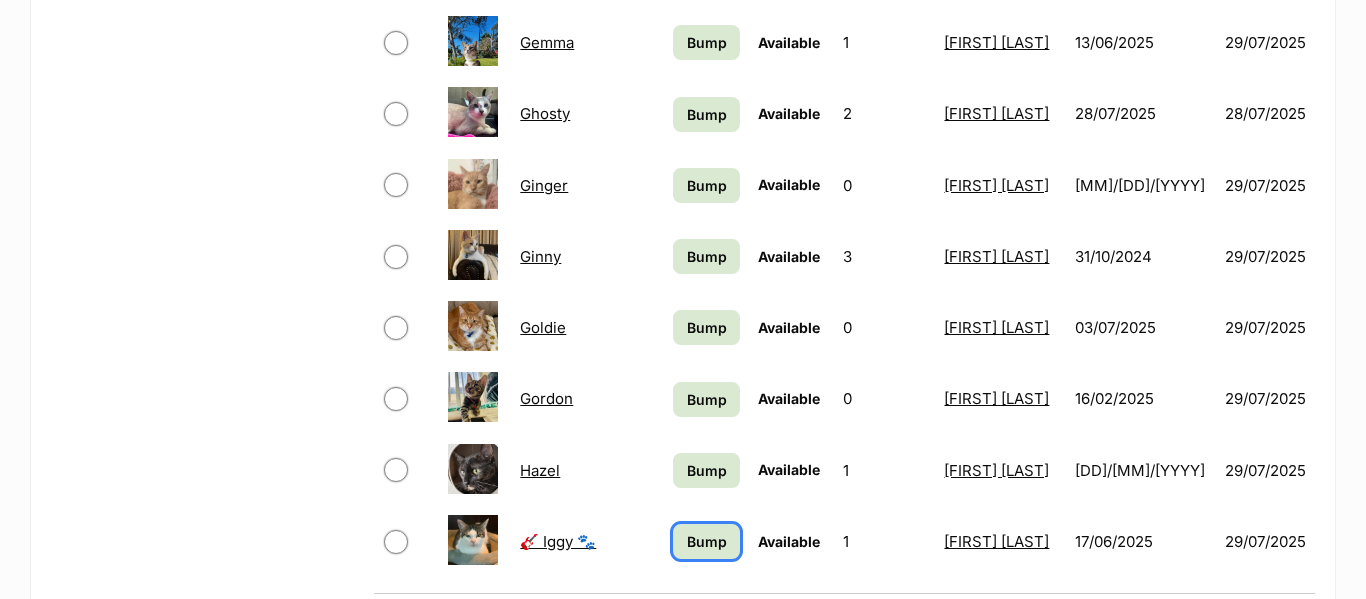 click on "Bump" at bounding box center (707, 541) 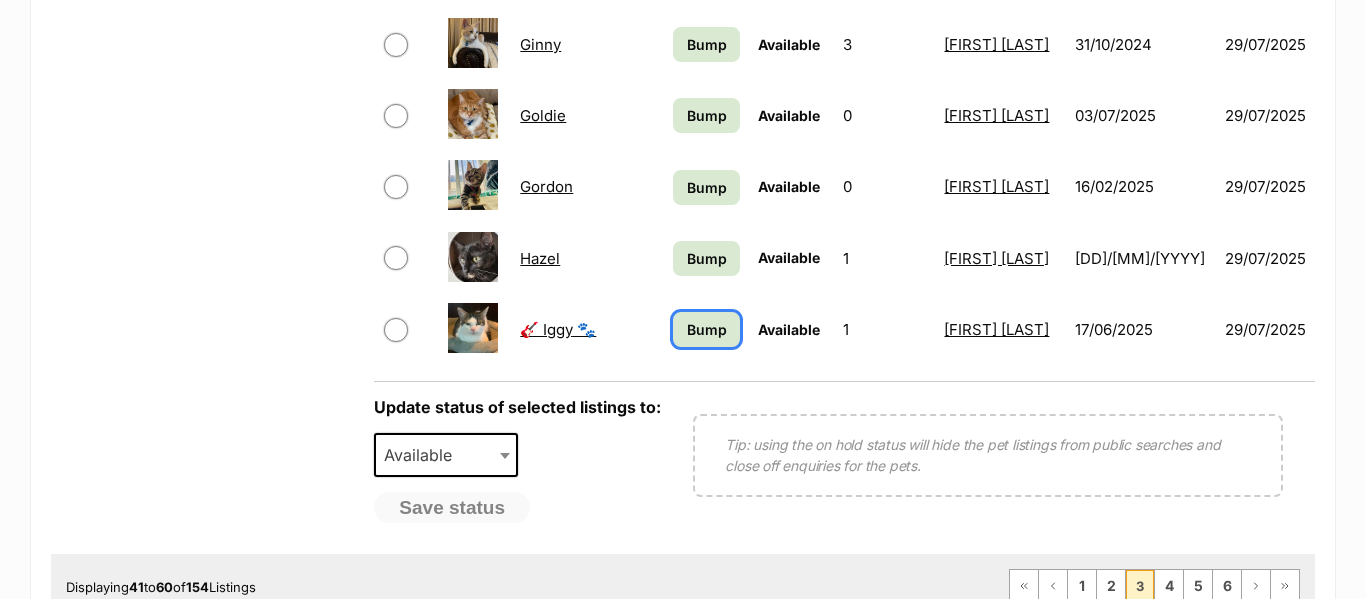 scroll, scrollTop: 1606, scrollLeft: 0, axis: vertical 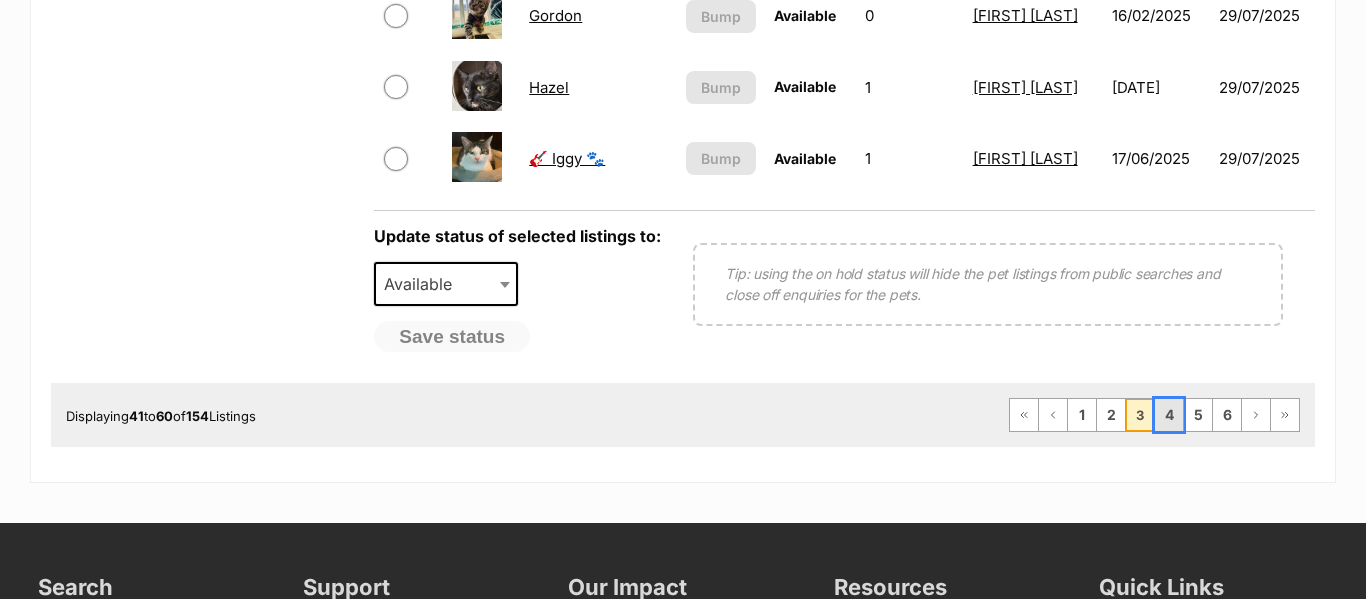 click on "4" at bounding box center (1169, 415) 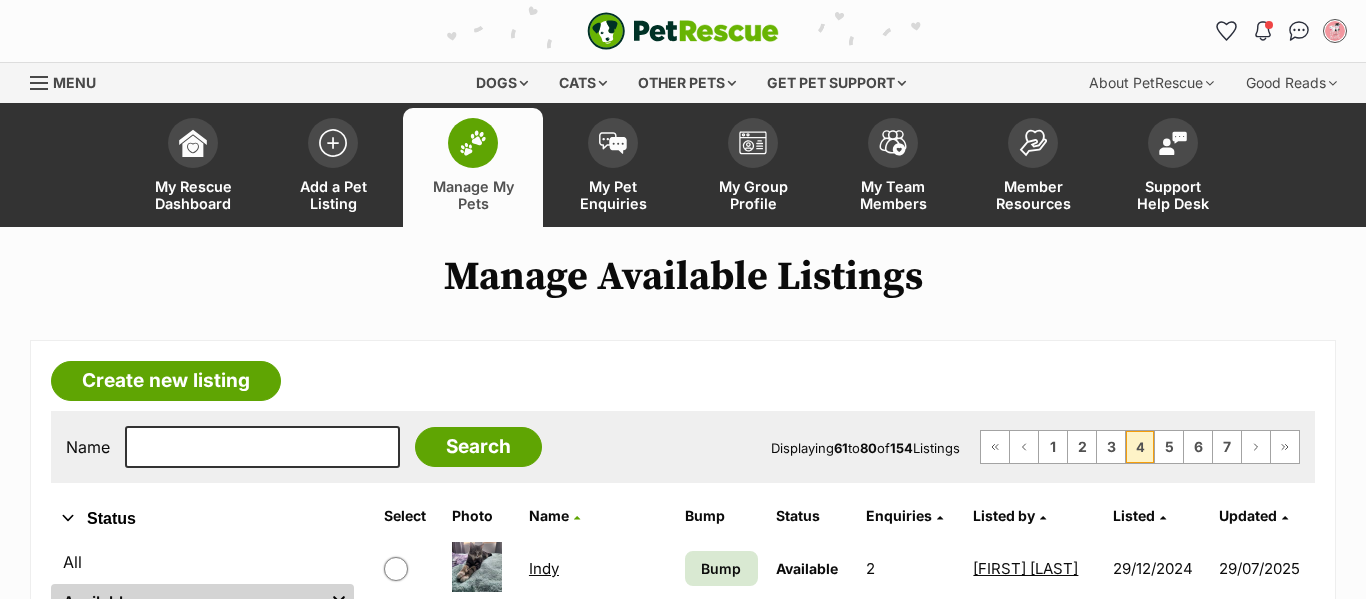 scroll, scrollTop: 0, scrollLeft: 0, axis: both 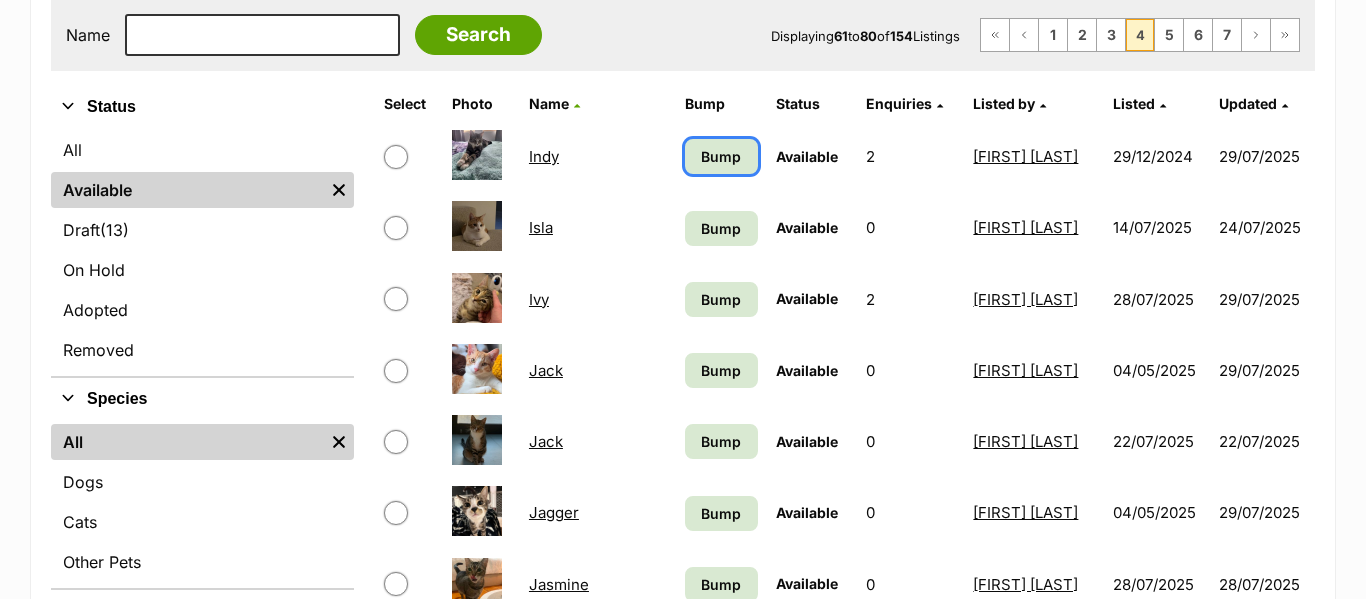 click on "Bump" at bounding box center [721, 156] 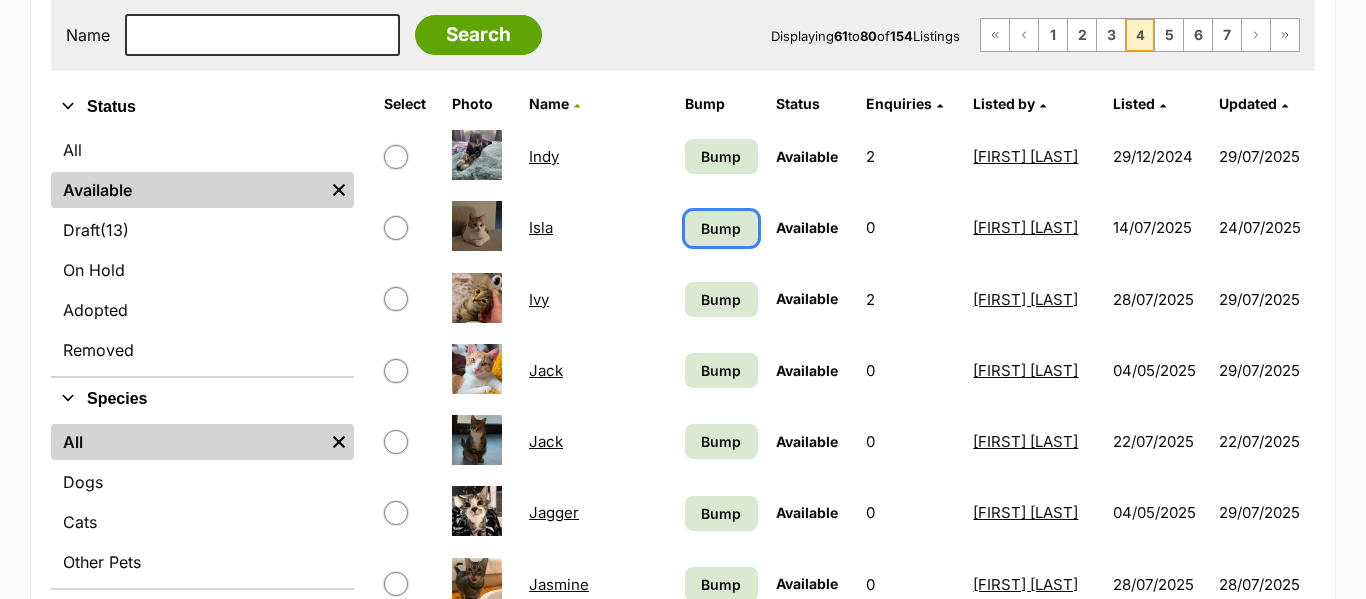 click on "Bump" at bounding box center [721, 228] 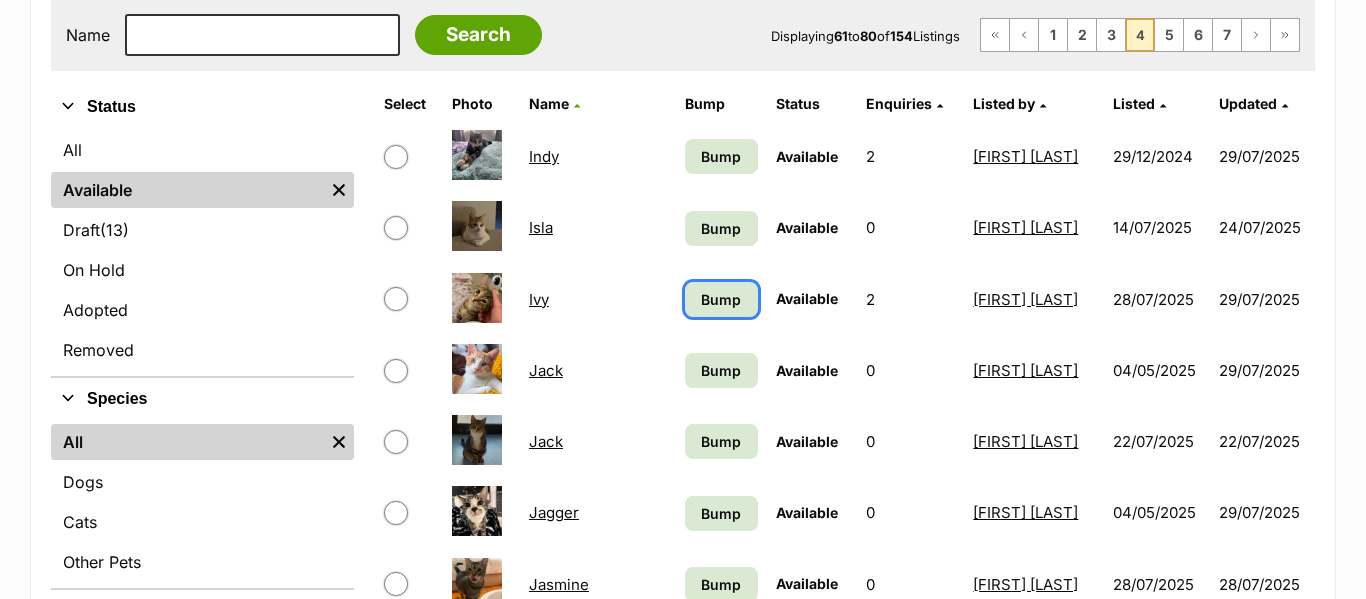 click on "Bump" at bounding box center (721, 299) 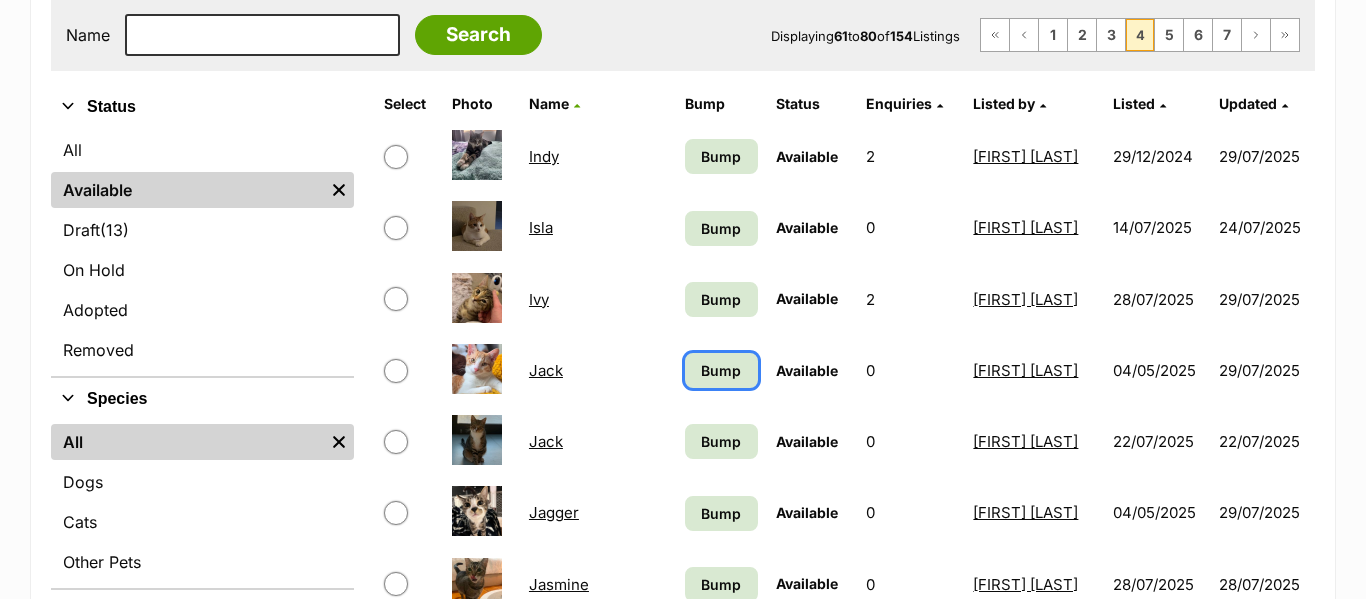 click on "Bump" at bounding box center [721, 370] 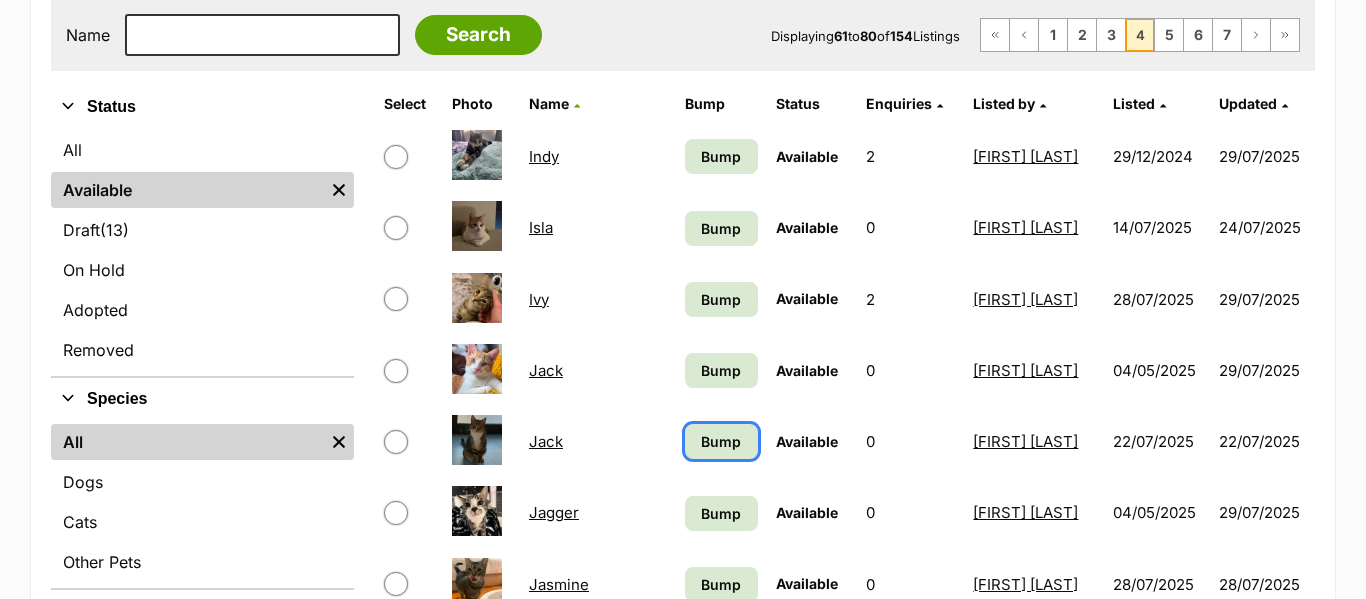 click on "Bump" at bounding box center [721, 441] 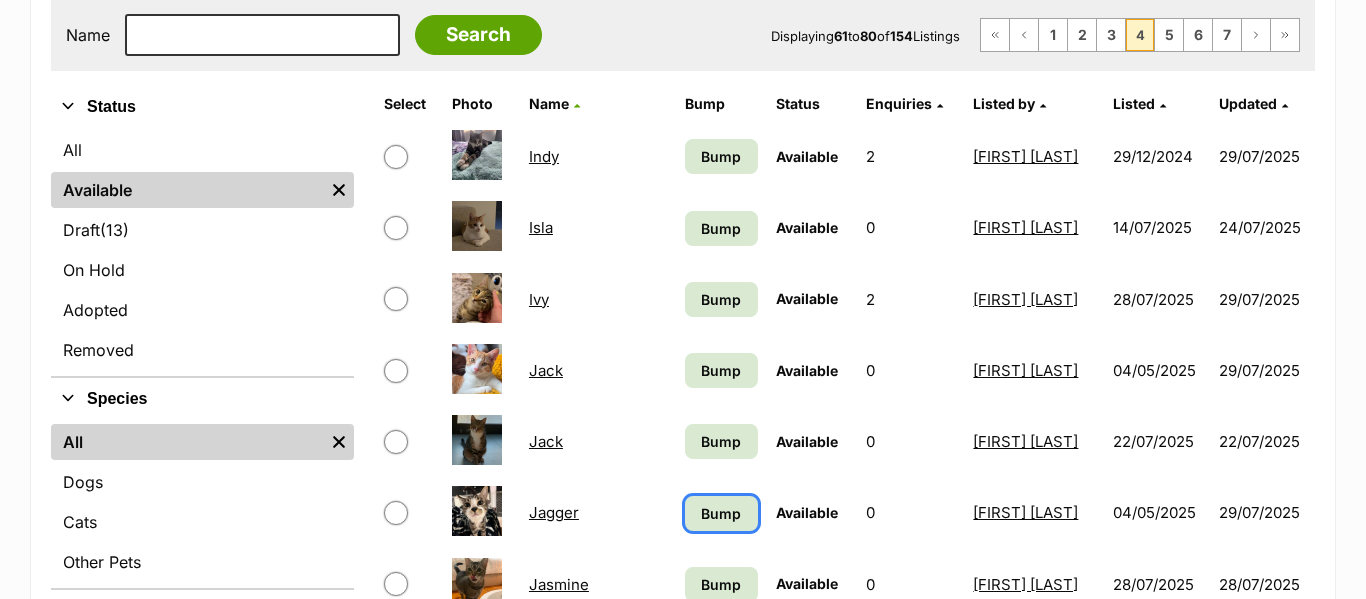 click on "Bump" at bounding box center [721, 513] 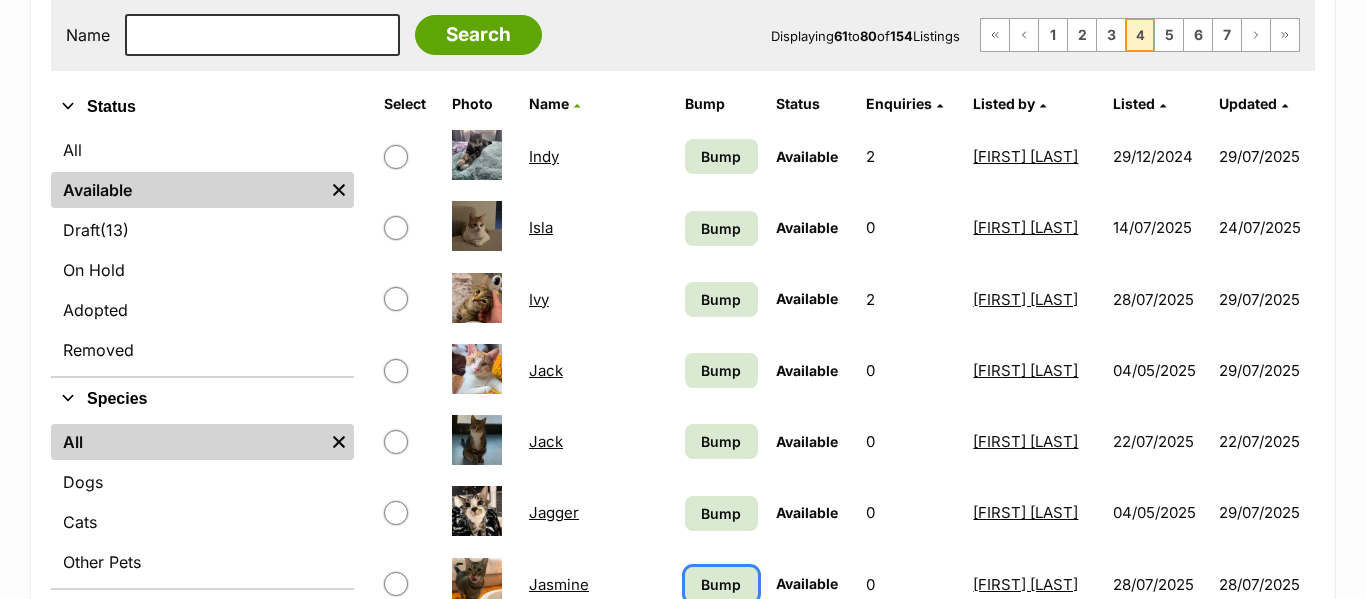 click on "Bump" at bounding box center [721, 584] 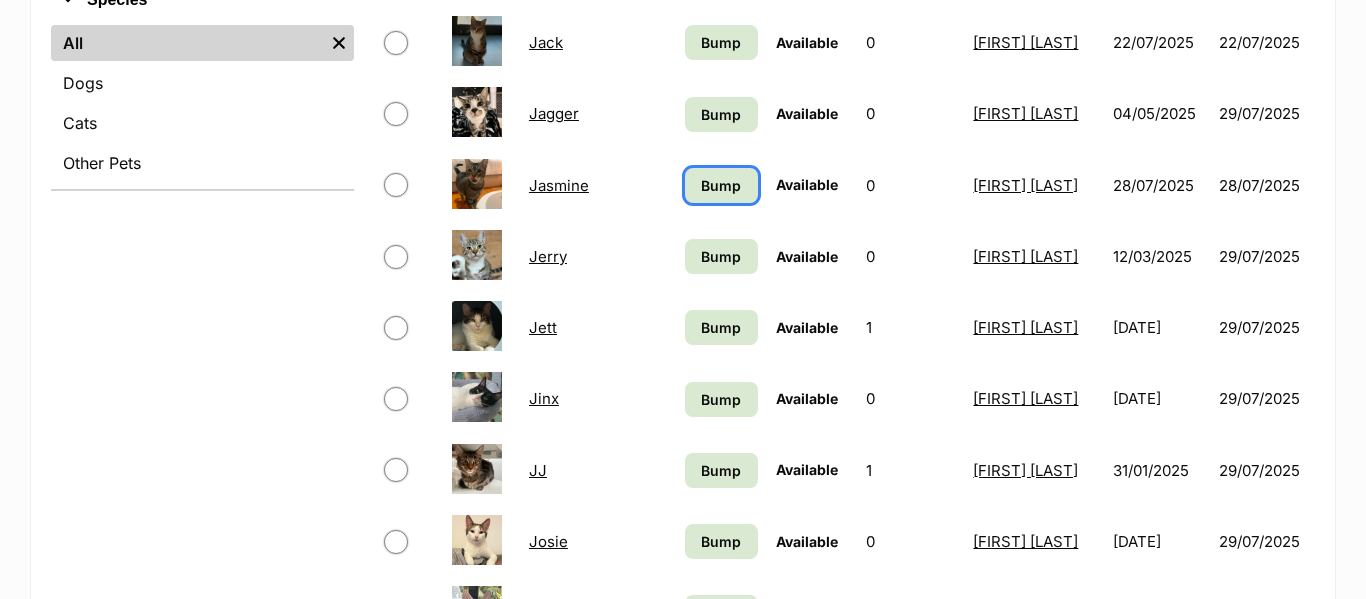 scroll, scrollTop: 817, scrollLeft: 0, axis: vertical 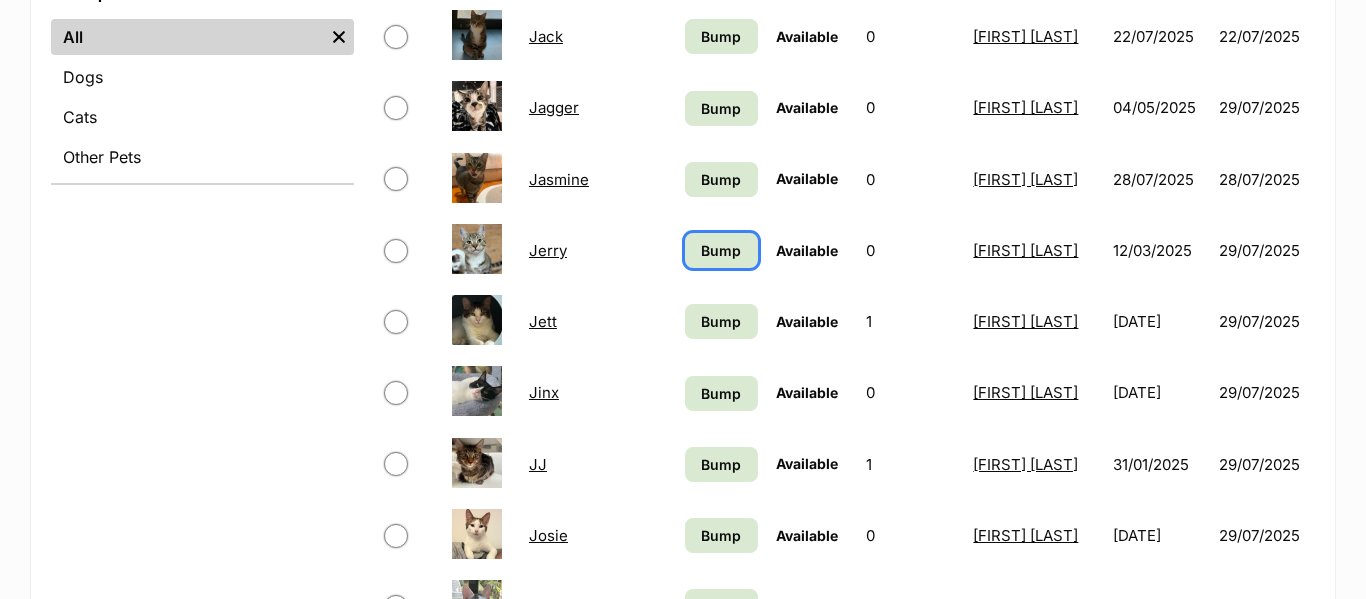 click on "Bump" at bounding box center (721, 250) 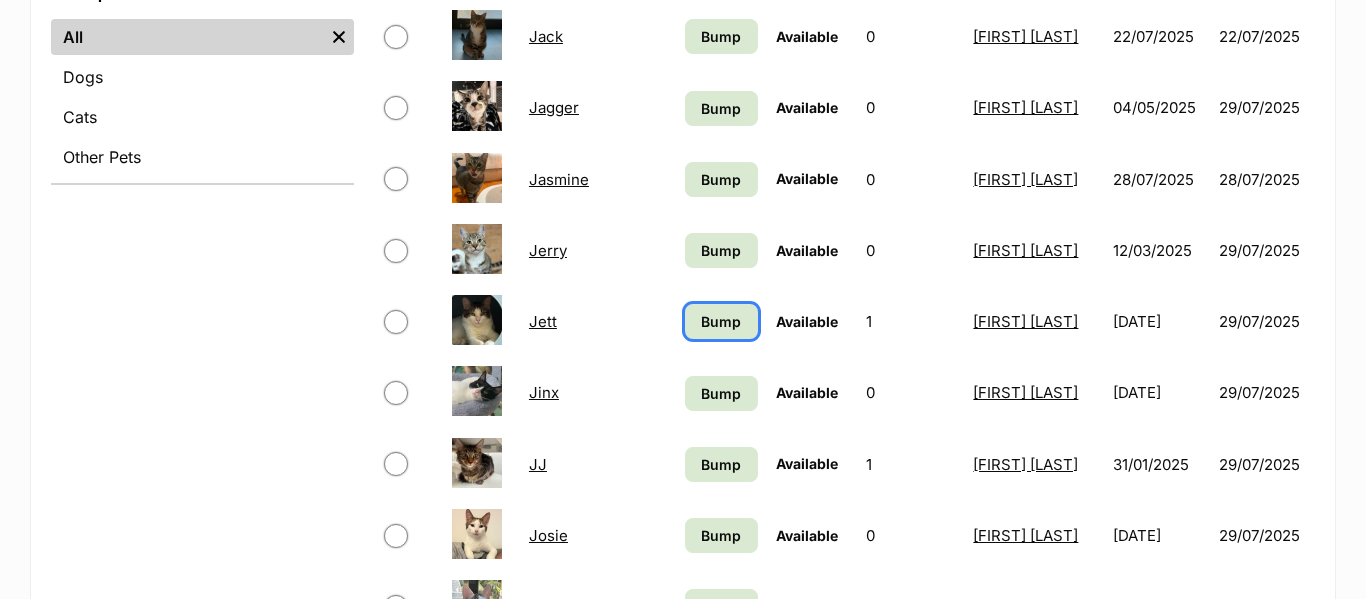 click on "Bump" at bounding box center [721, 321] 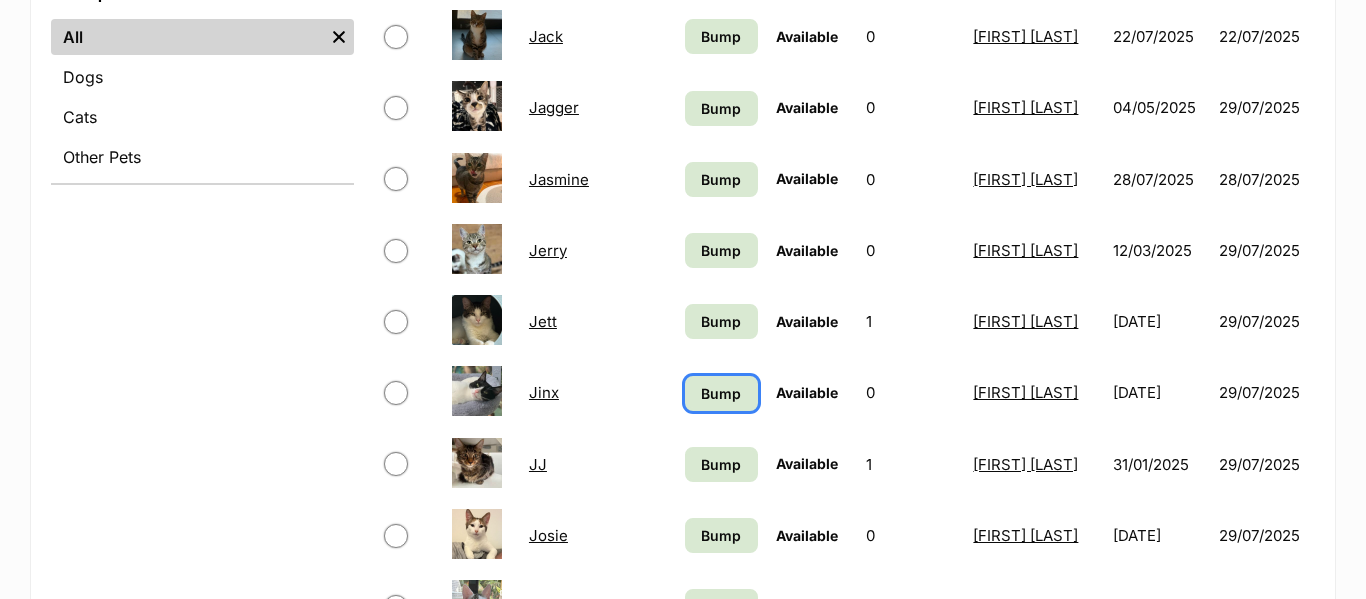 click on "Bump" at bounding box center [721, 393] 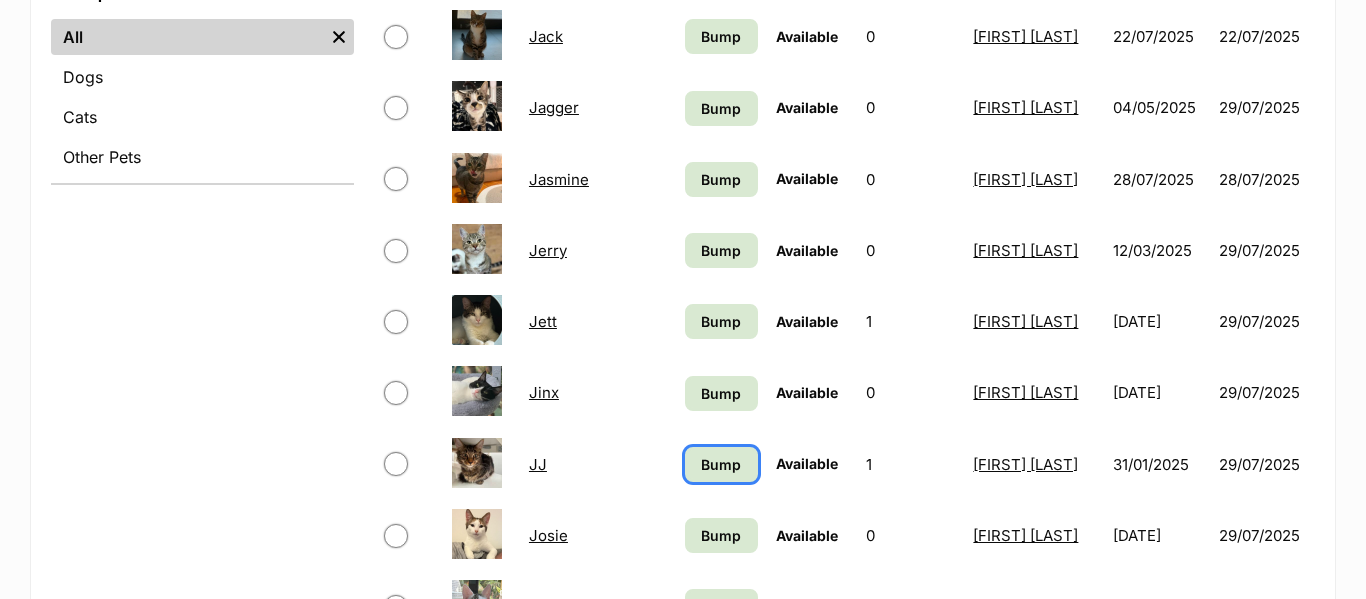 click on "Bump" at bounding box center [721, 464] 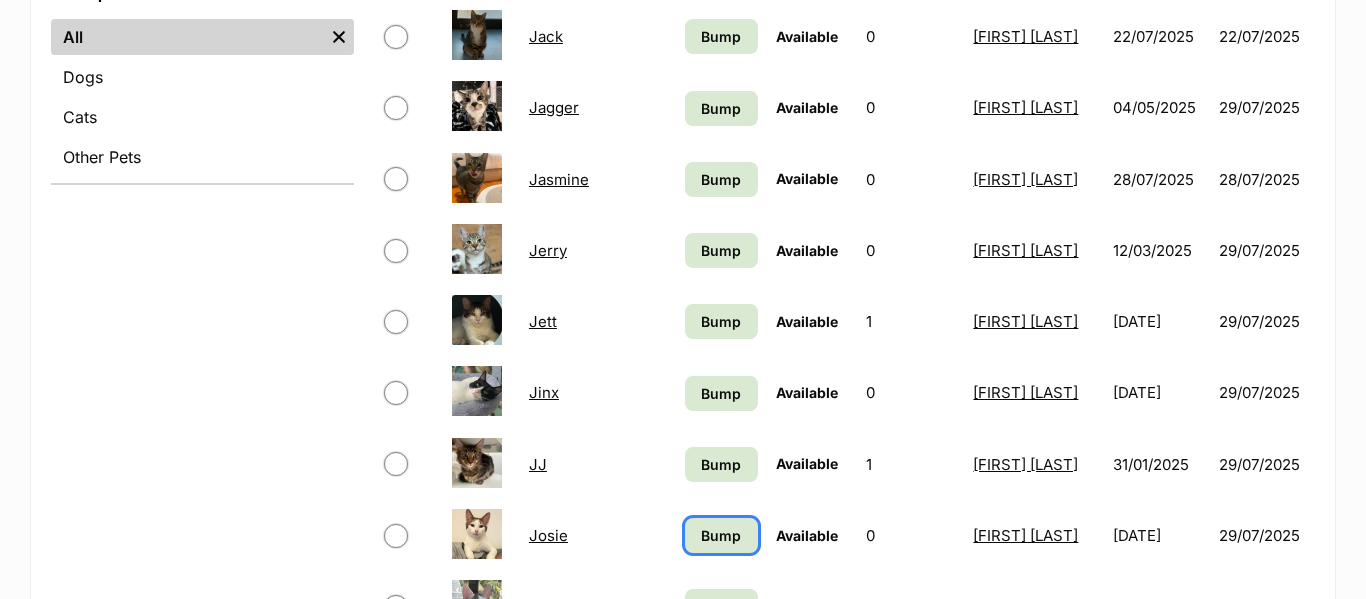 click on "Bump" at bounding box center (721, 535) 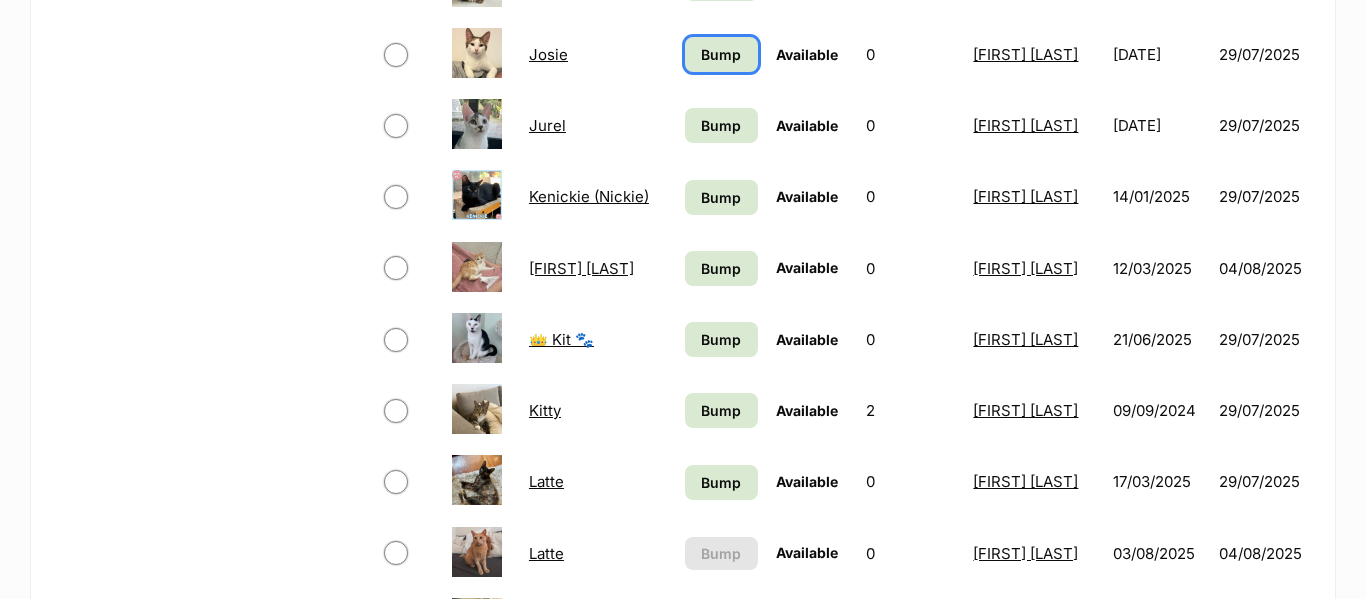 scroll, scrollTop: 1310, scrollLeft: 0, axis: vertical 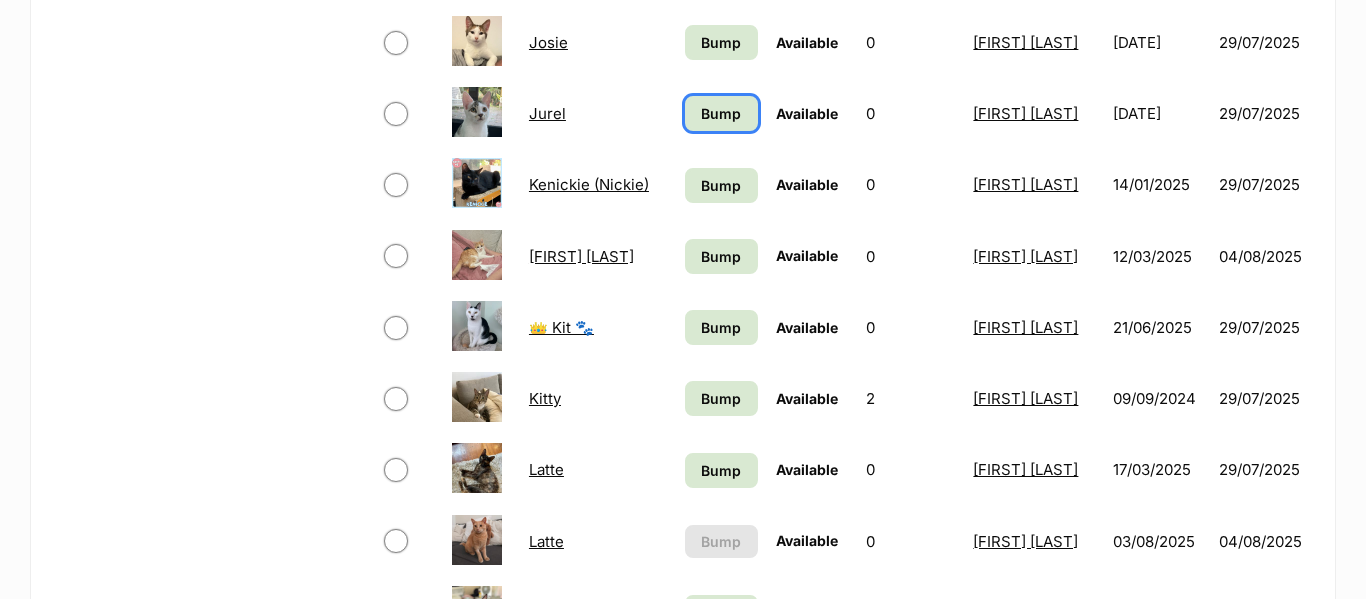 click on "Bump" at bounding box center [721, 113] 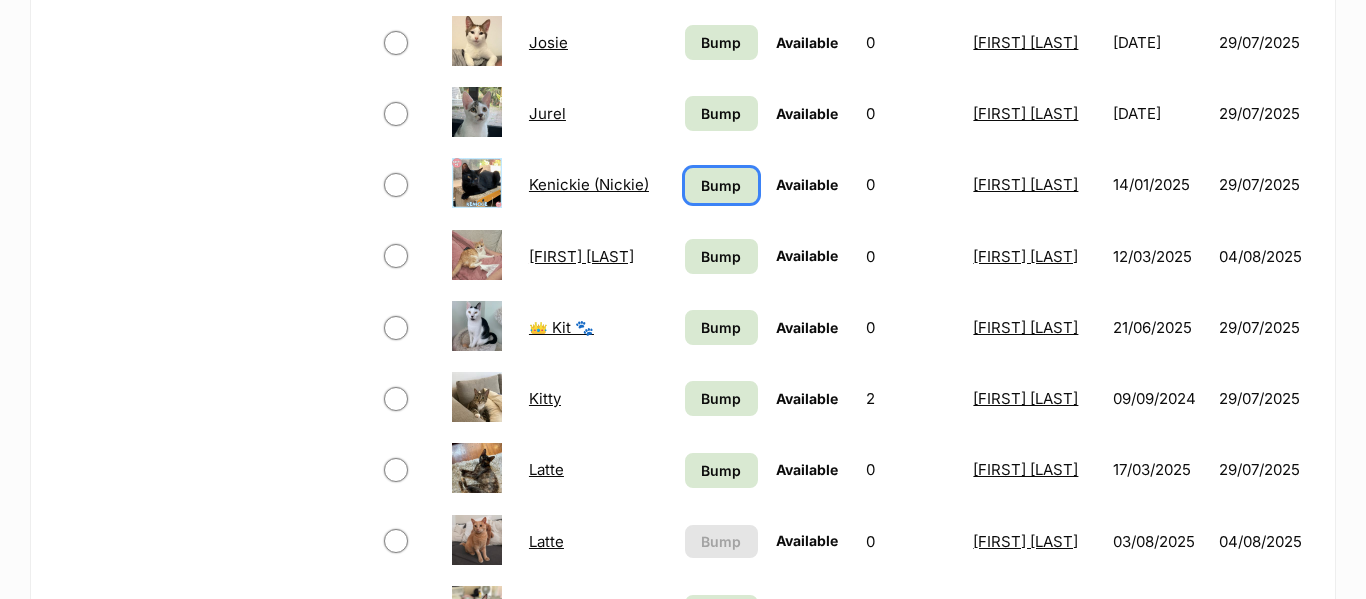 click on "Bump" at bounding box center (721, 185) 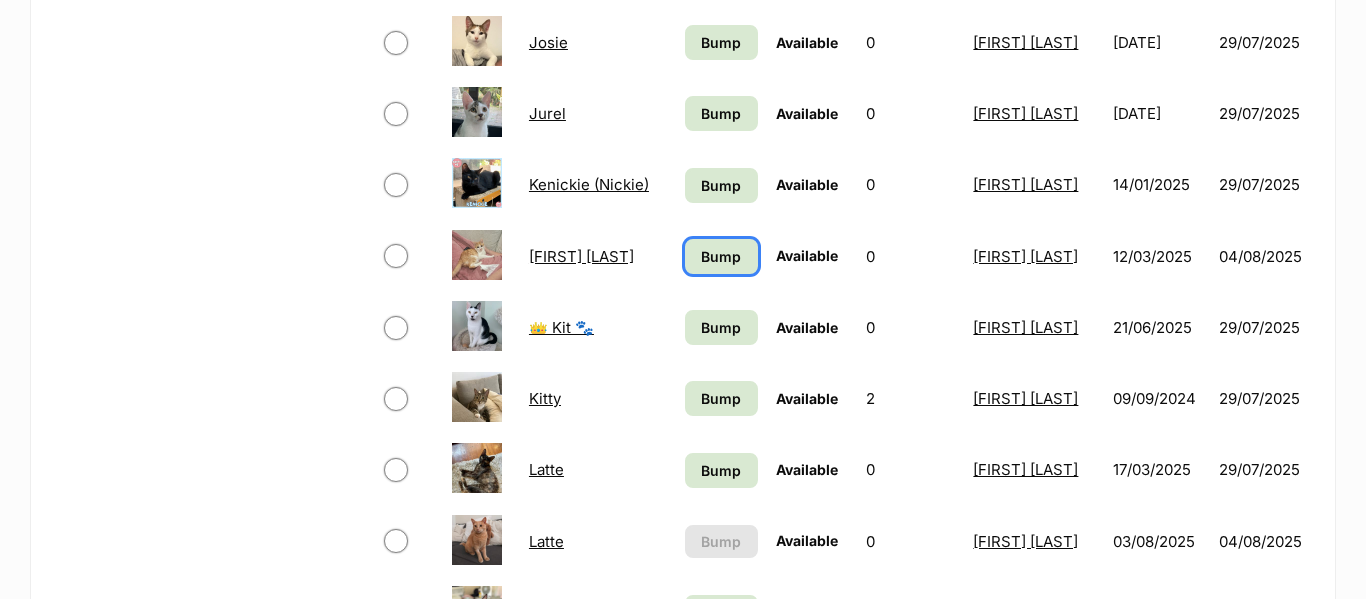 click on "Bump" at bounding box center [721, 256] 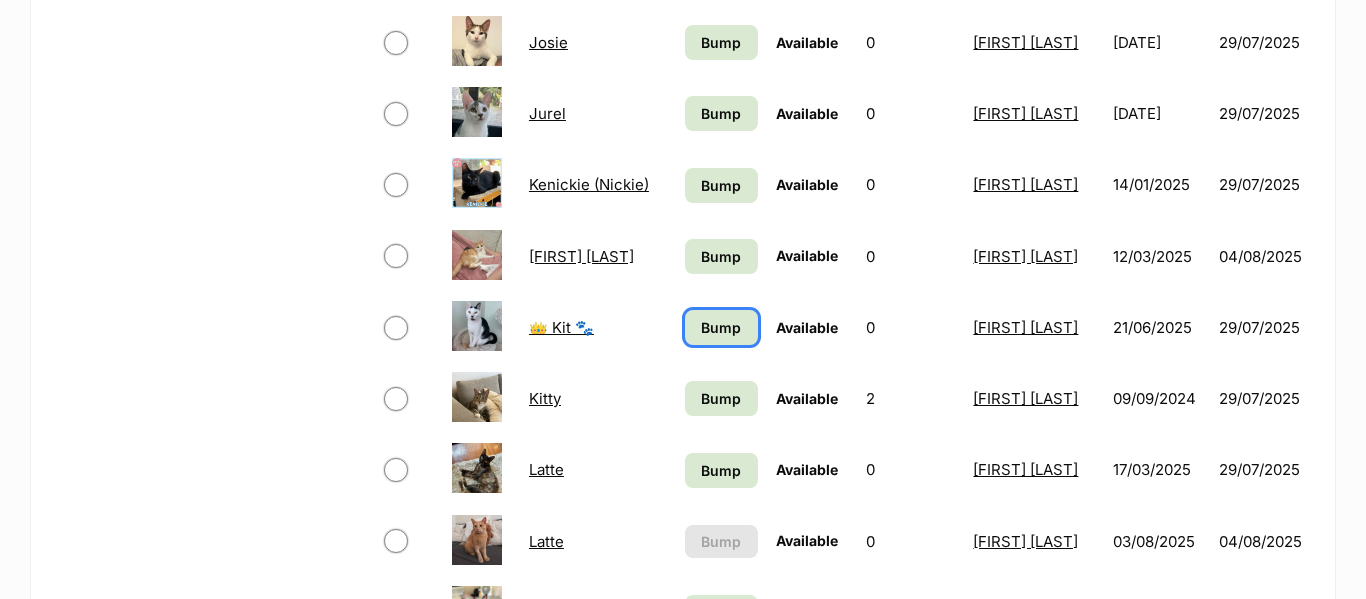 click on "Bump" at bounding box center (721, 327) 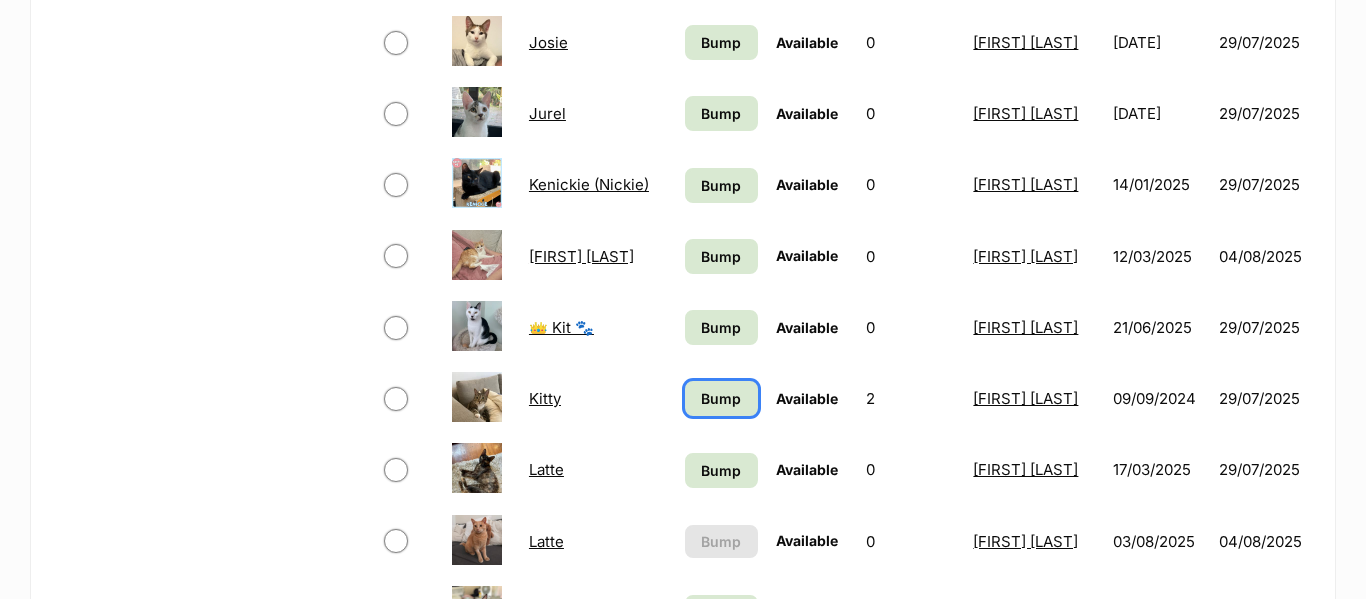 click on "Bump" at bounding box center (721, 398) 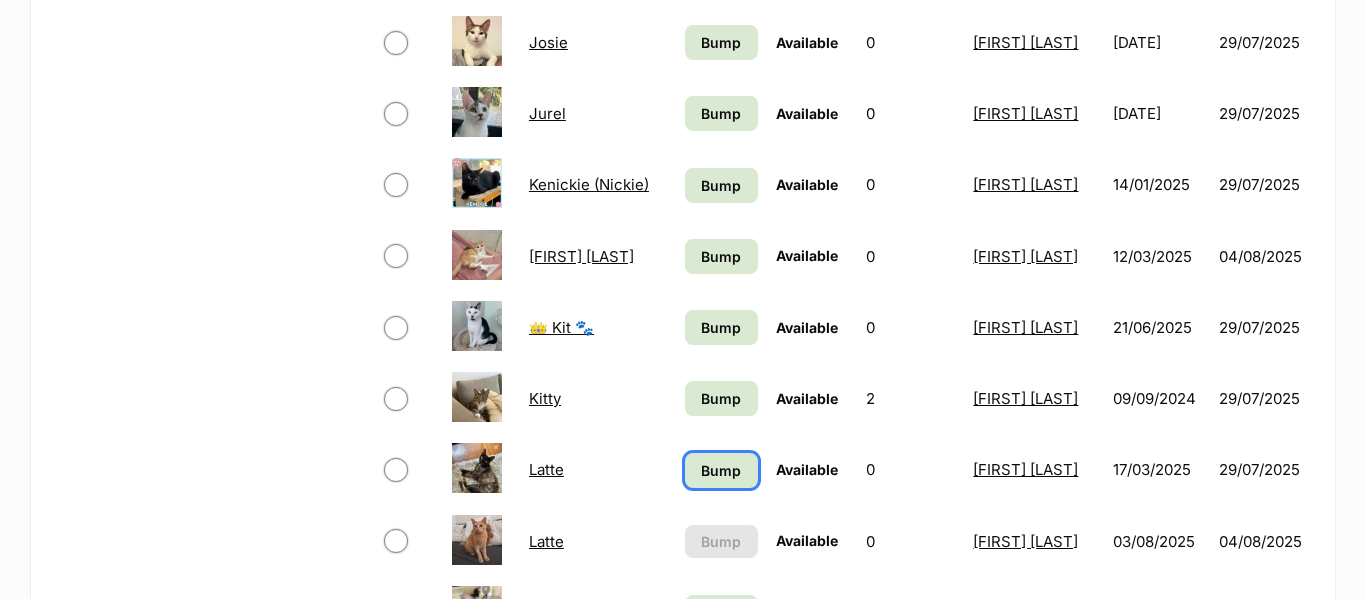 click on "Bump" at bounding box center [721, 470] 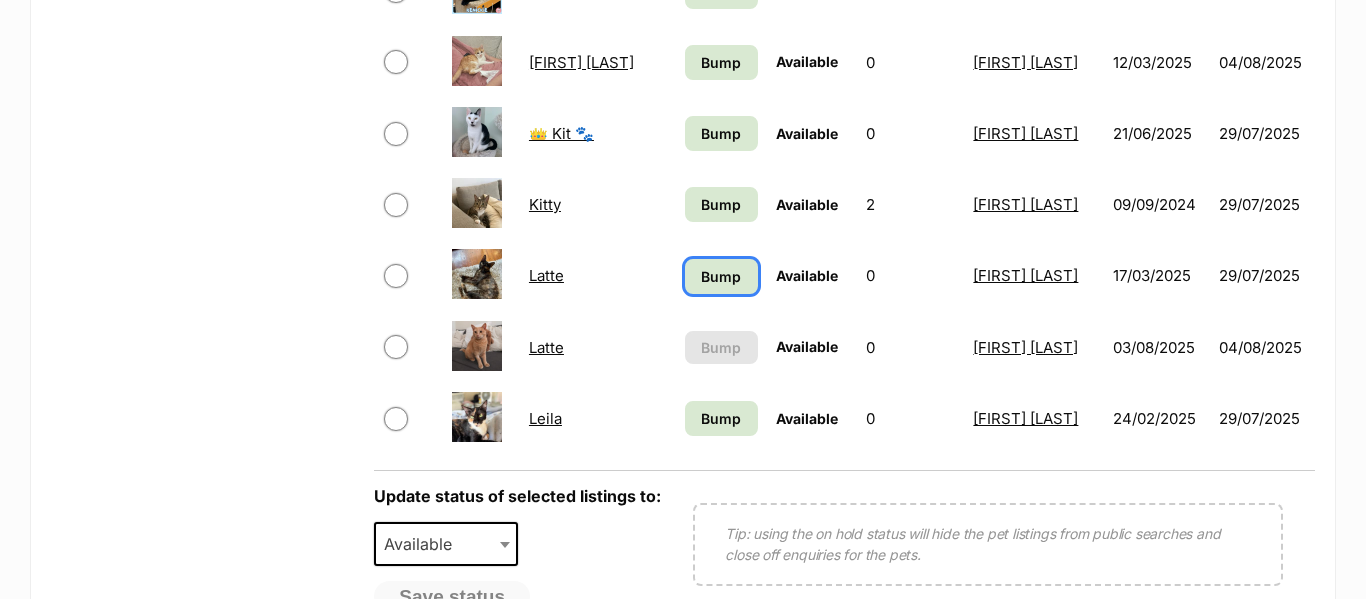 scroll, scrollTop: 1588, scrollLeft: 0, axis: vertical 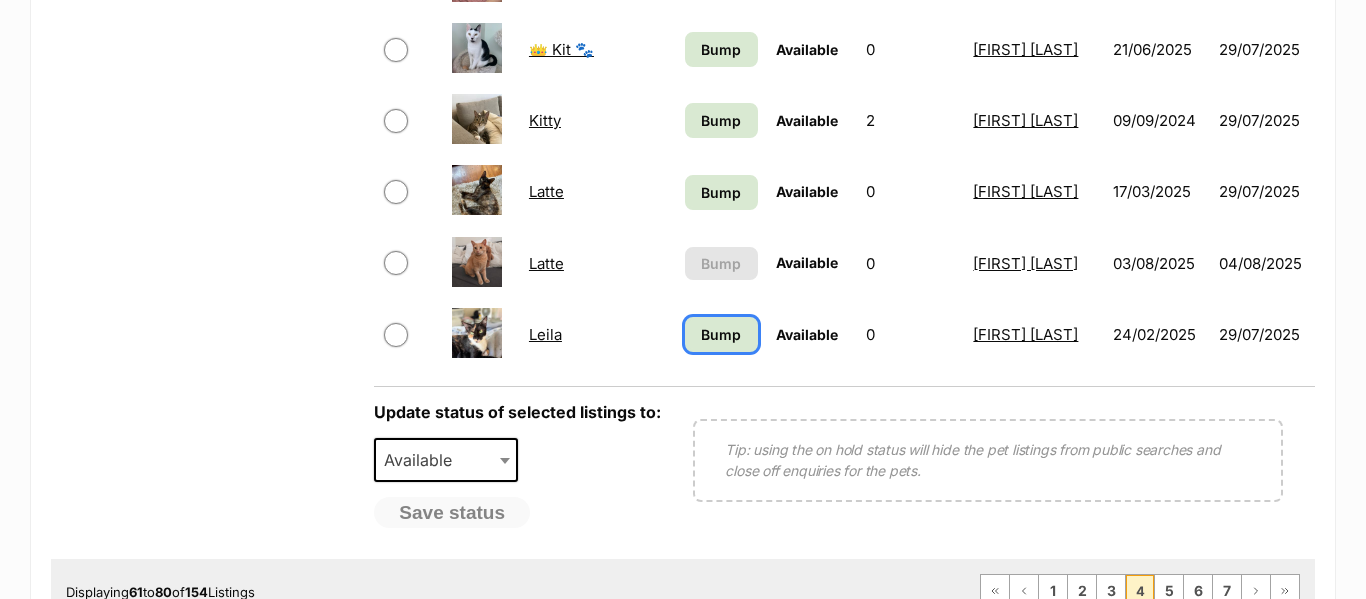 click on "Bump" at bounding box center (721, 334) 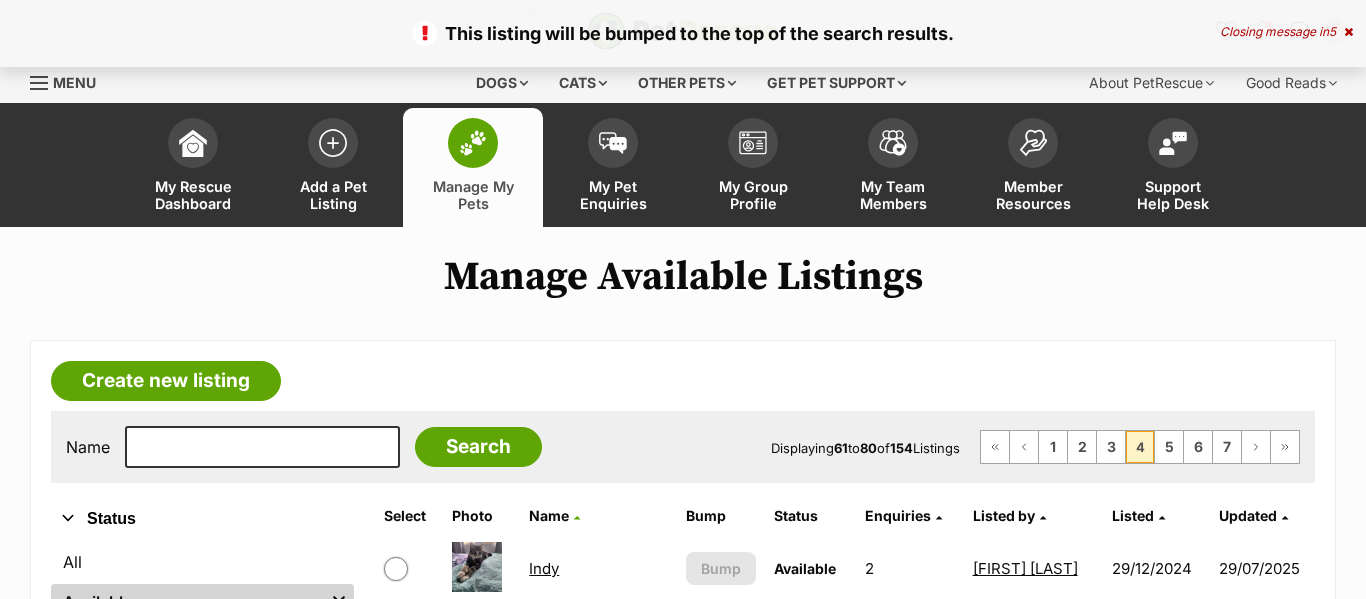 scroll, scrollTop: 0, scrollLeft: 0, axis: both 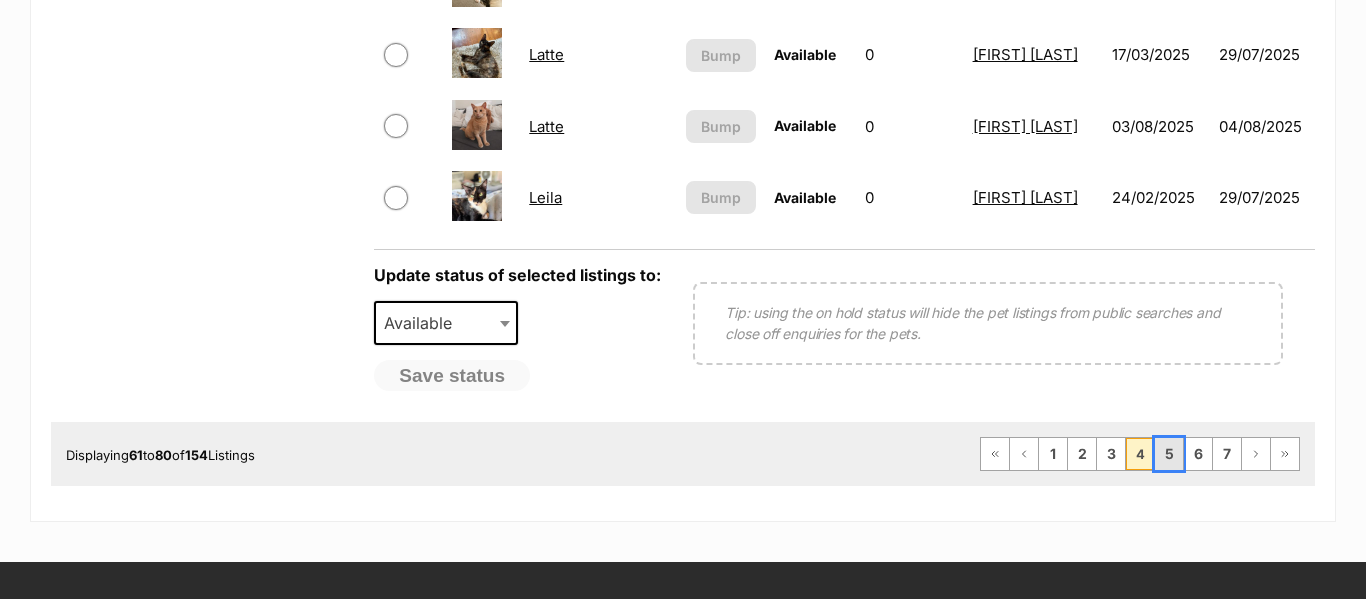click on "5" at bounding box center [1169, 454] 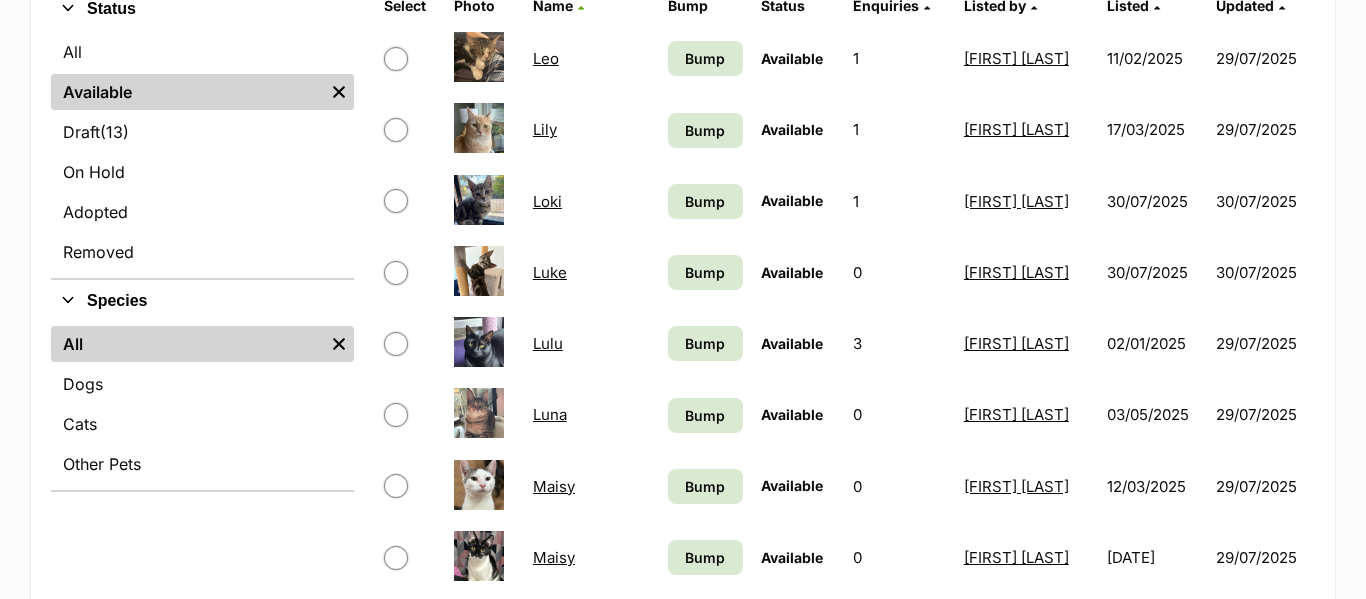 scroll, scrollTop: 529, scrollLeft: 0, axis: vertical 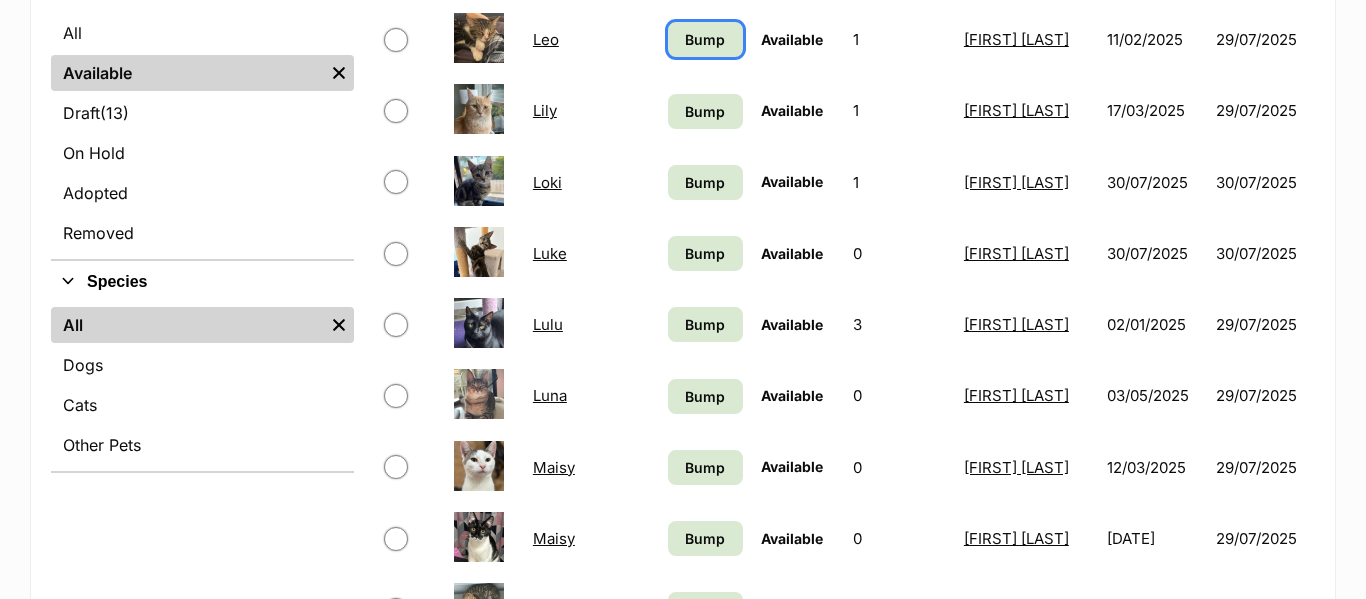 click on "Bump" at bounding box center [705, 39] 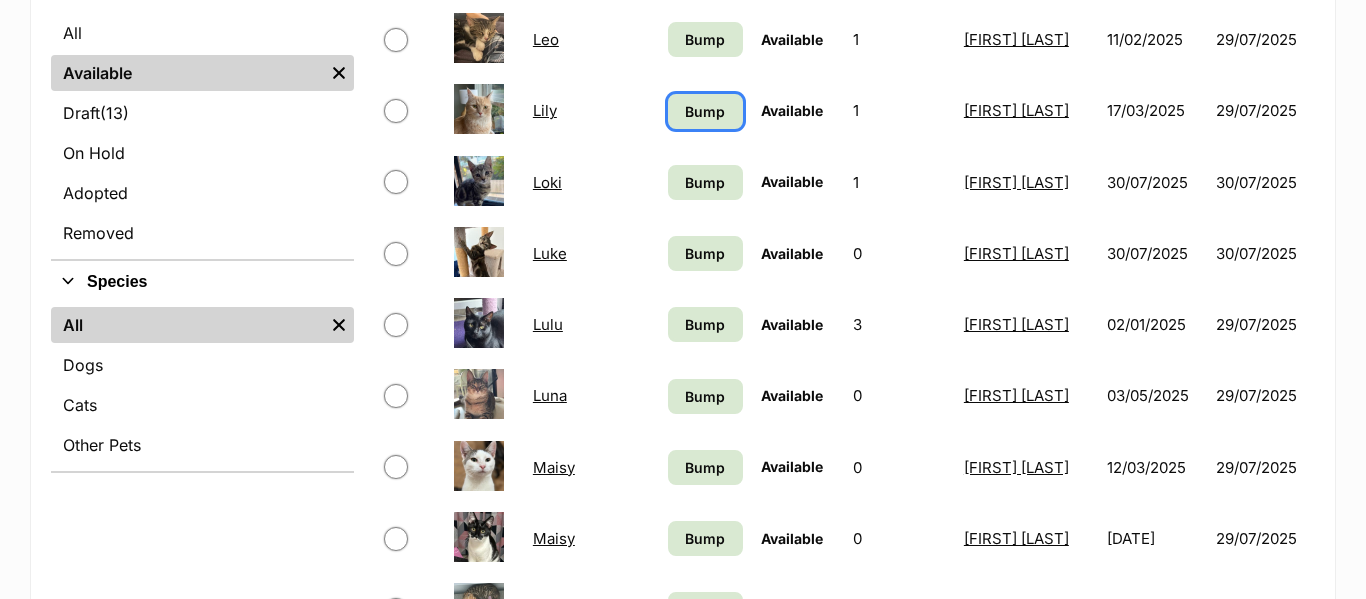 click on "Bump" at bounding box center (705, 111) 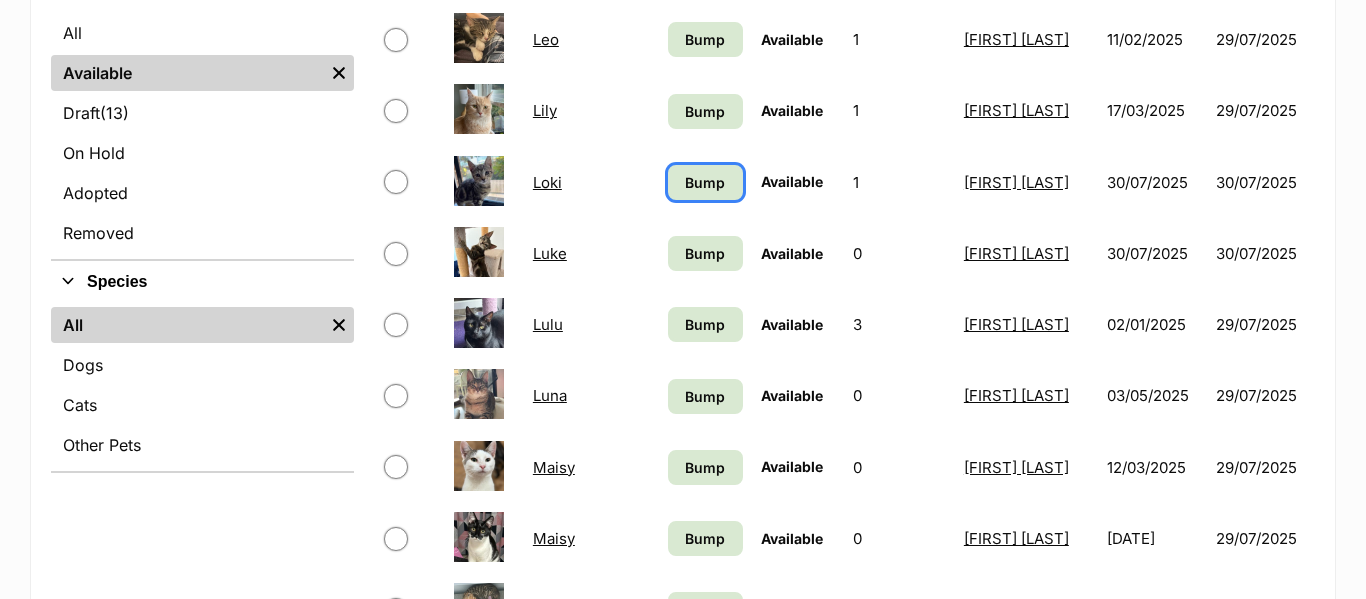 click on "Bump" at bounding box center (705, 182) 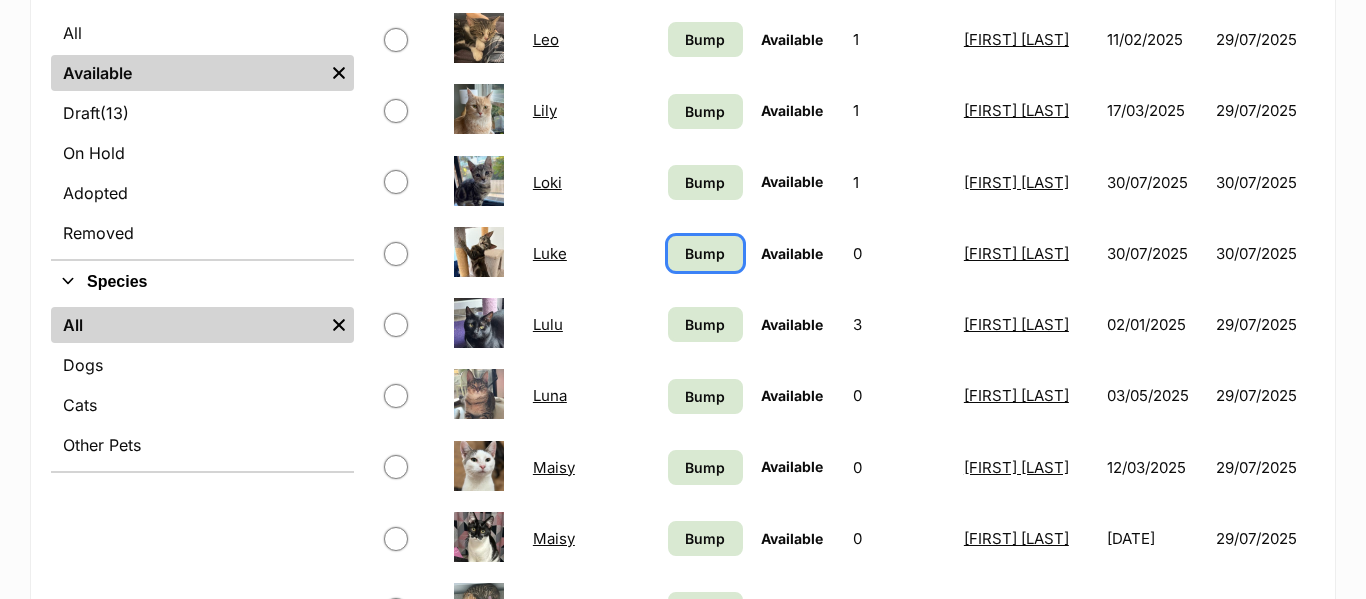 click on "Bump" at bounding box center [705, 253] 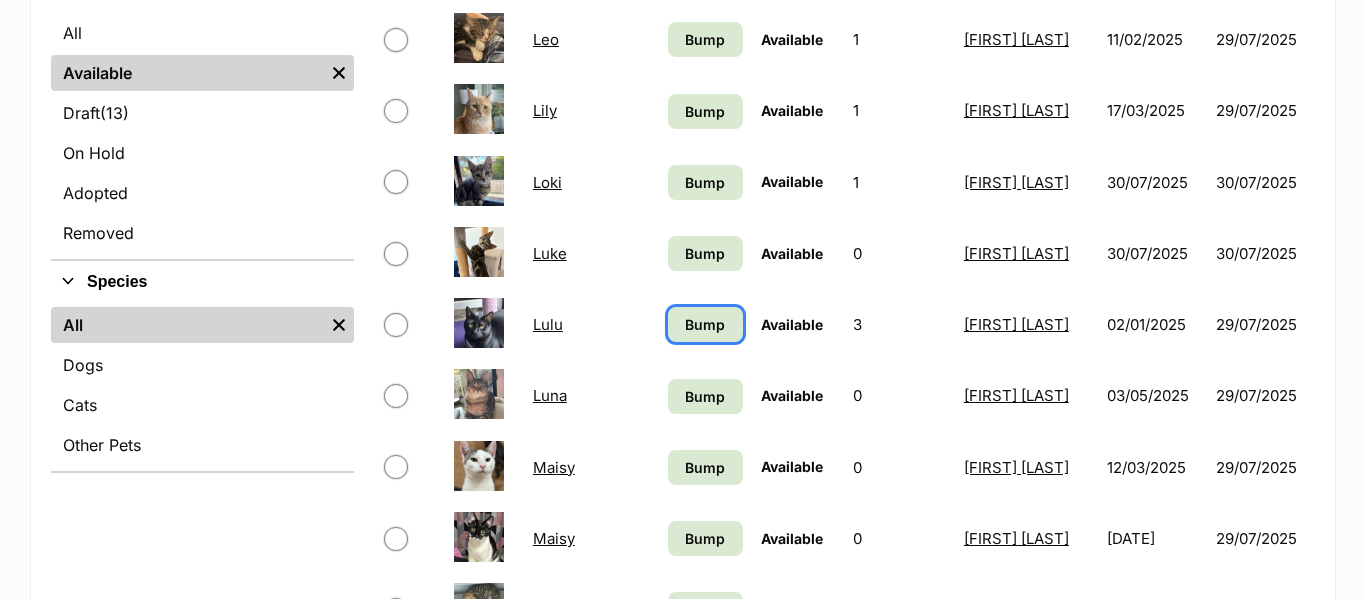 click on "Bump" at bounding box center [705, 324] 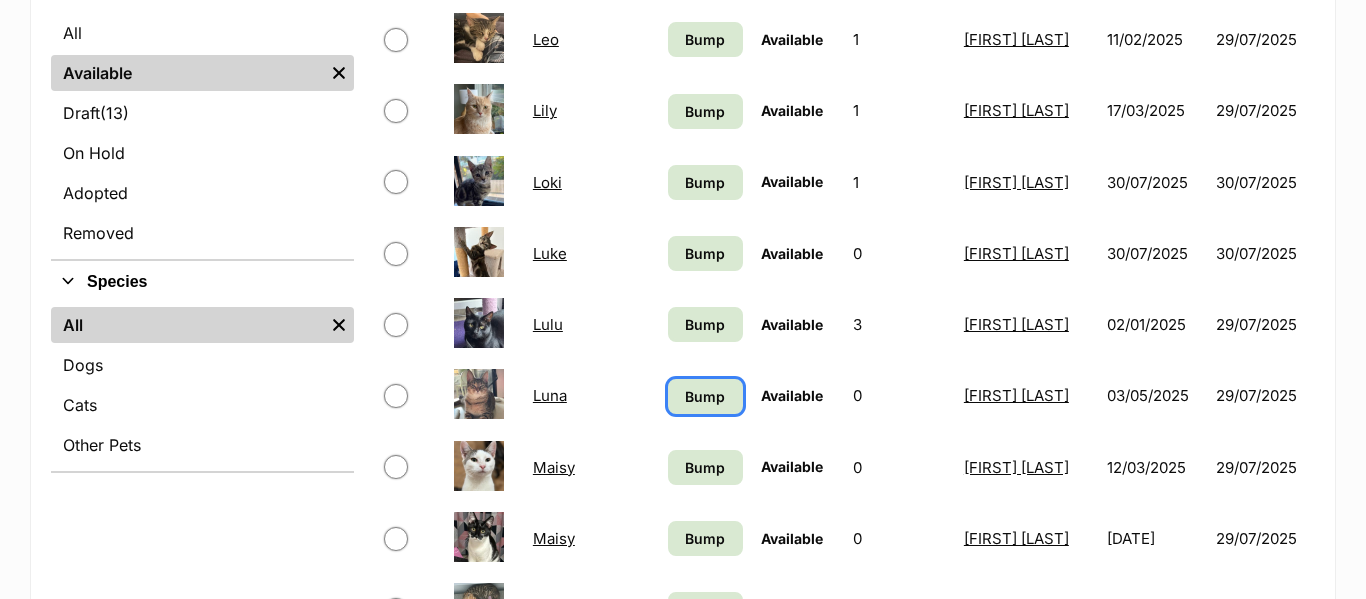 click on "Bump" at bounding box center (705, 396) 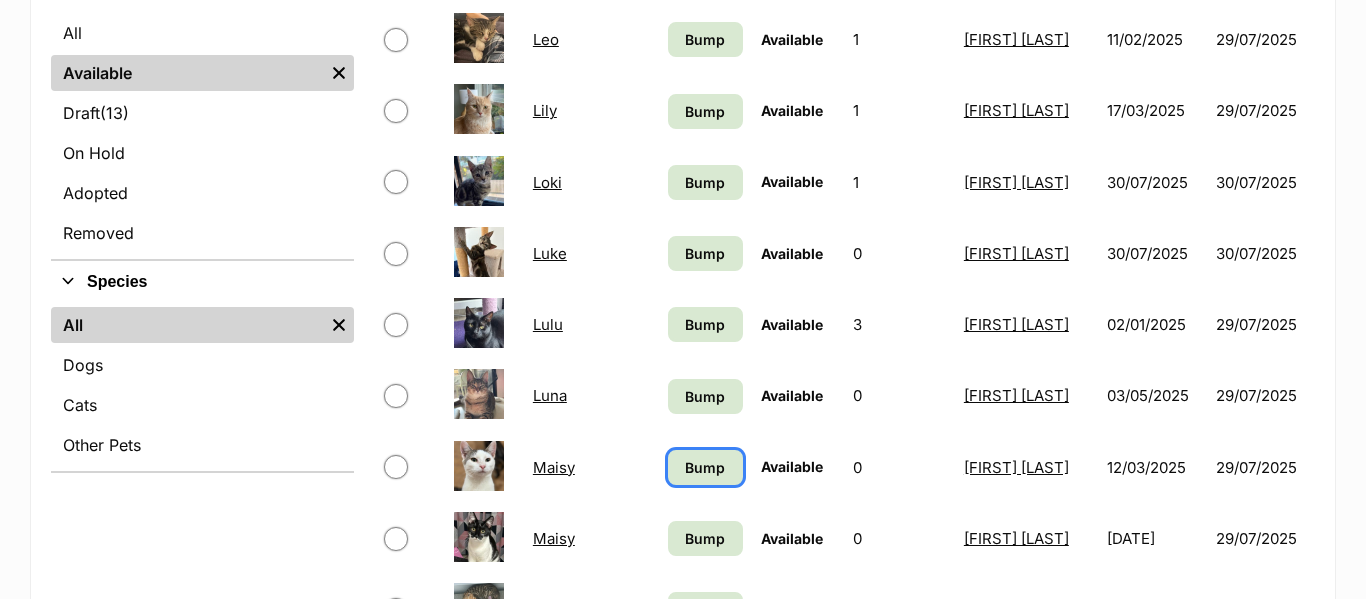 click on "Bump" at bounding box center [705, 467] 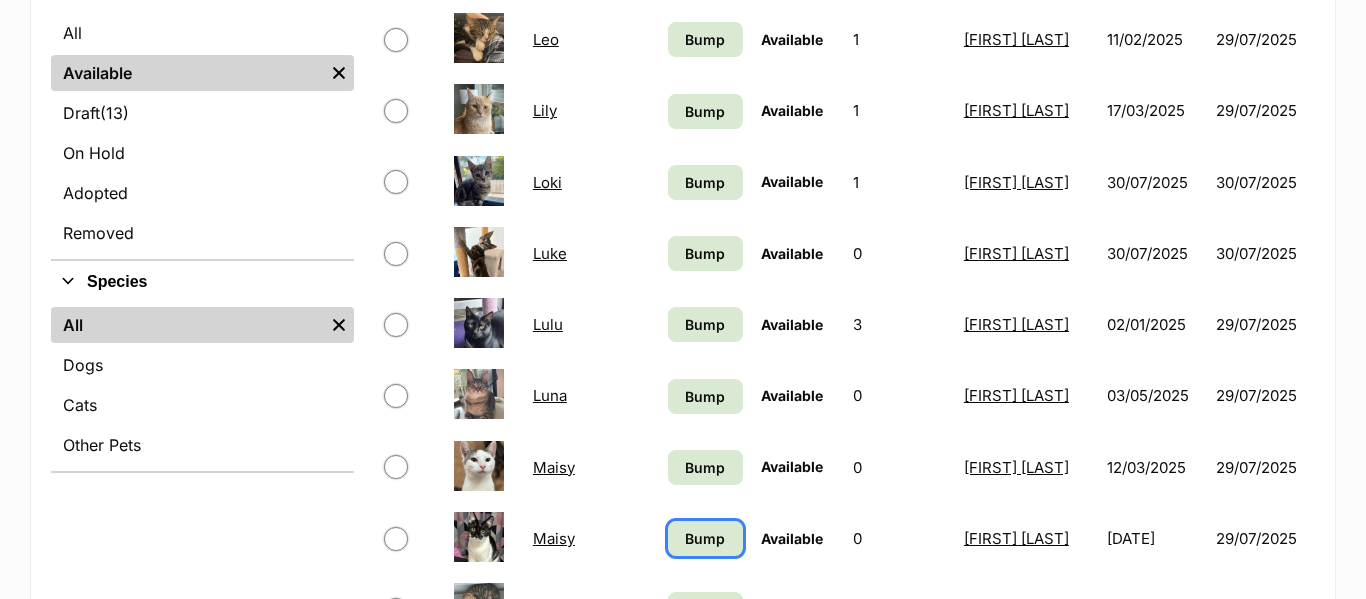 click on "Bump" at bounding box center [705, 538] 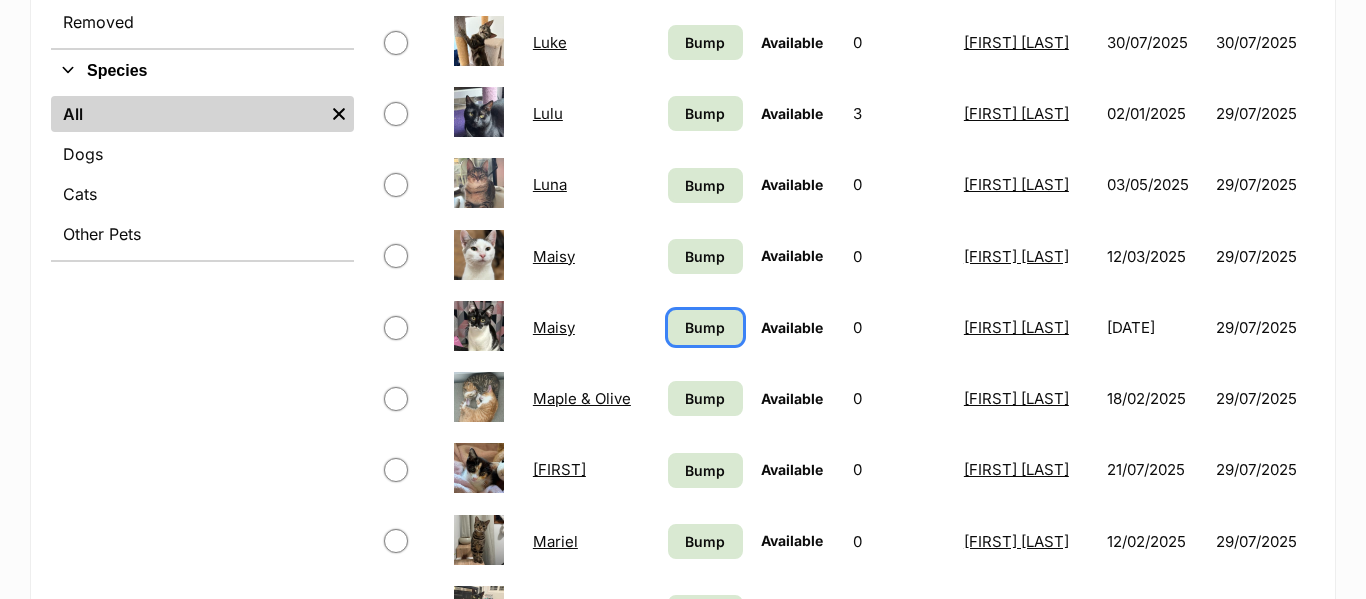 scroll, scrollTop: 746, scrollLeft: 0, axis: vertical 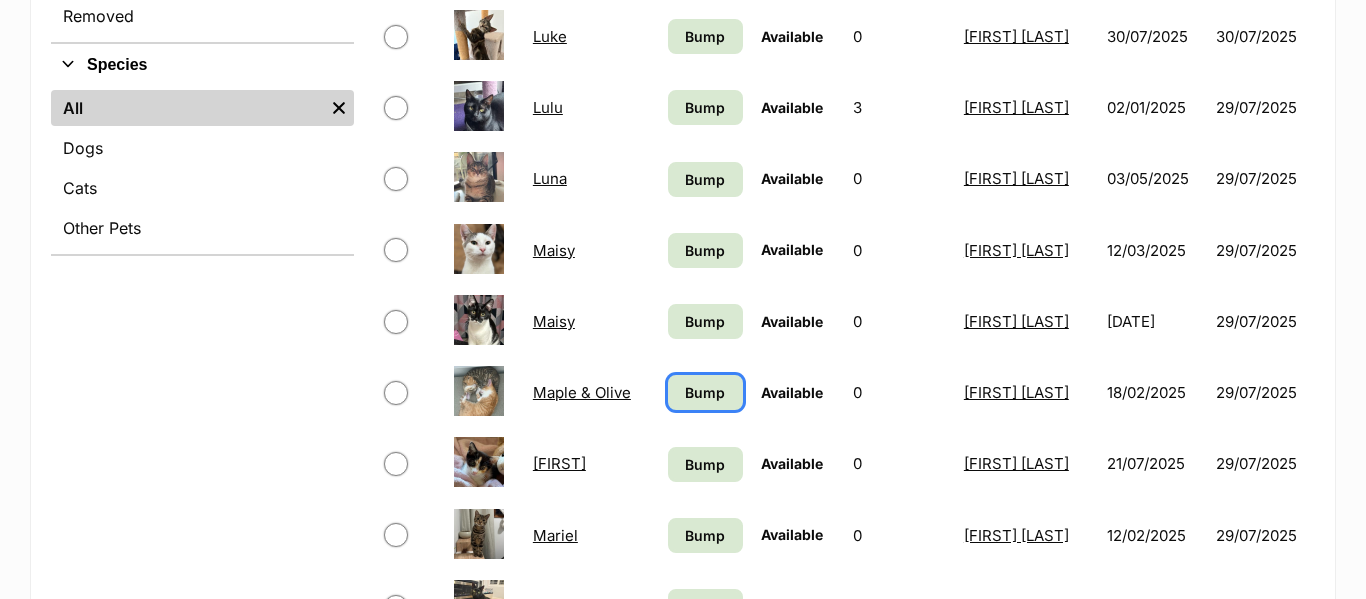 click on "Bump" at bounding box center (705, 392) 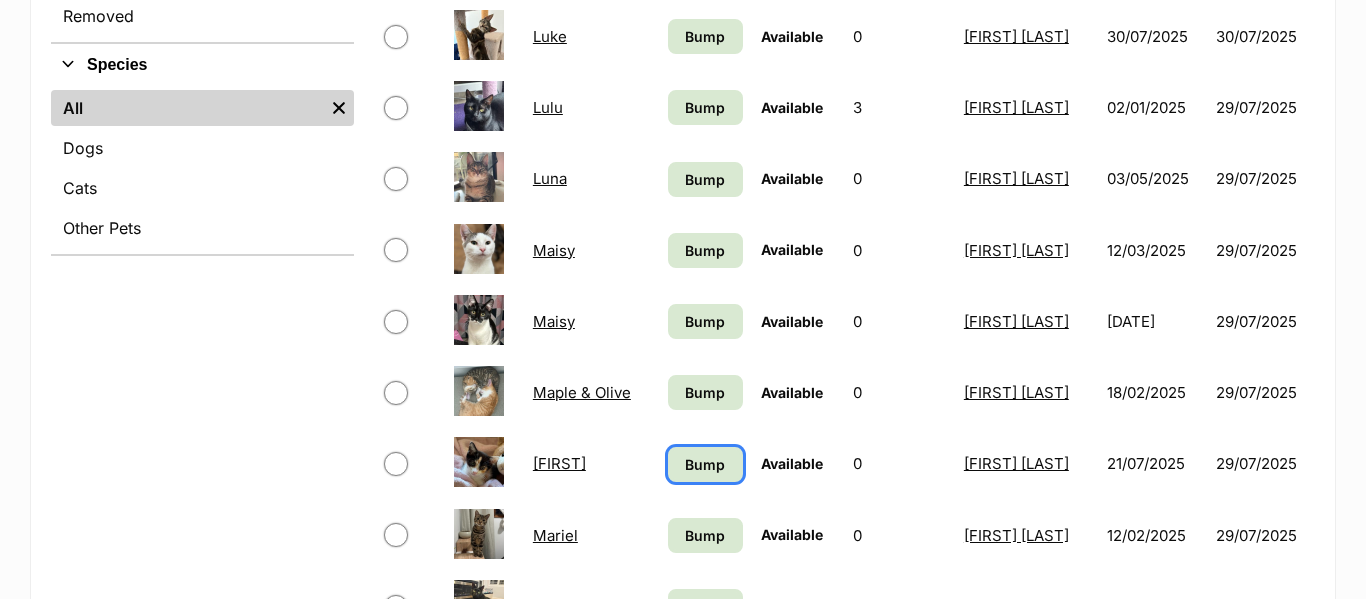 click on "Bump" at bounding box center [705, 464] 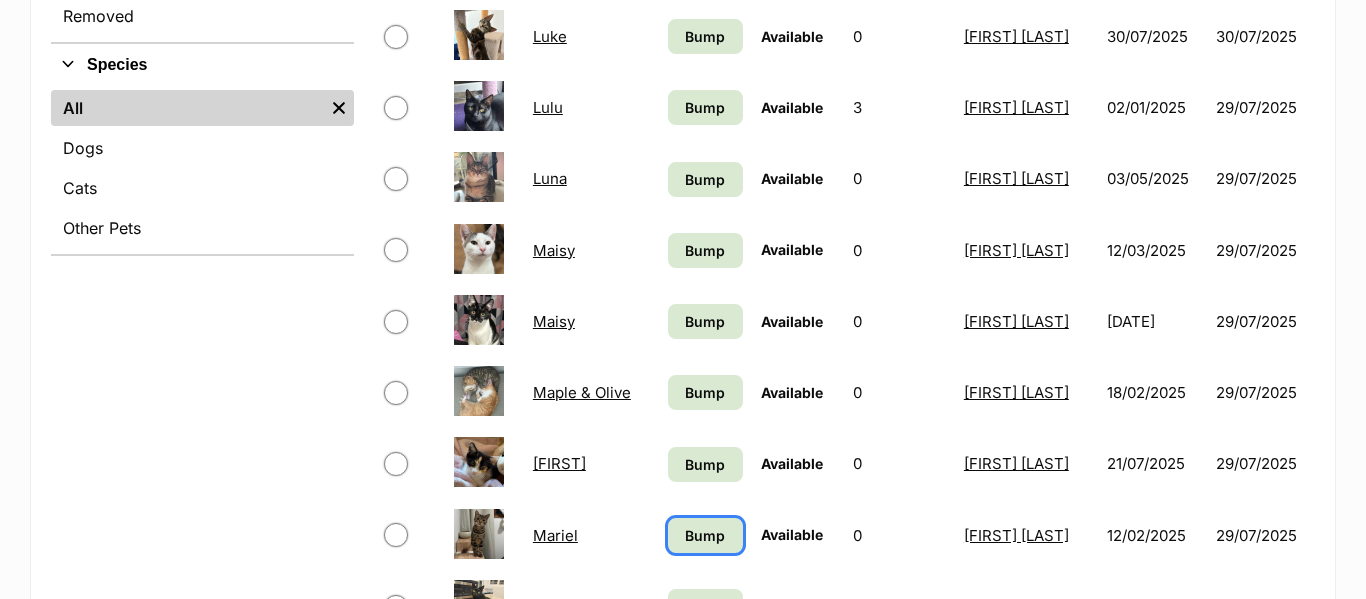 click on "Bump" at bounding box center [705, 535] 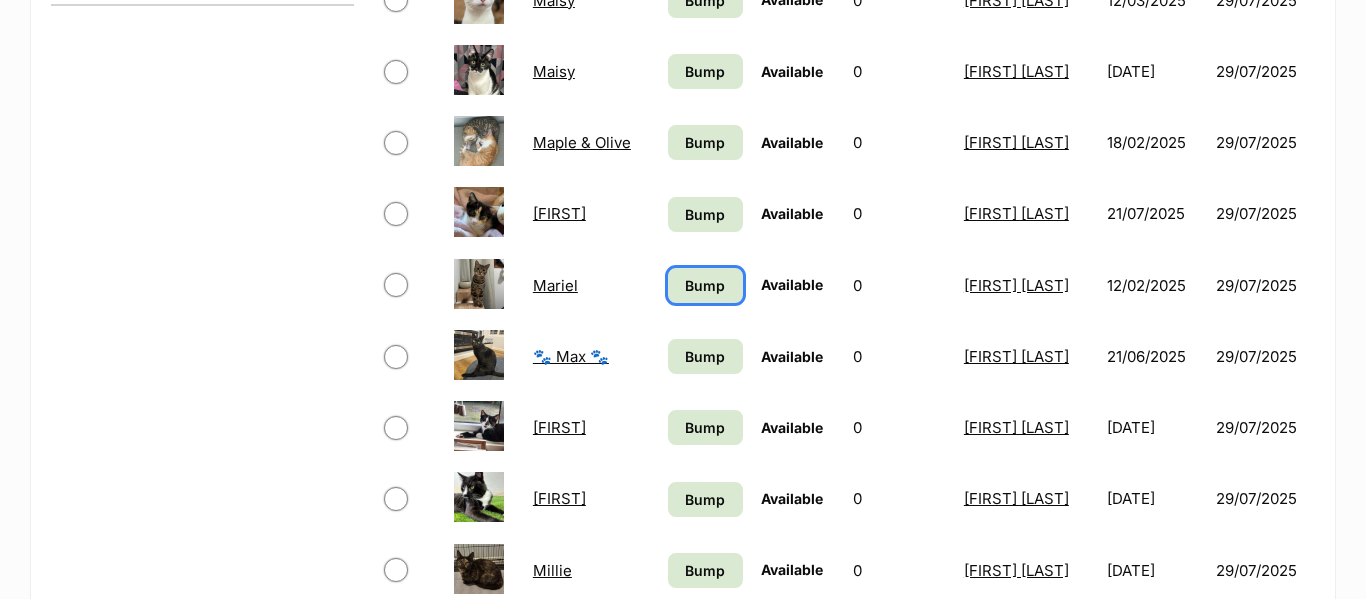 scroll, scrollTop: 997, scrollLeft: 0, axis: vertical 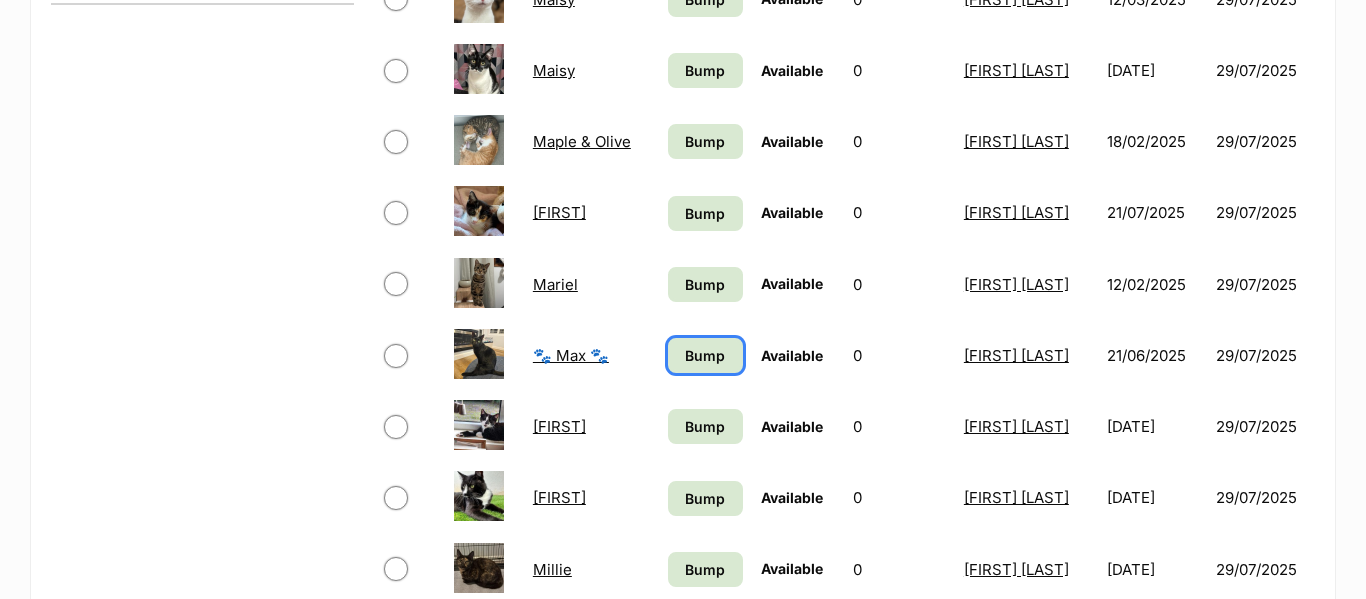 click on "Bump" at bounding box center (705, 355) 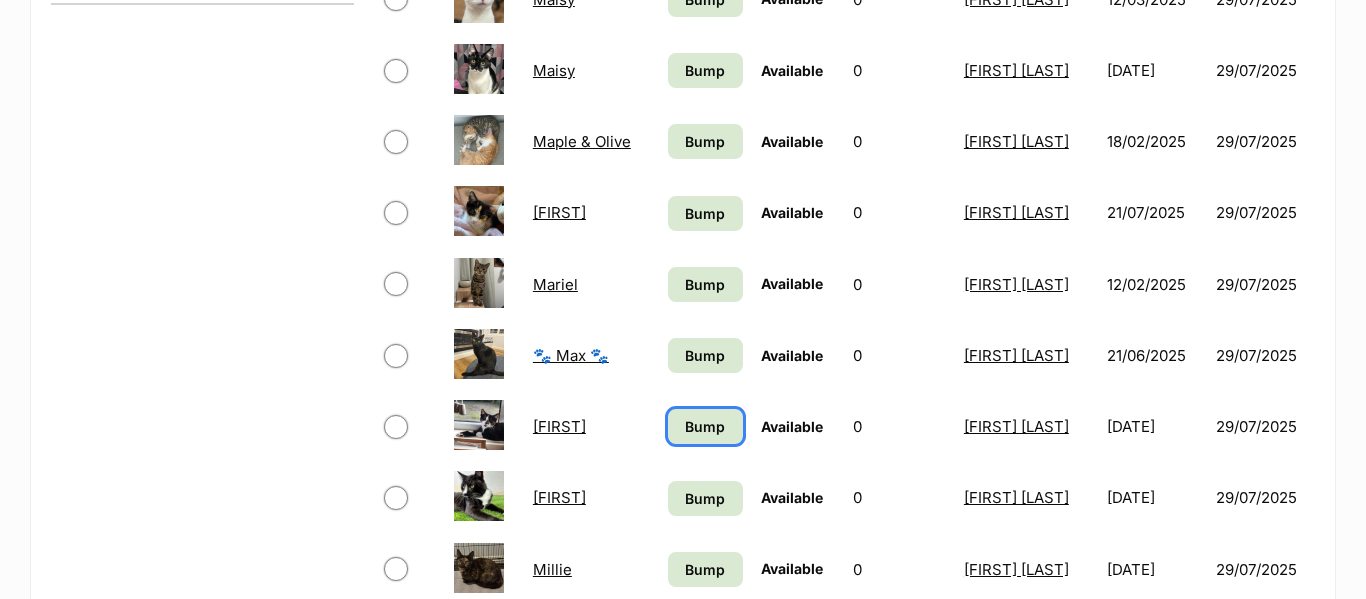 click on "Bump" at bounding box center [705, 426] 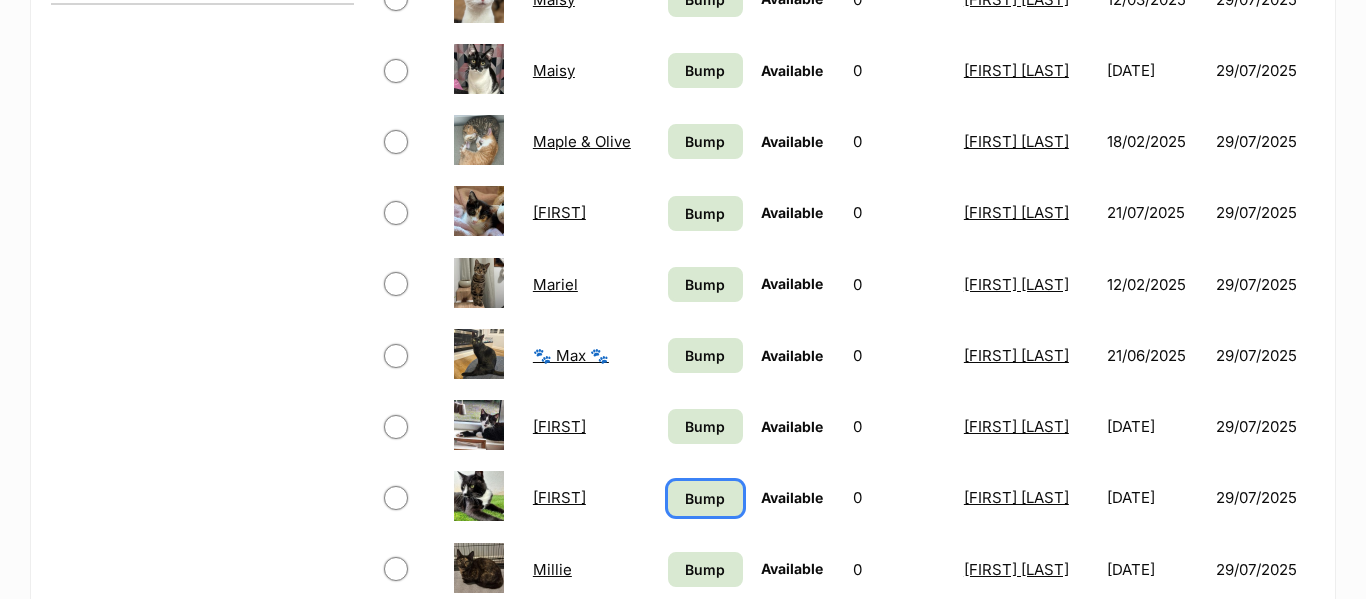 click on "Bump" at bounding box center (705, 498) 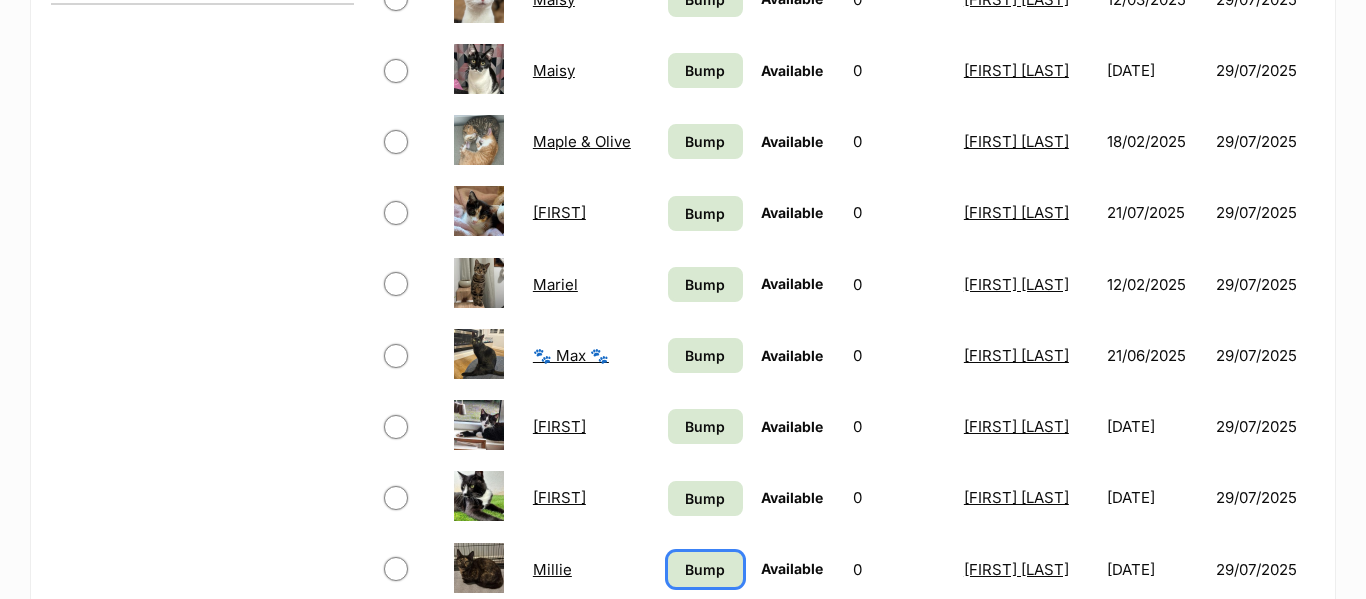 click on "Bump" at bounding box center [705, 569] 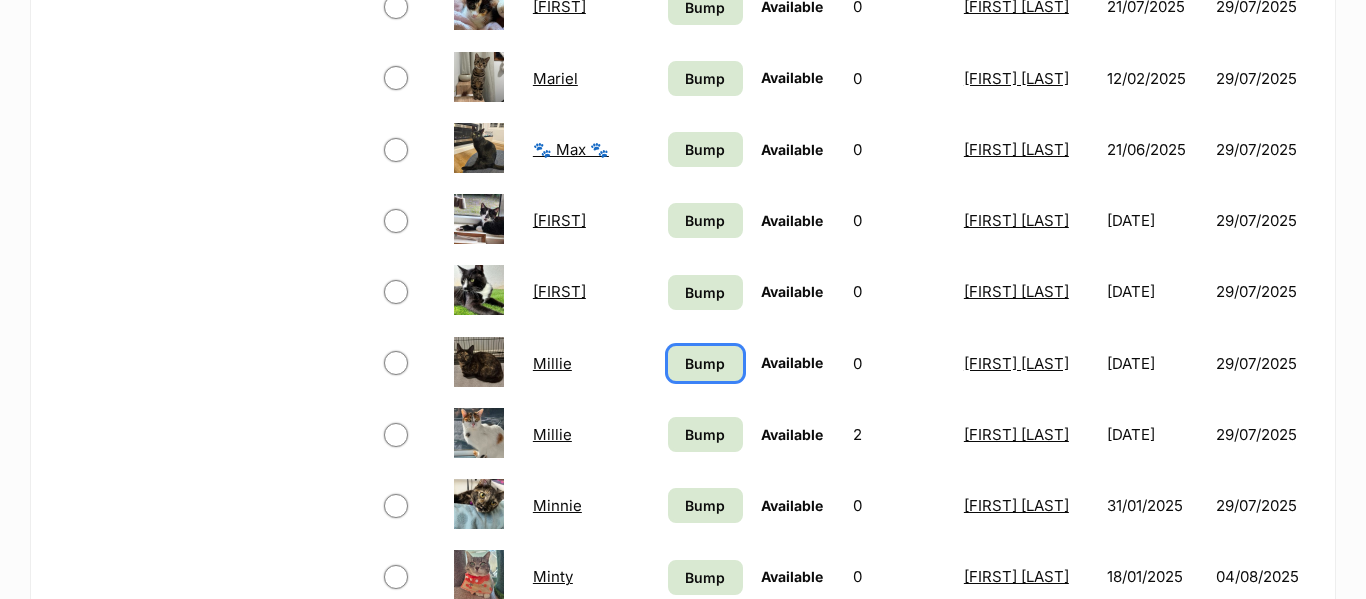 scroll, scrollTop: 1197, scrollLeft: 0, axis: vertical 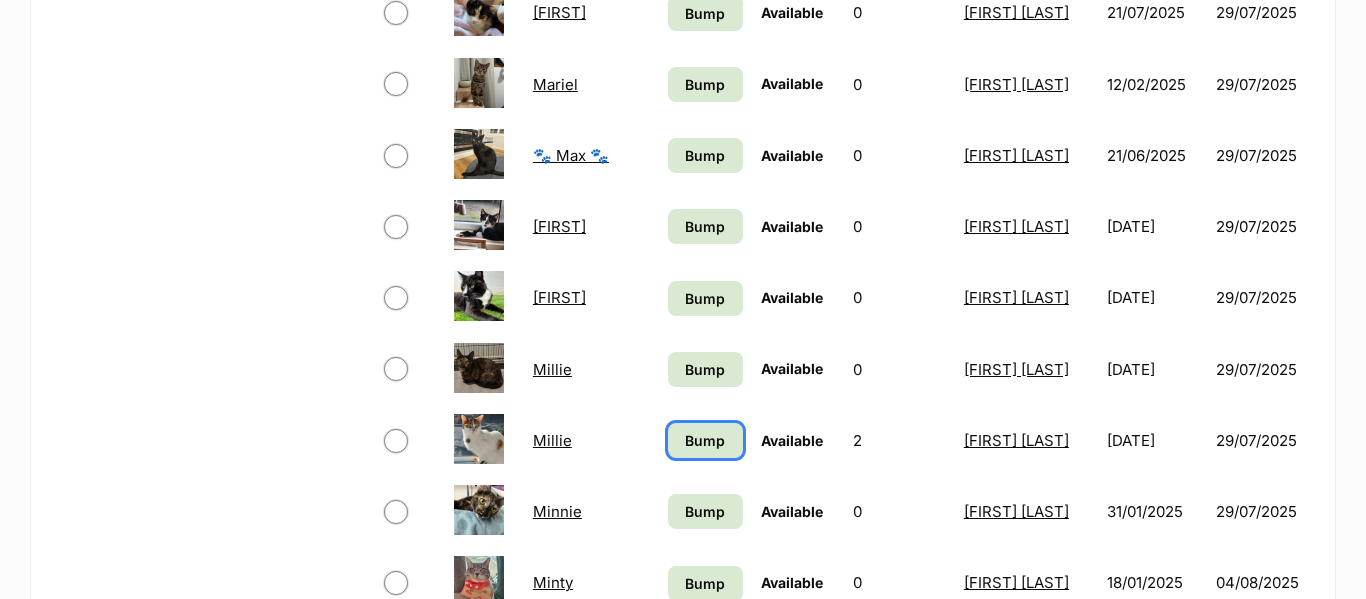 click on "Bump" at bounding box center (705, 440) 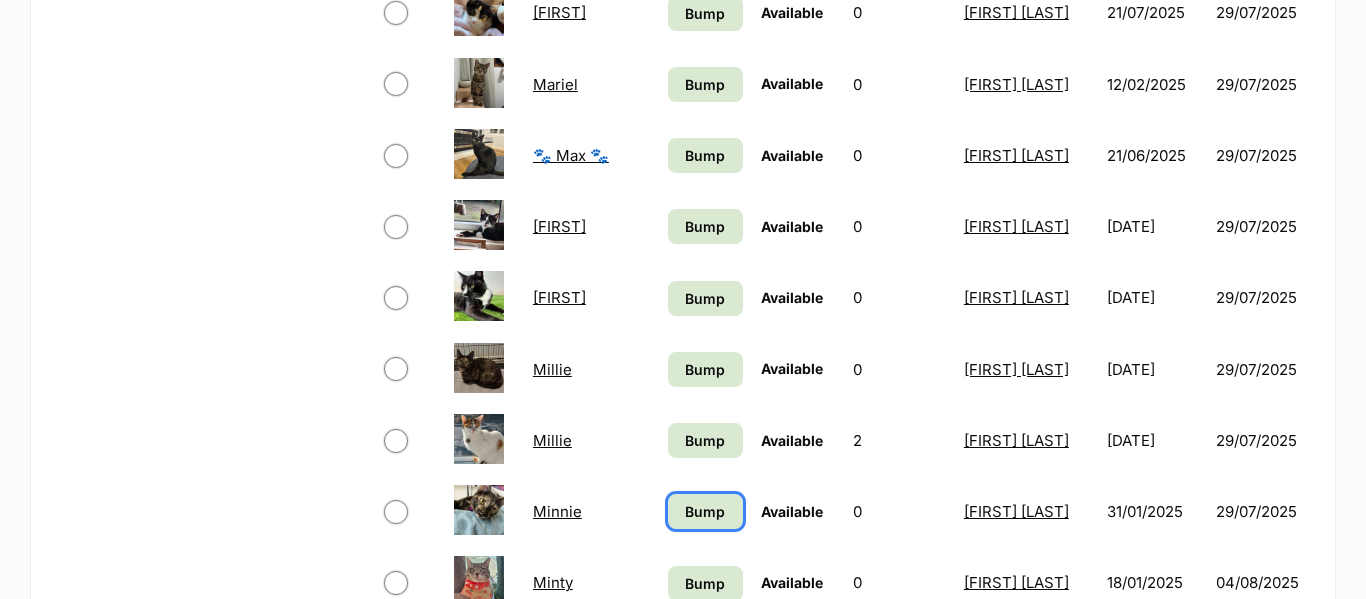 click on "Bump" at bounding box center [705, 511] 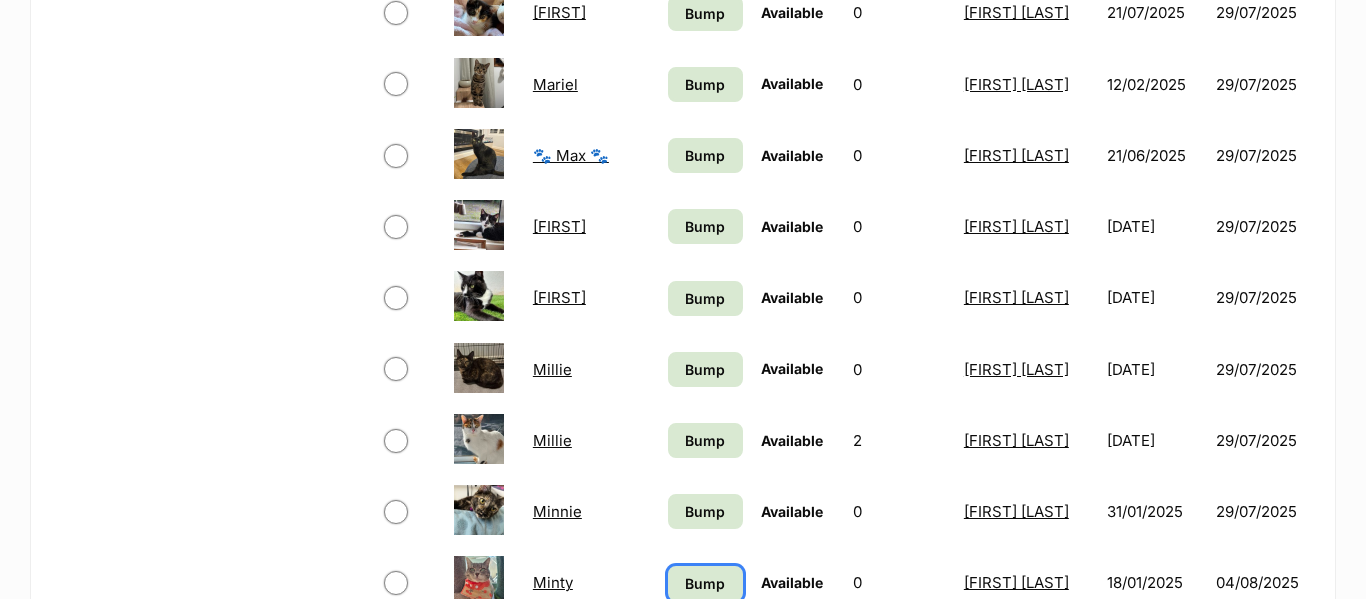 click on "Bump" at bounding box center (705, 583) 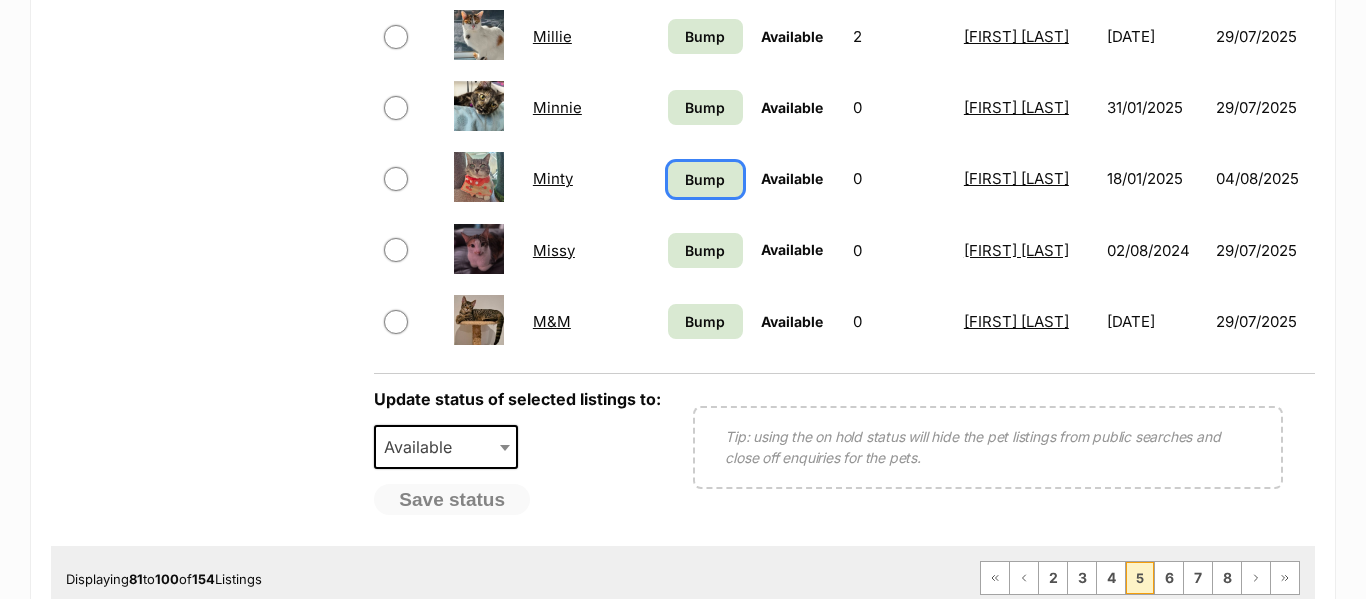 scroll, scrollTop: 1599, scrollLeft: 0, axis: vertical 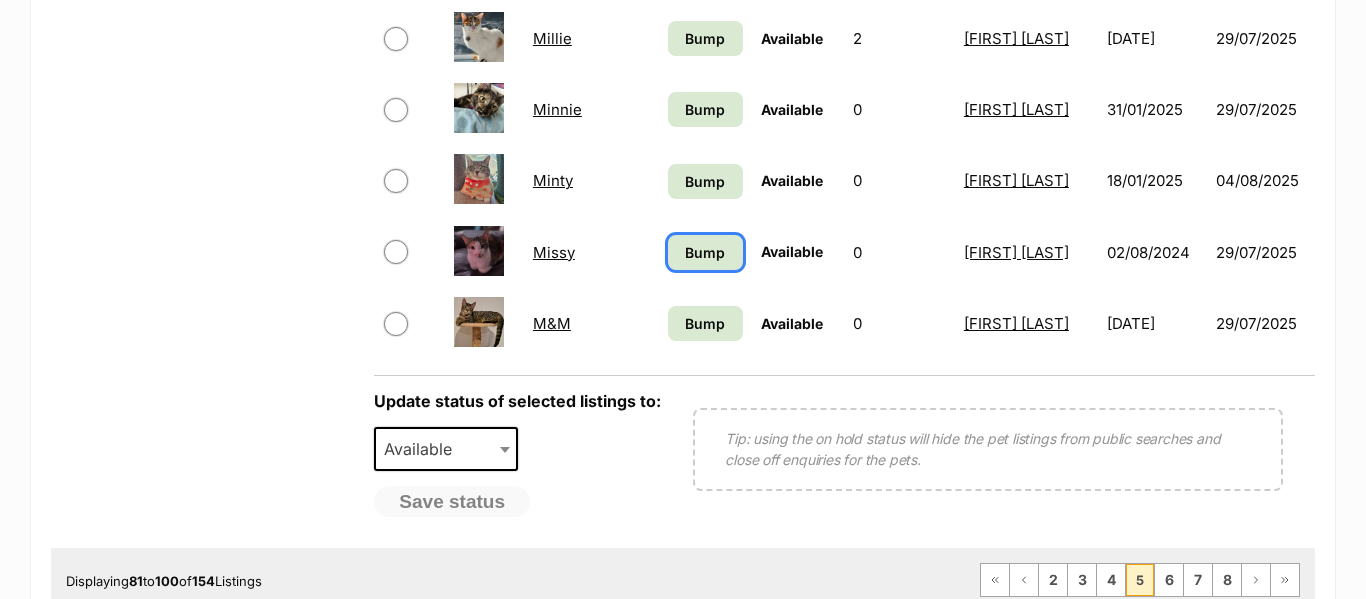 click on "Bump" at bounding box center [705, 252] 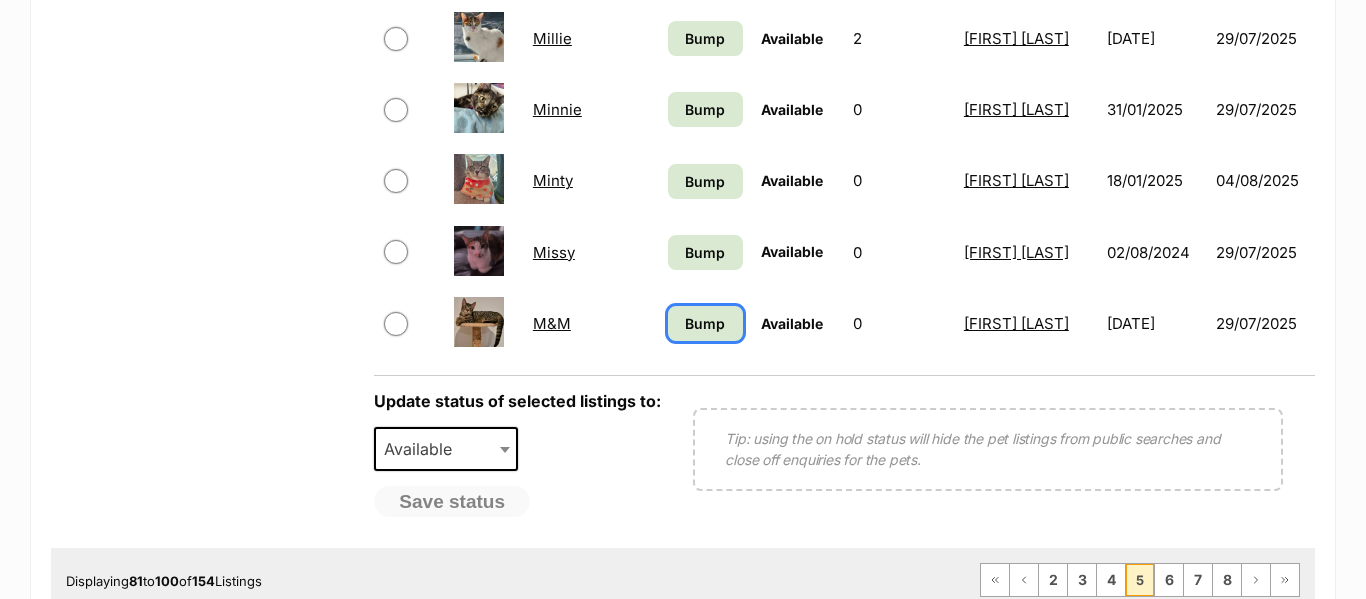 click on "Bump" at bounding box center [705, 323] 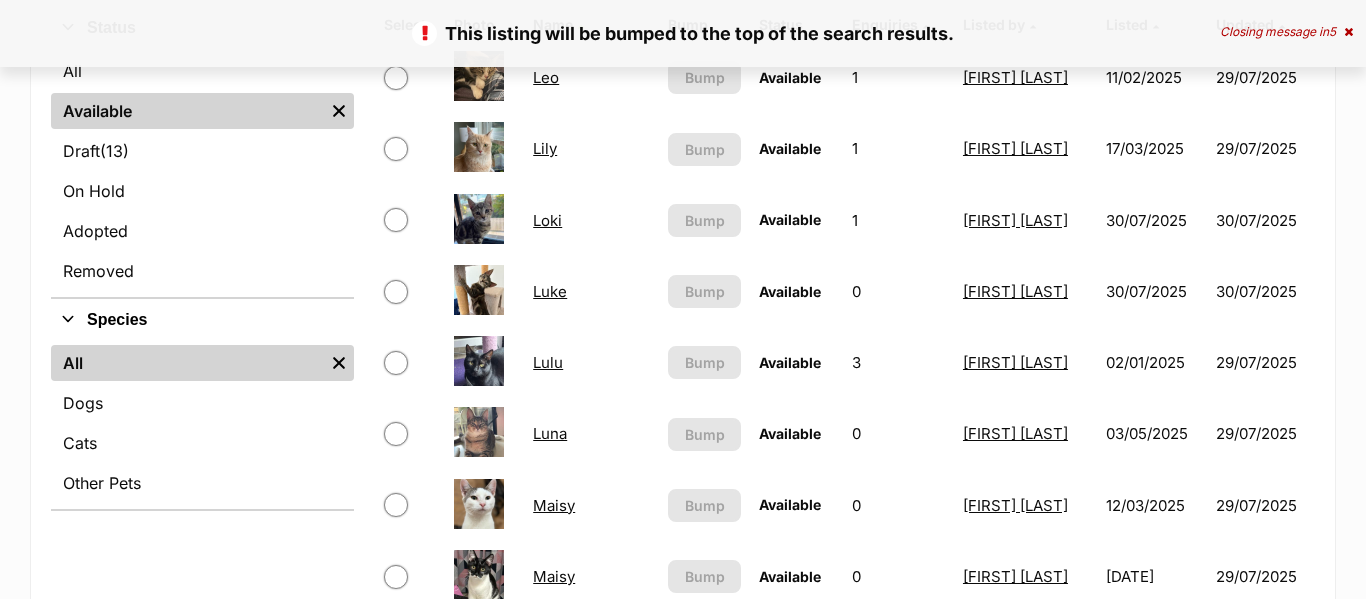 scroll, scrollTop: 0, scrollLeft: 0, axis: both 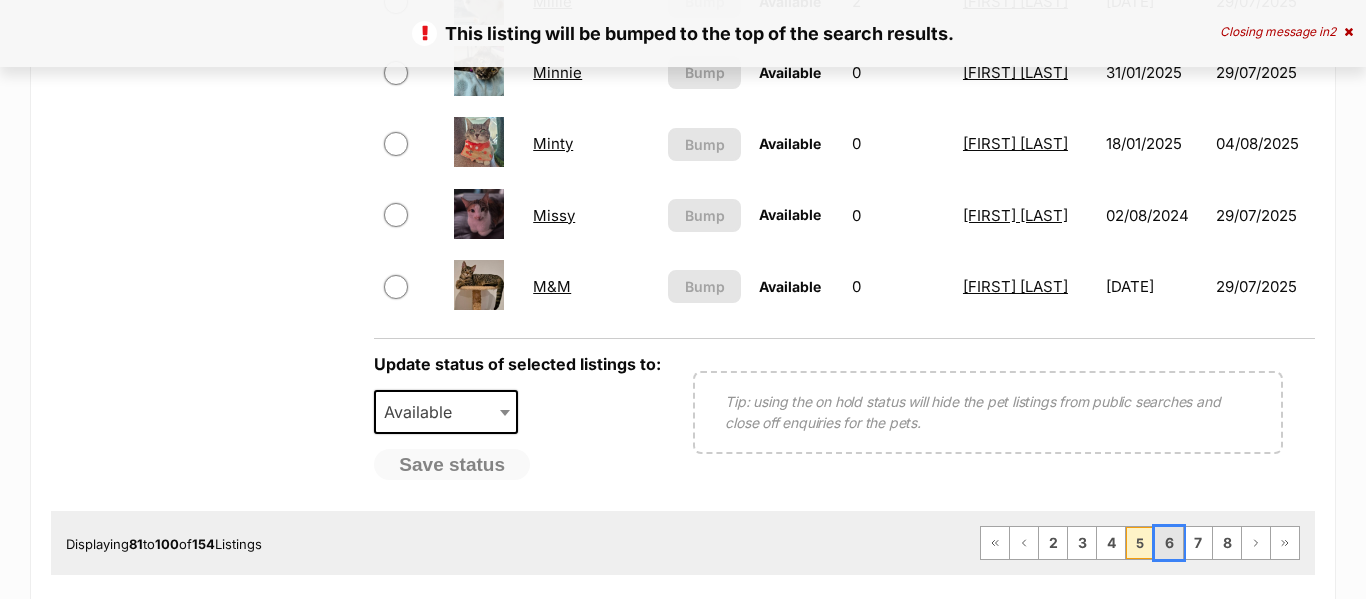 click on "6" at bounding box center [1169, 543] 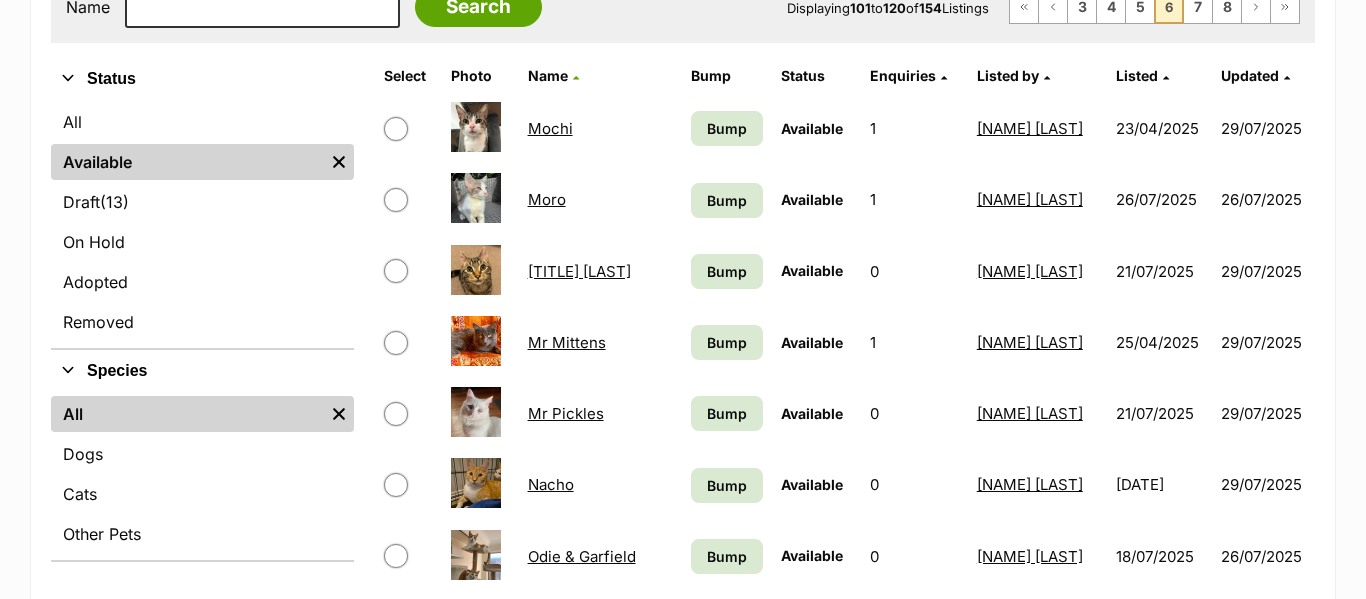 scroll, scrollTop: 440, scrollLeft: 0, axis: vertical 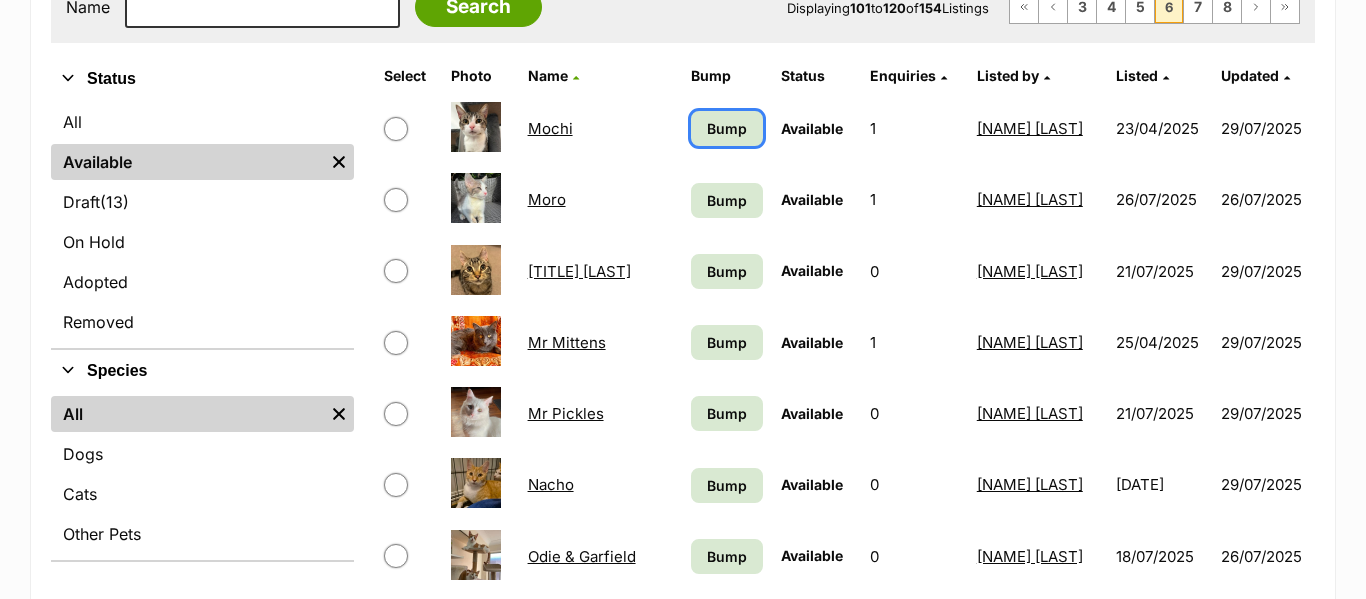 click on "Bump" at bounding box center [727, 128] 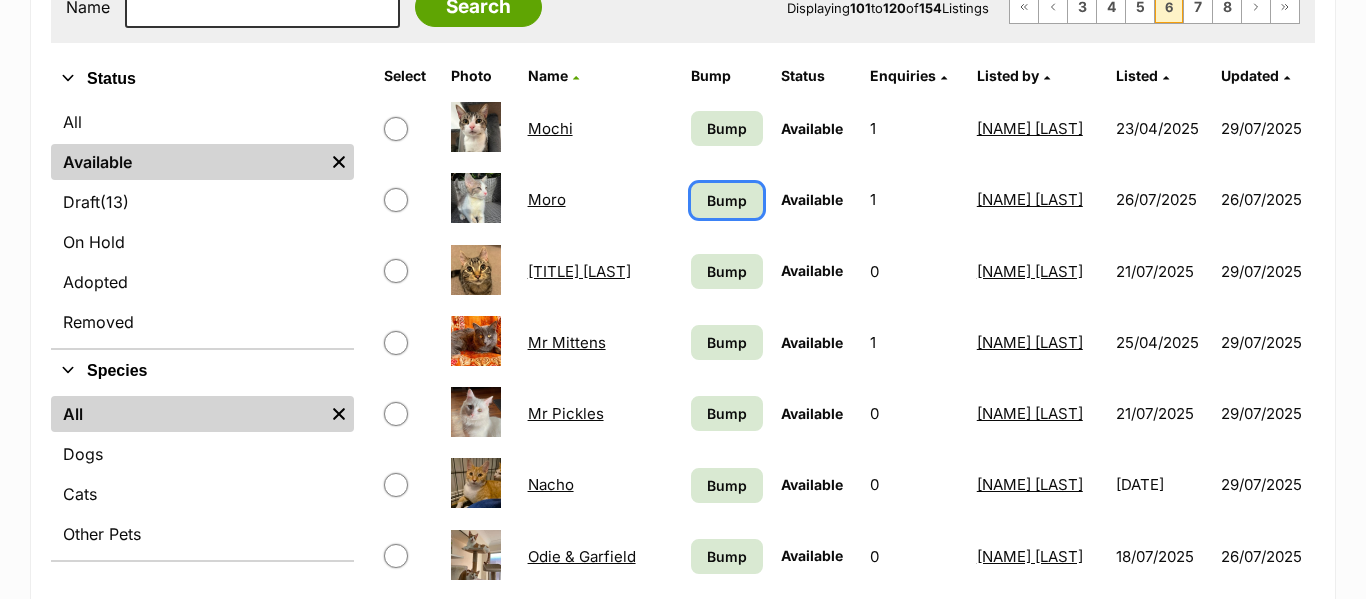 click on "Bump" at bounding box center [727, 200] 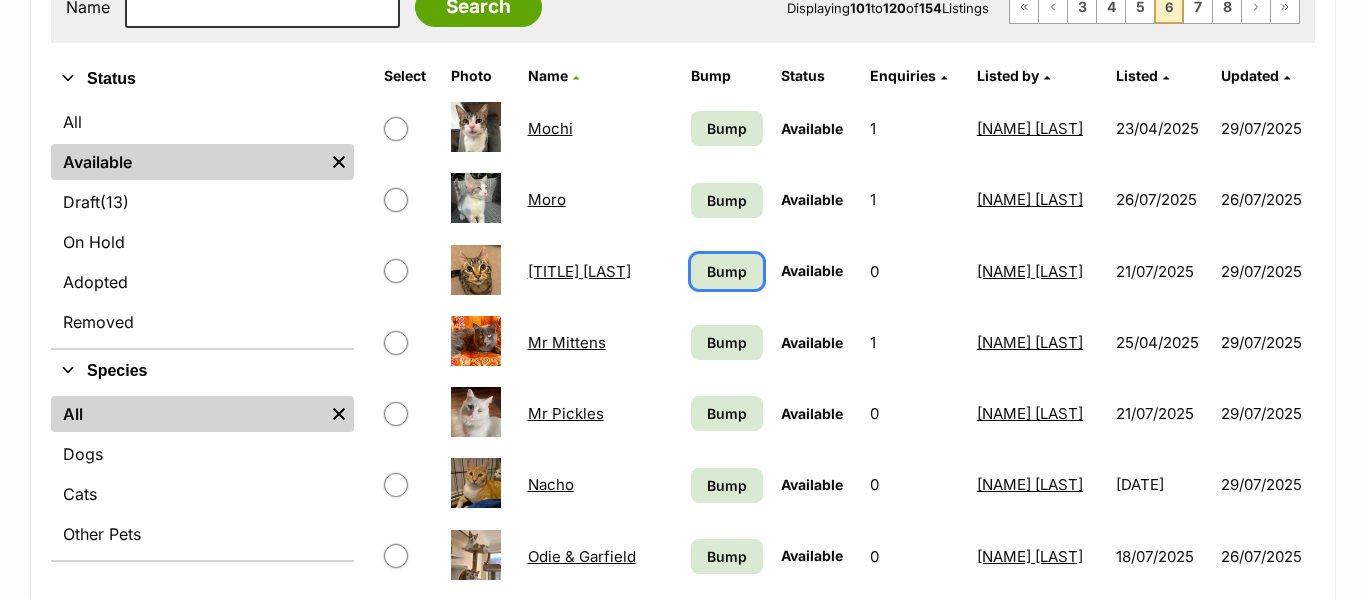 click on "Bump" at bounding box center (727, 271) 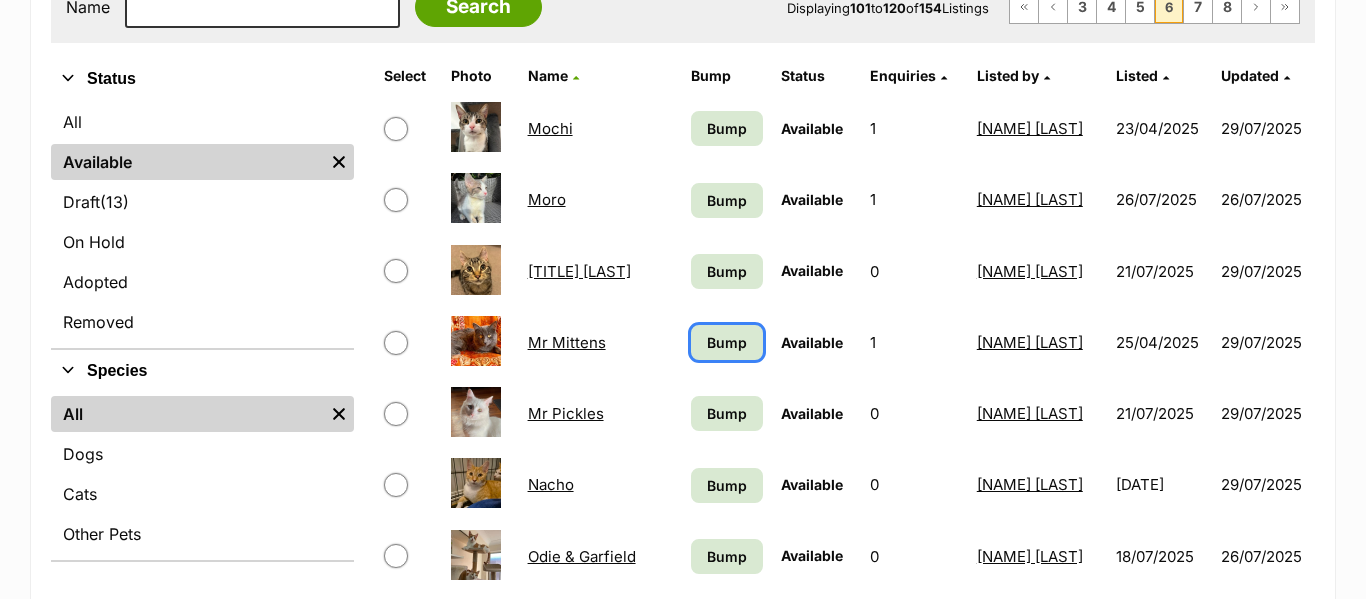 click on "Bump" at bounding box center (727, 342) 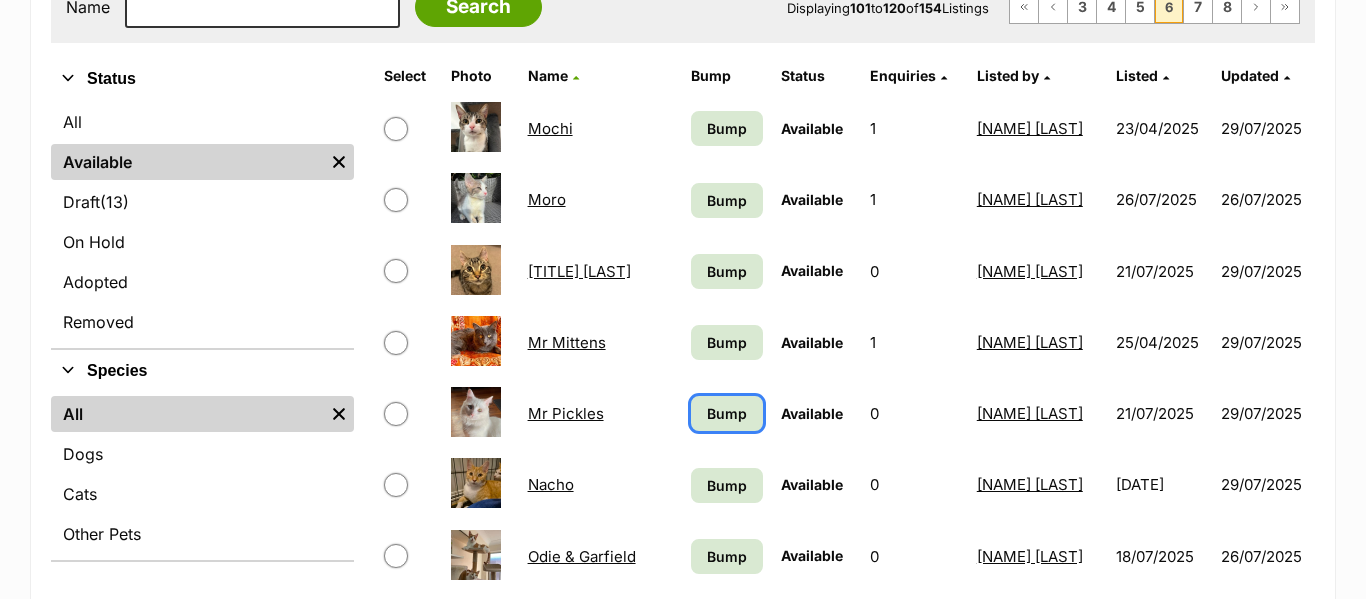 click on "Bump" at bounding box center [727, 413] 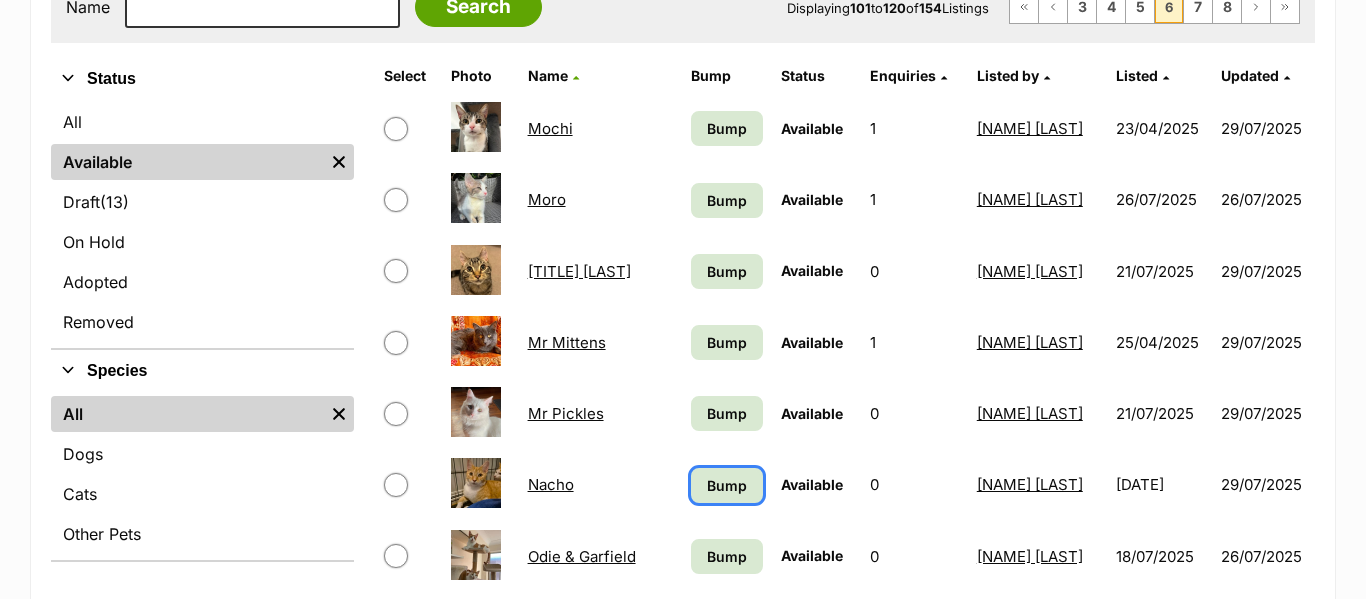 click on "Bump" at bounding box center (727, 485) 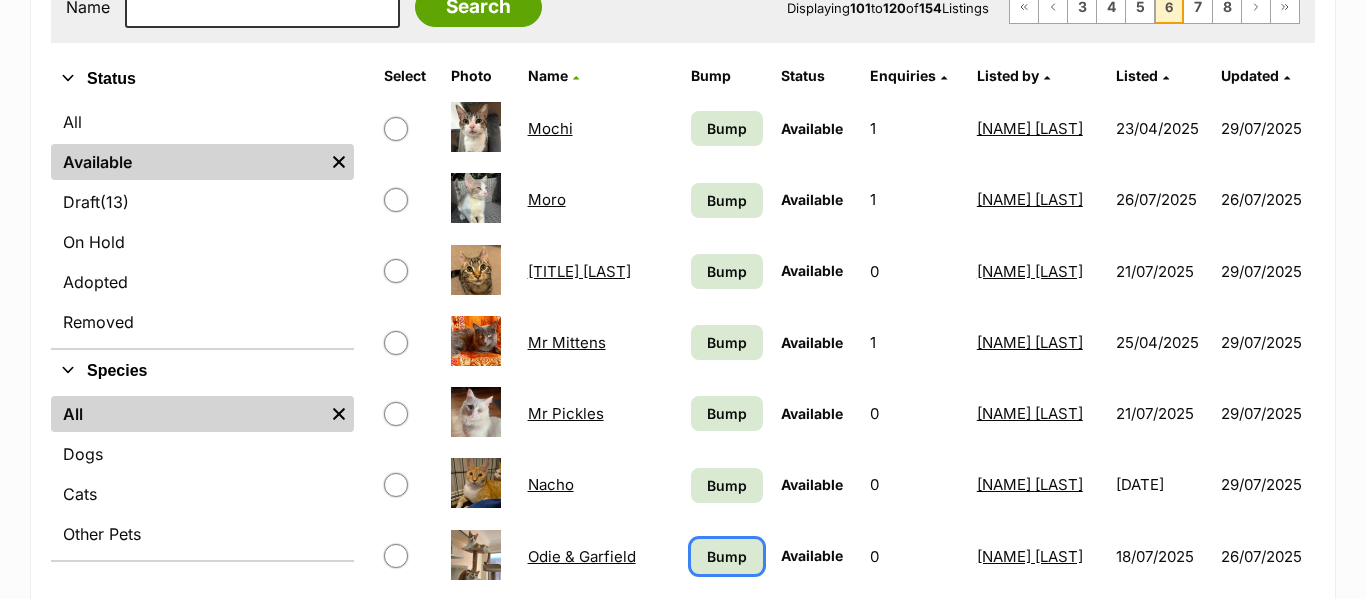 click on "Bump" at bounding box center (727, 556) 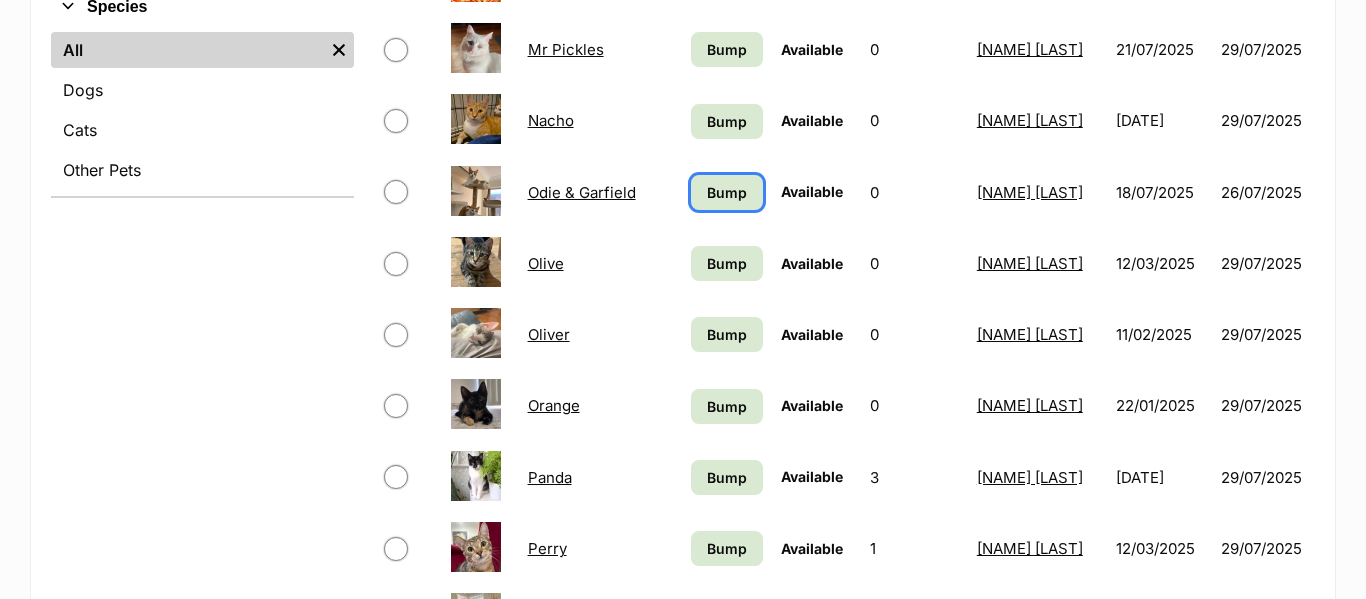 scroll, scrollTop: 810, scrollLeft: 0, axis: vertical 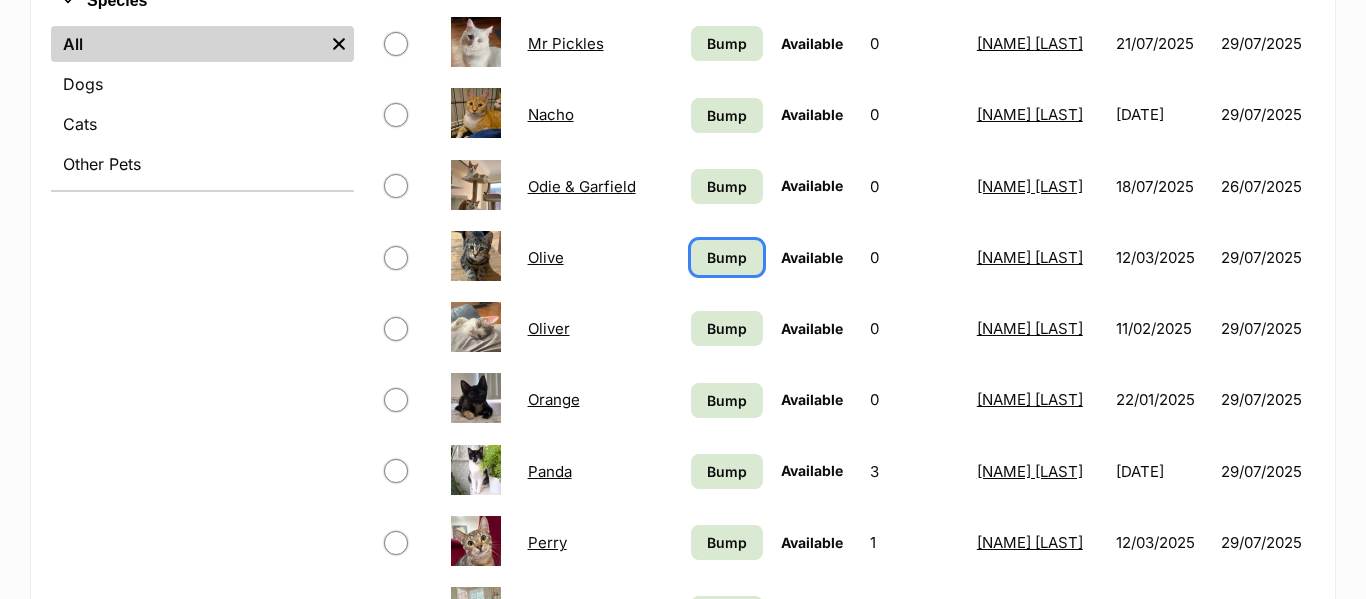 click on "Bump" at bounding box center (727, 257) 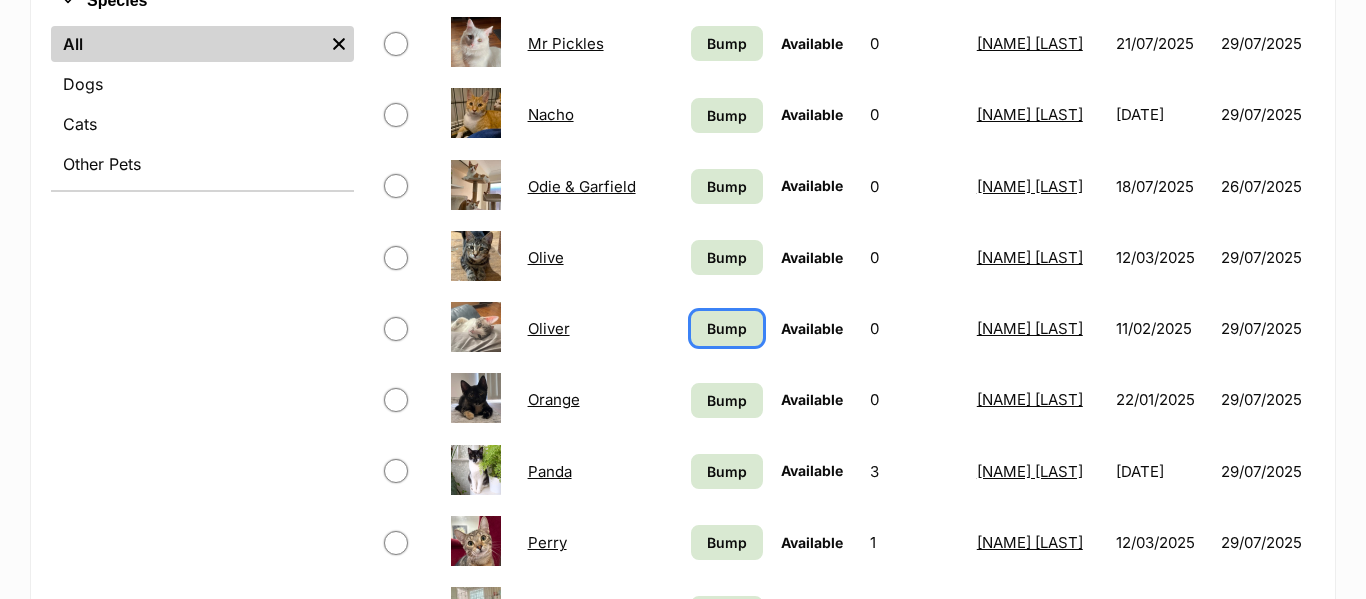 click on "Bump" at bounding box center (727, 328) 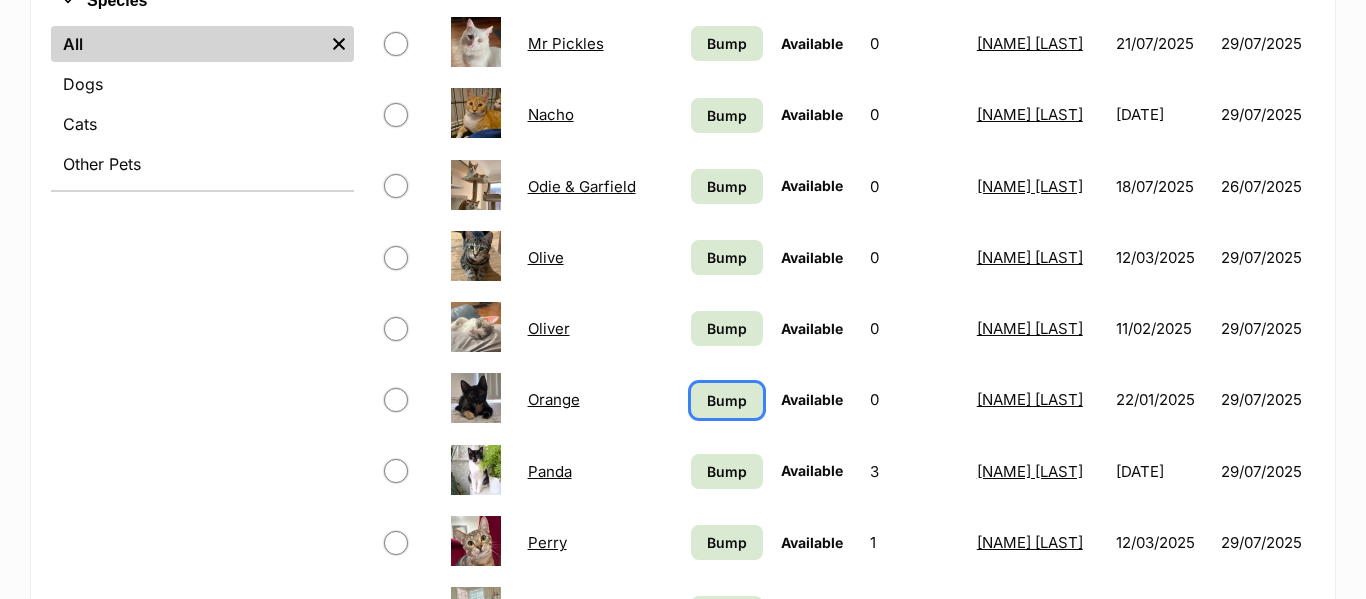 click on "Bump" at bounding box center [727, 400] 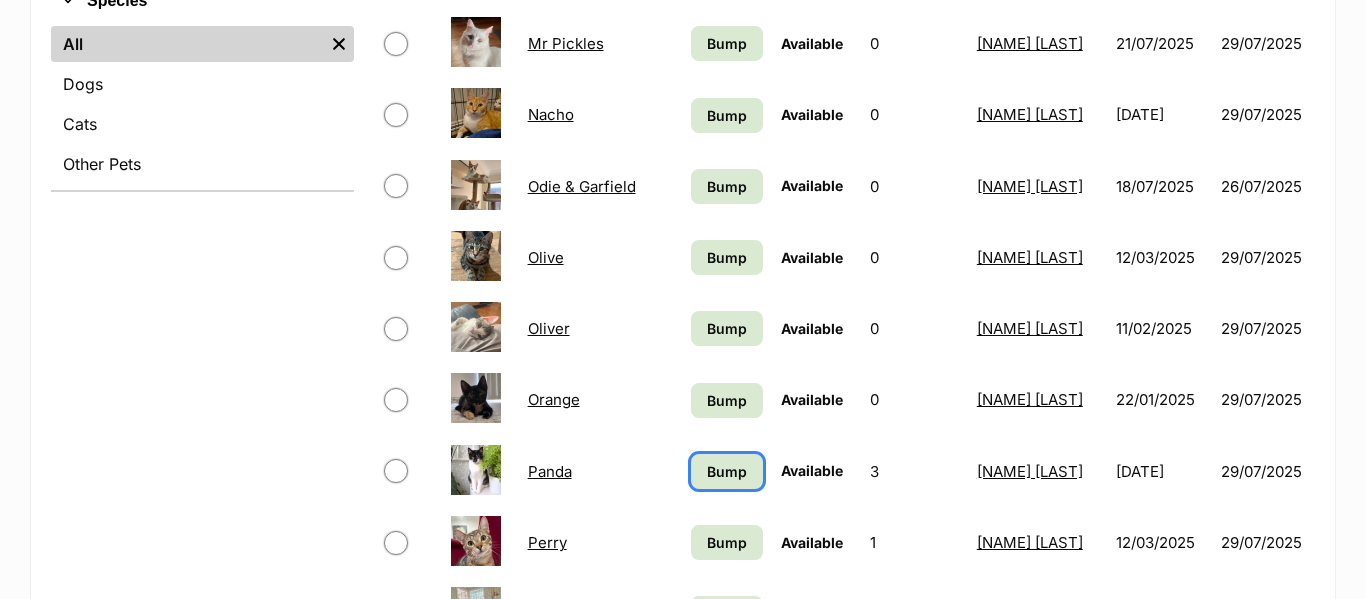 click on "Bump" at bounding box center (727, 471) 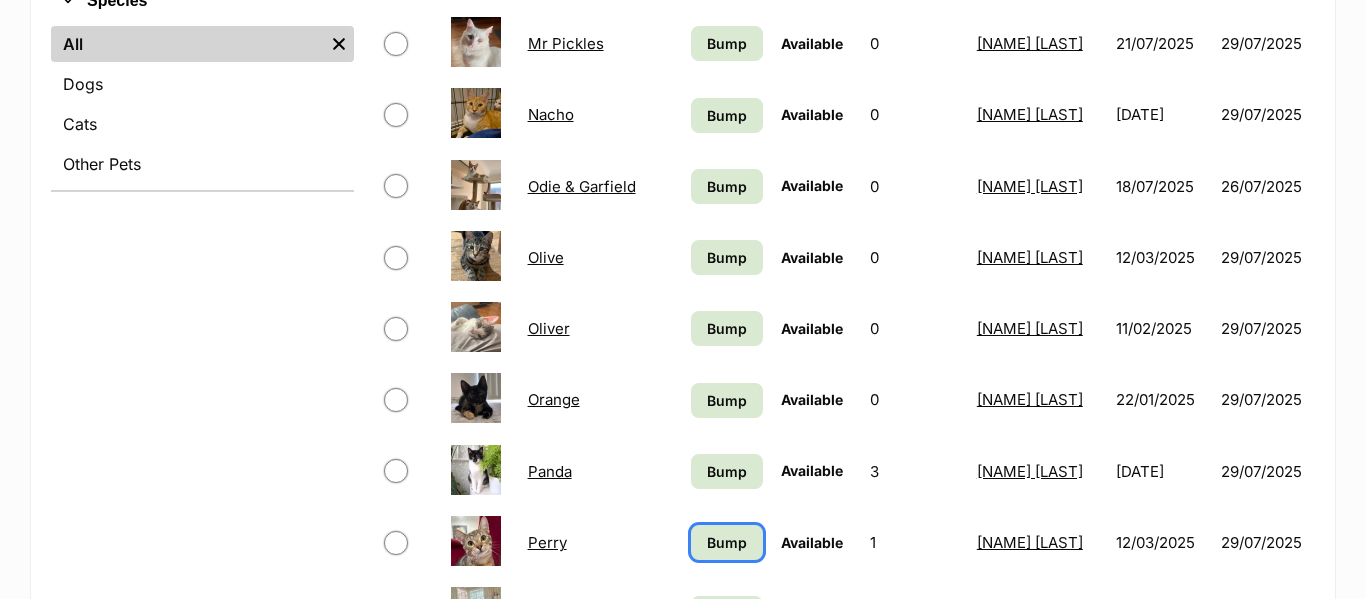 click on "Bump" at bounding box center (727, 542) 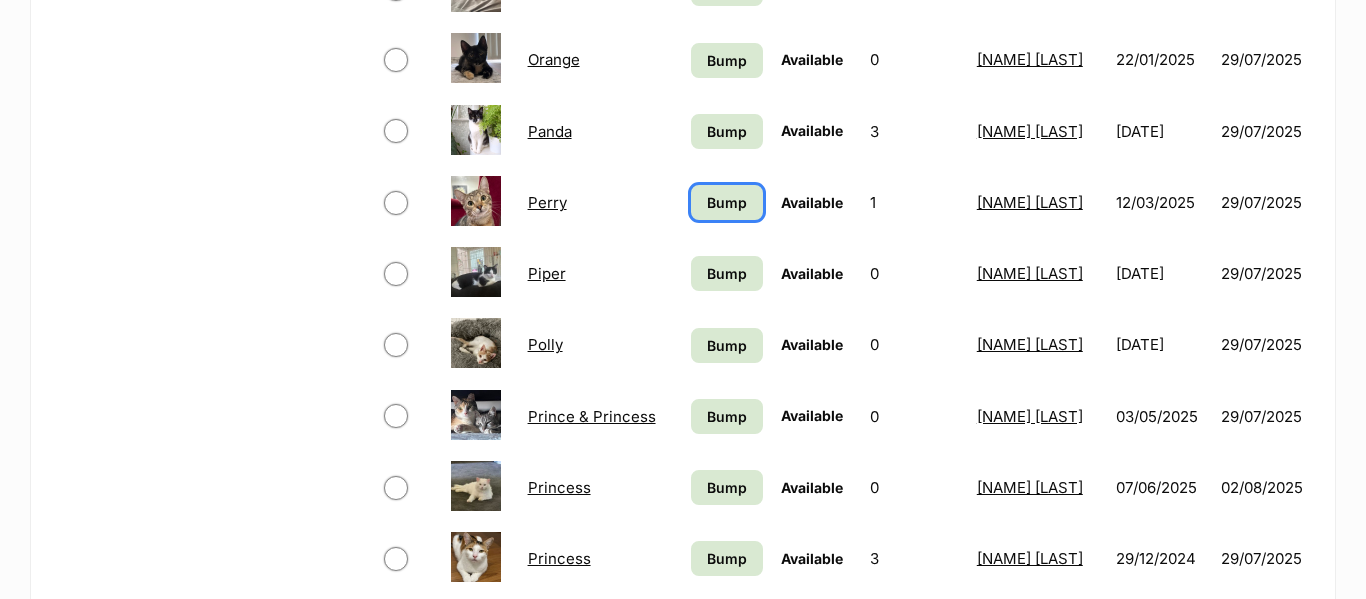 scroll, scrollTop: 1159, scrollLeft: 0, axis: vertical 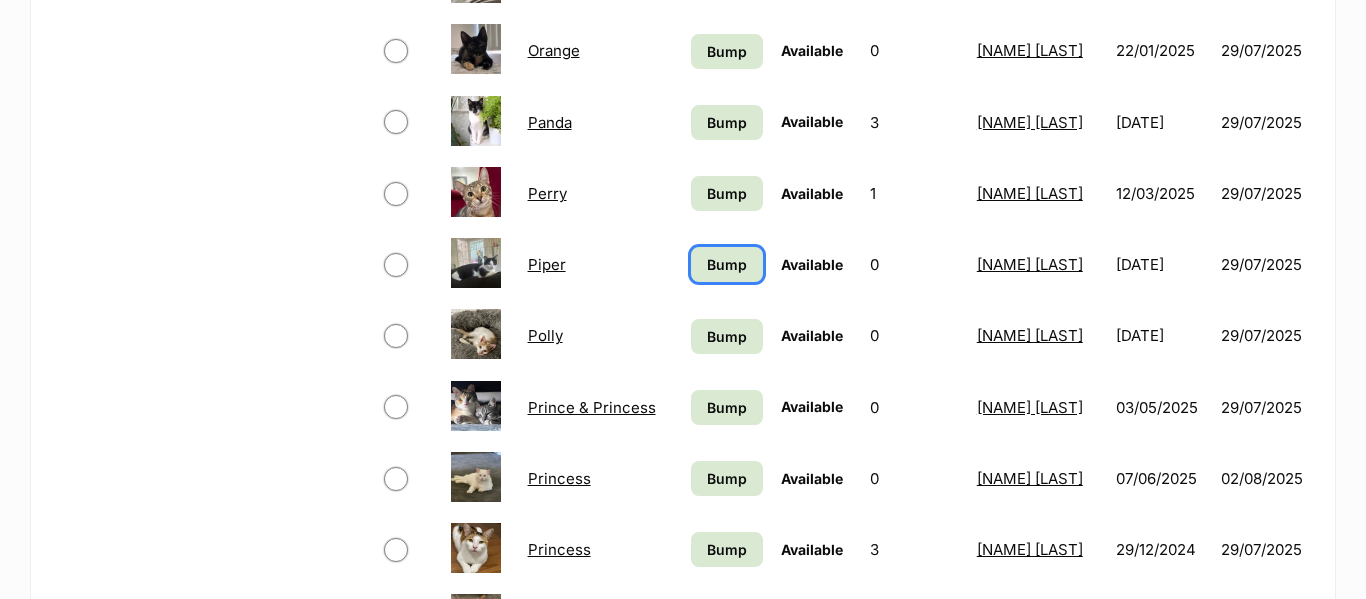 click on "Bump" at bounding box center [727, 264] 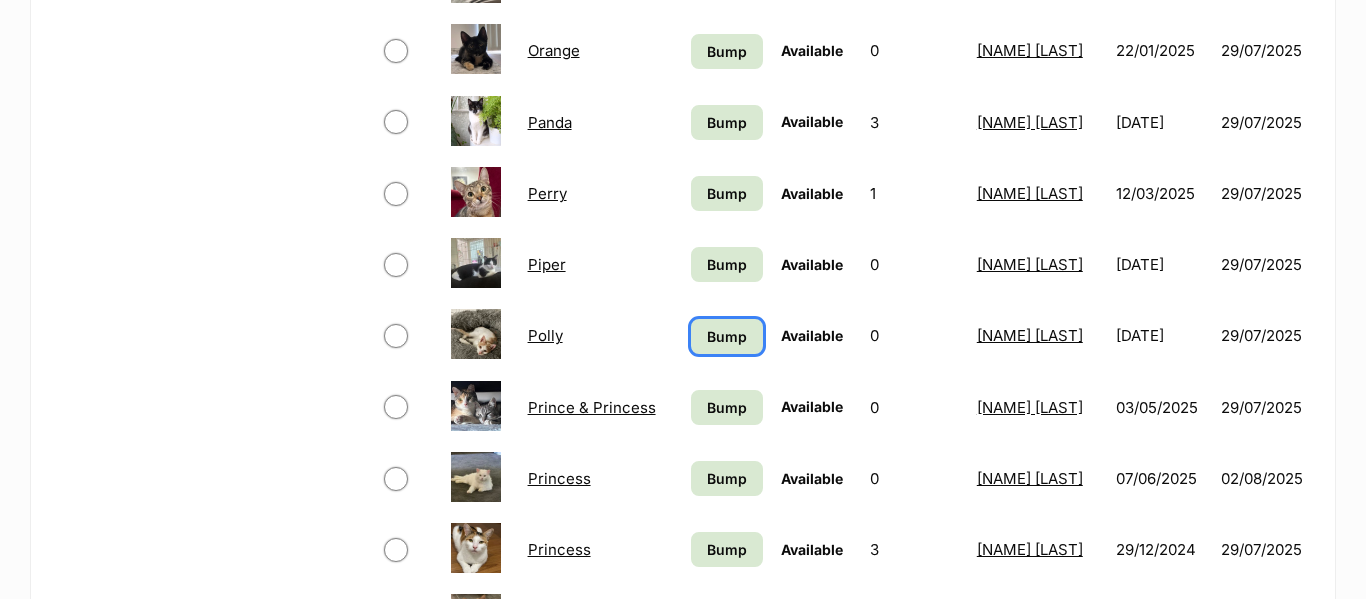 click on "Bump" at bounding box center [727, 336] 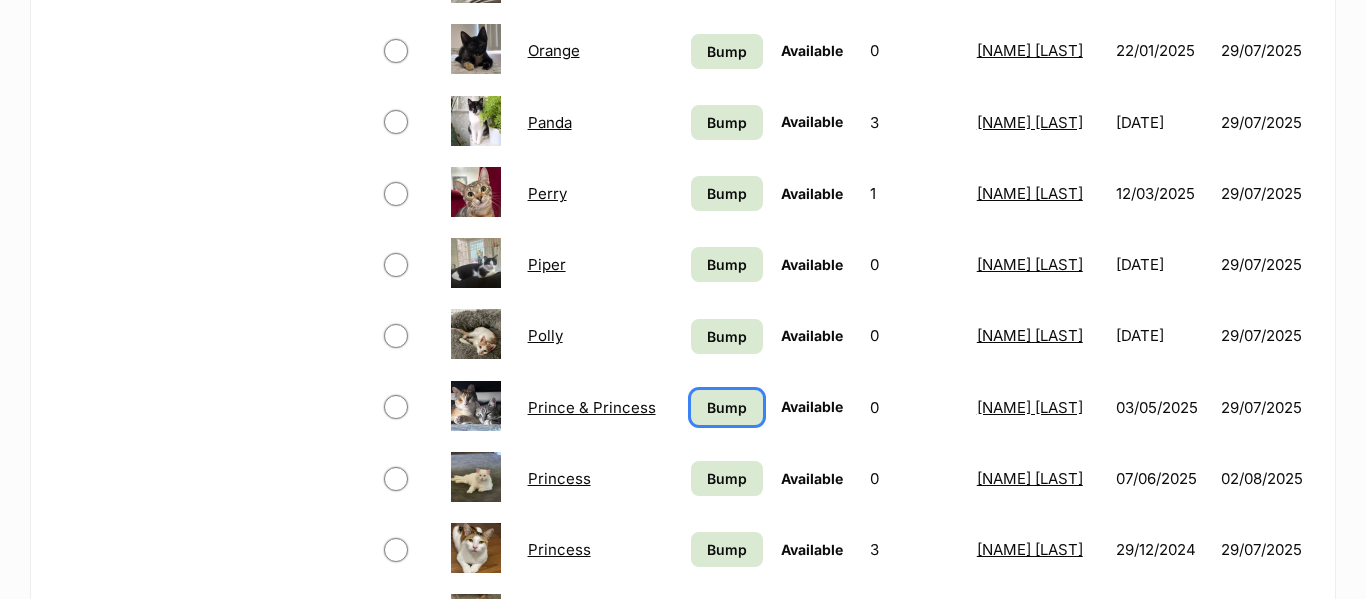 click on "Bump" at bounding box center [727, 407] 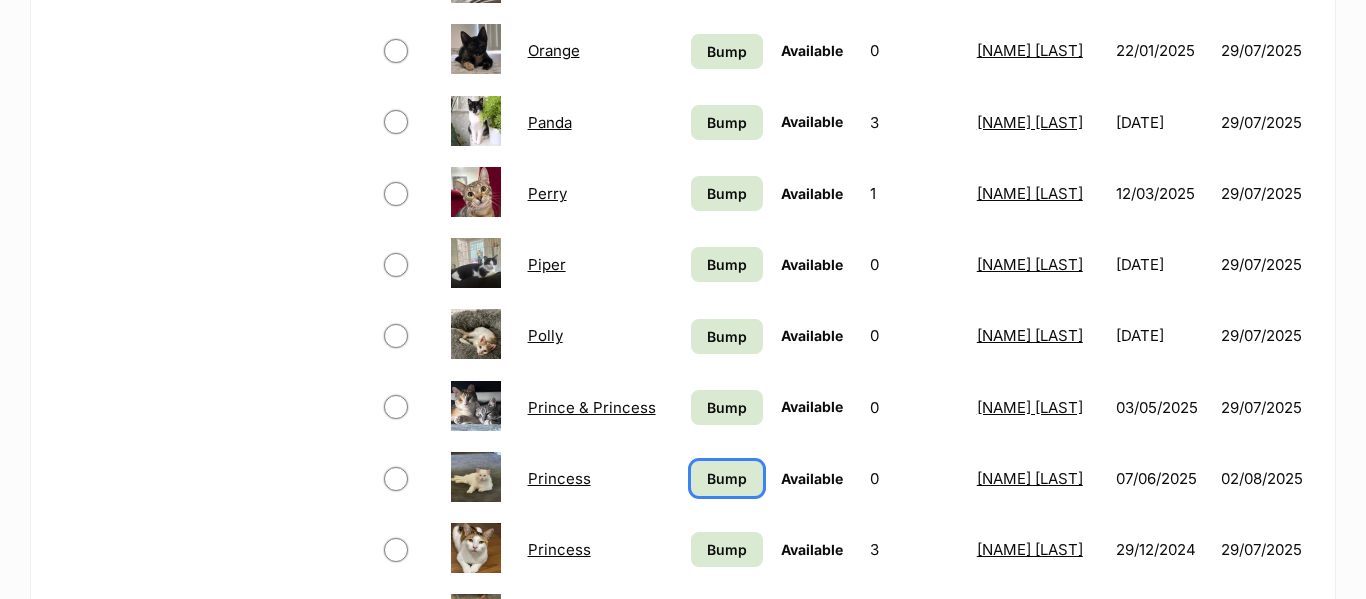 click on "Bump" at bounding box center [727, 478] 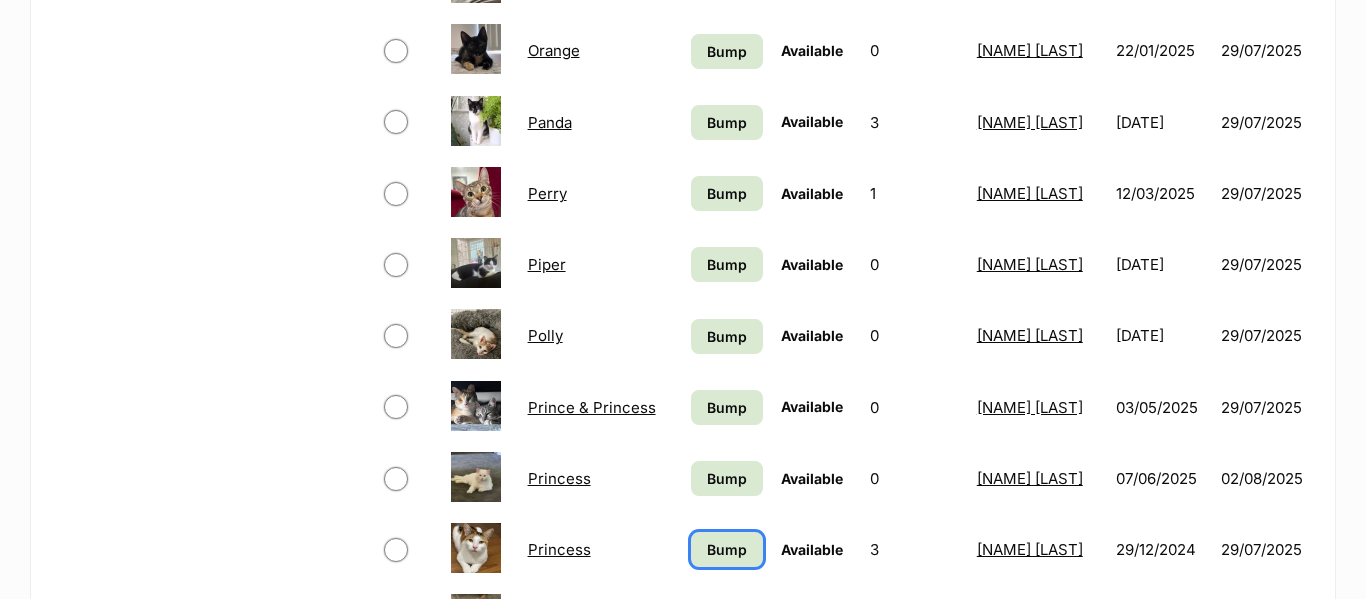 click on "Bump" at bounding box center [727, 549] 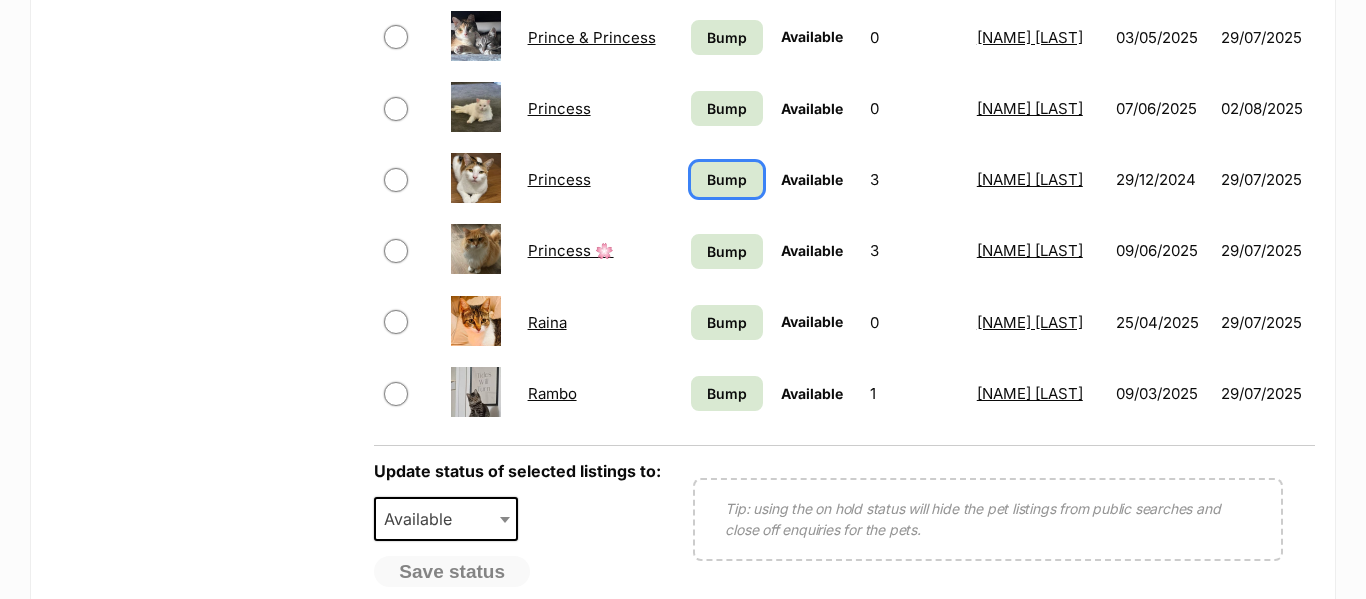 scroll, scrollTop: 1530, scrollLeft: 0, axis: vertical 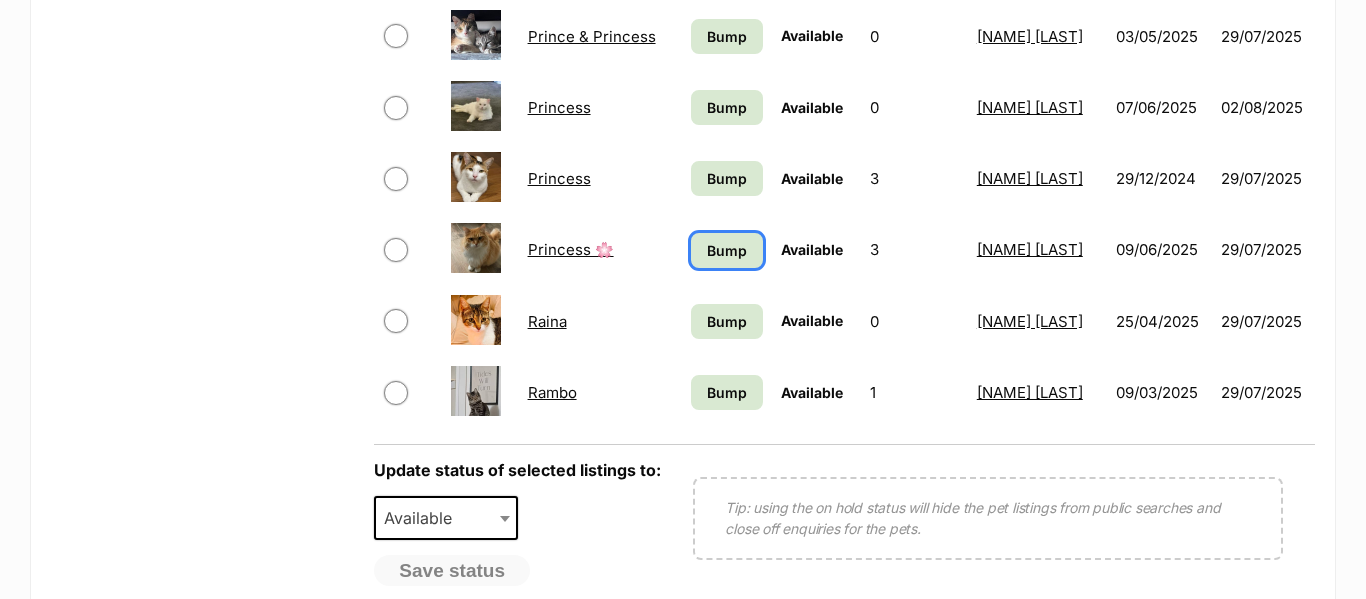 click on "Bump" at bounding box center (727, 250) 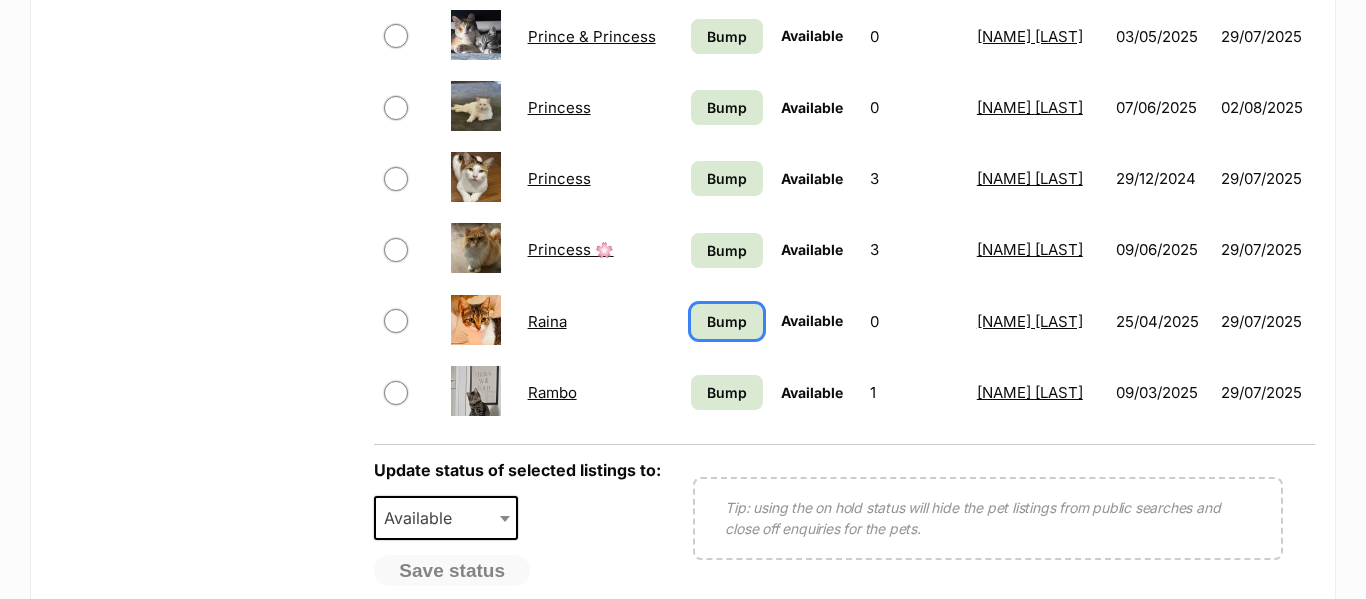 click on "Bump" at bounding box center [727, 321] 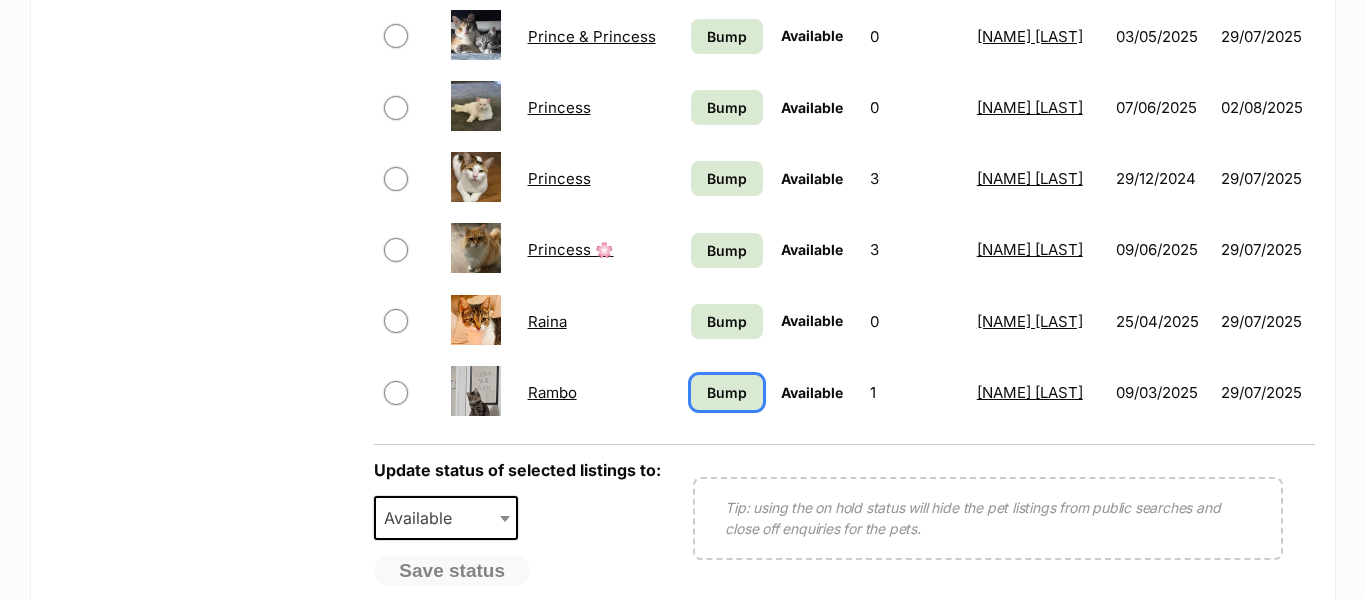 click on "Bump" at bounding box center [727, 392] 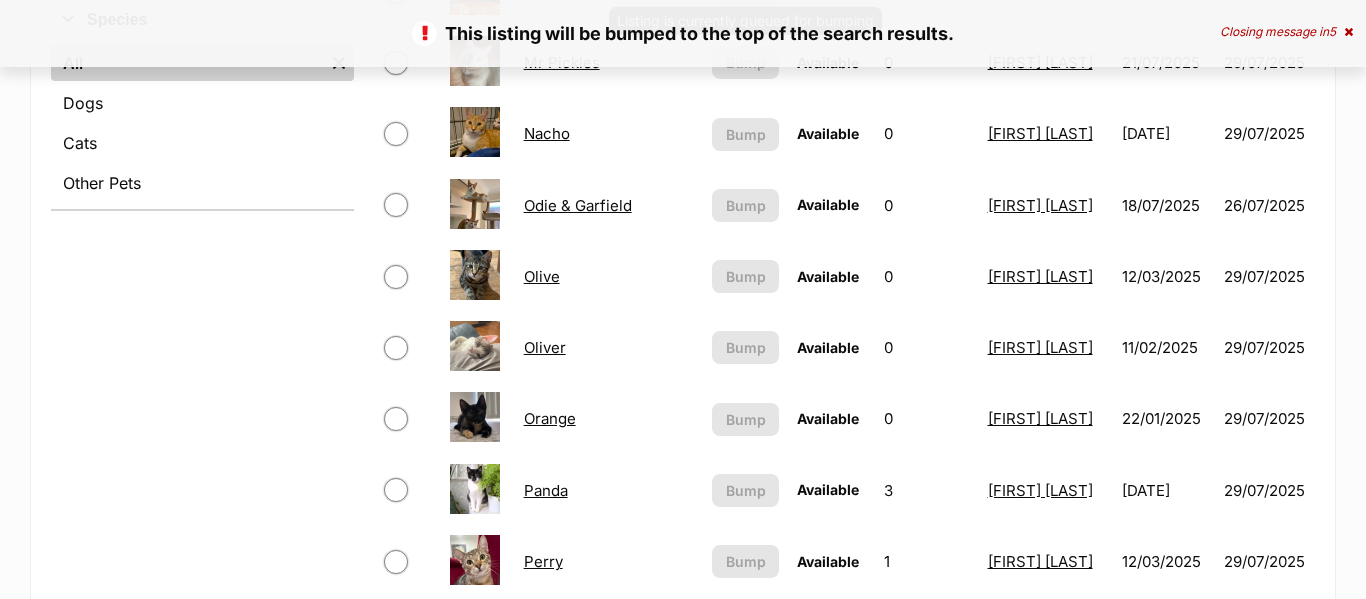 scroll, scrollTop: 2165, scrollLeft: 0, axis: vertical 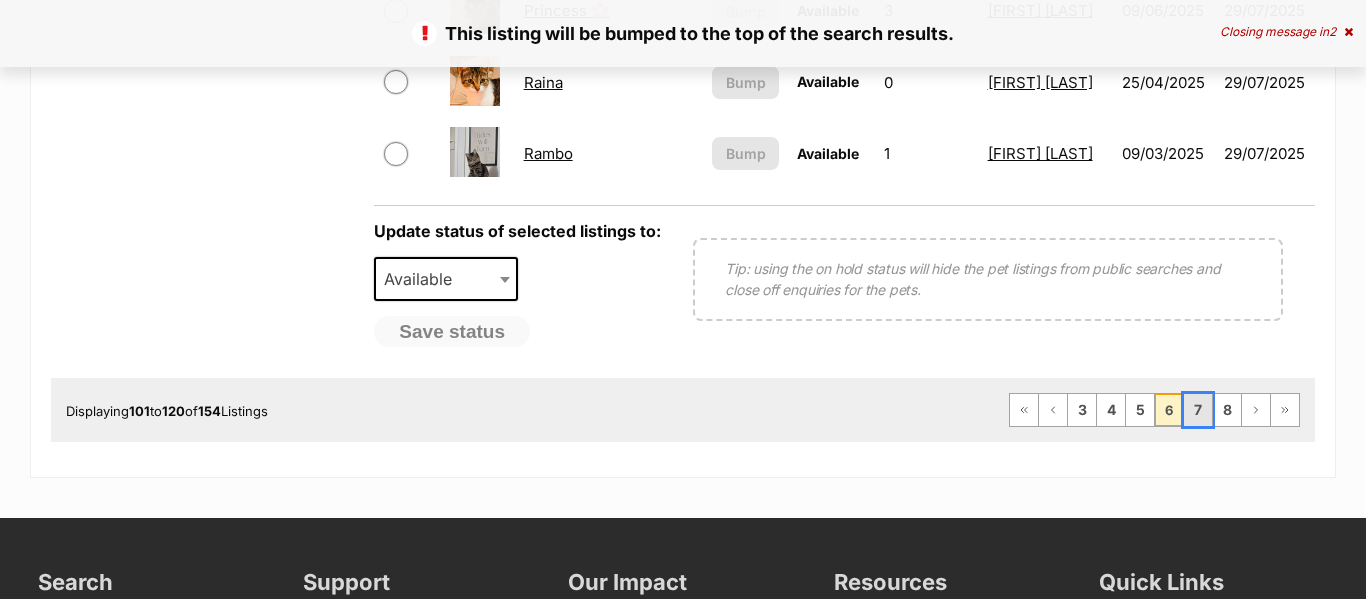 click on "7" at bounding box center [1198, 410] 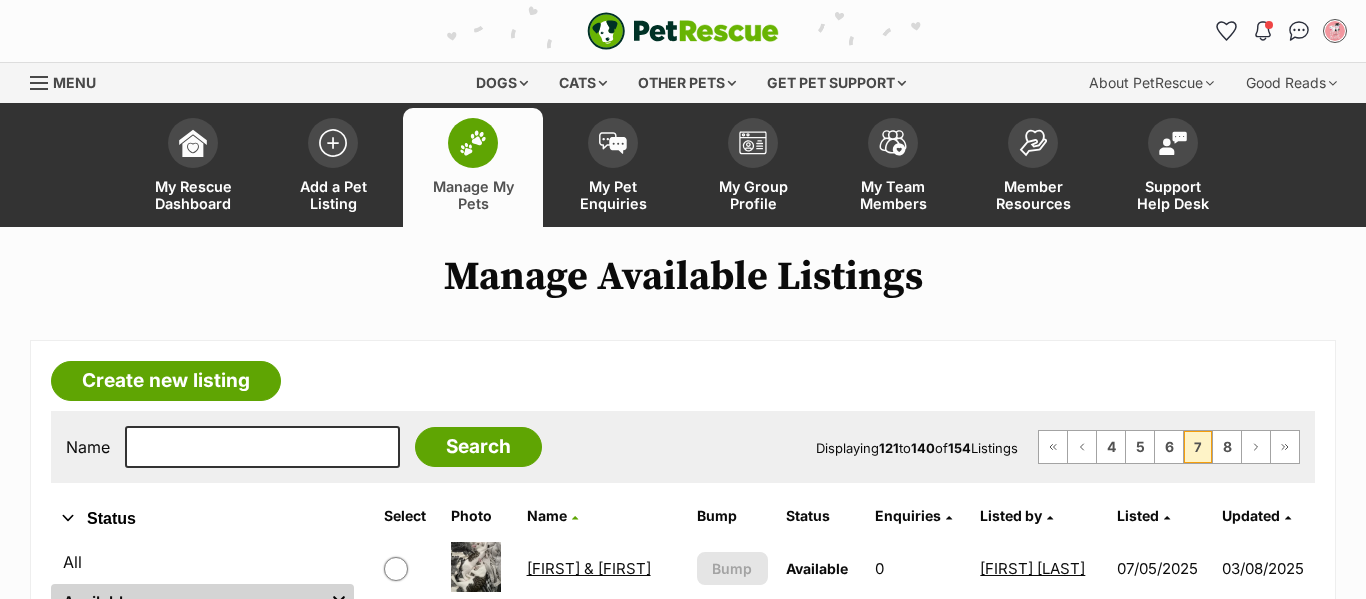 scroll, scrollTop: 0, scrollLeft: 0, axis: both 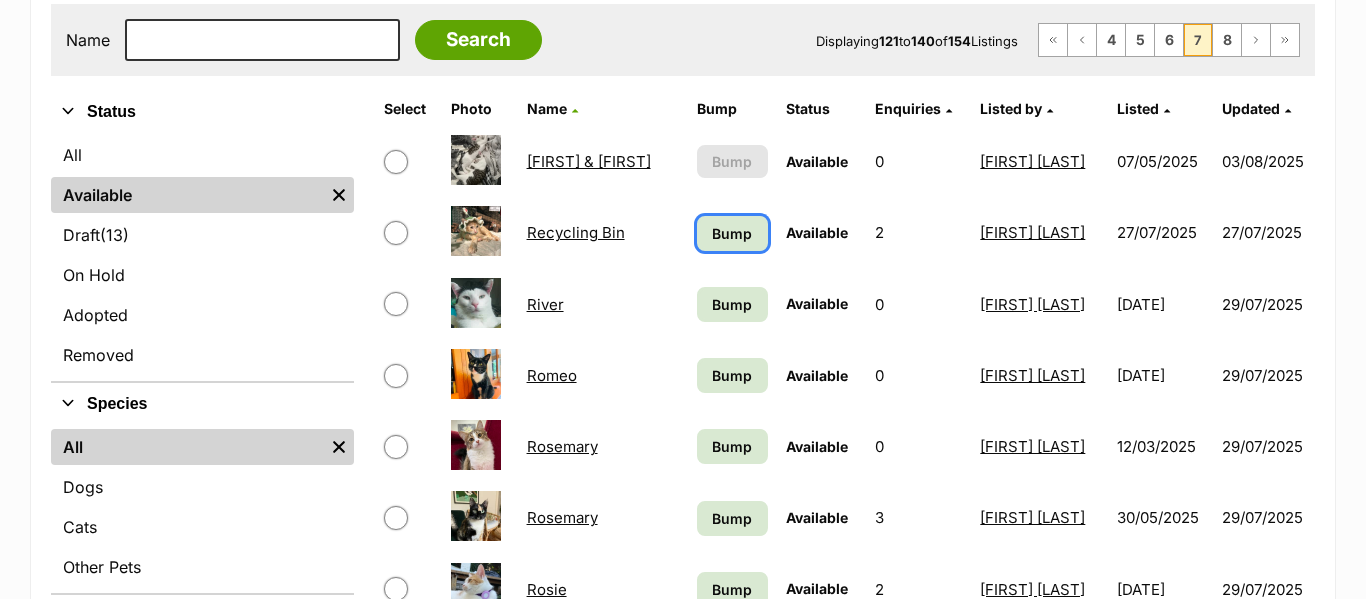 click on "Bump" at bounding box center (732, 233) 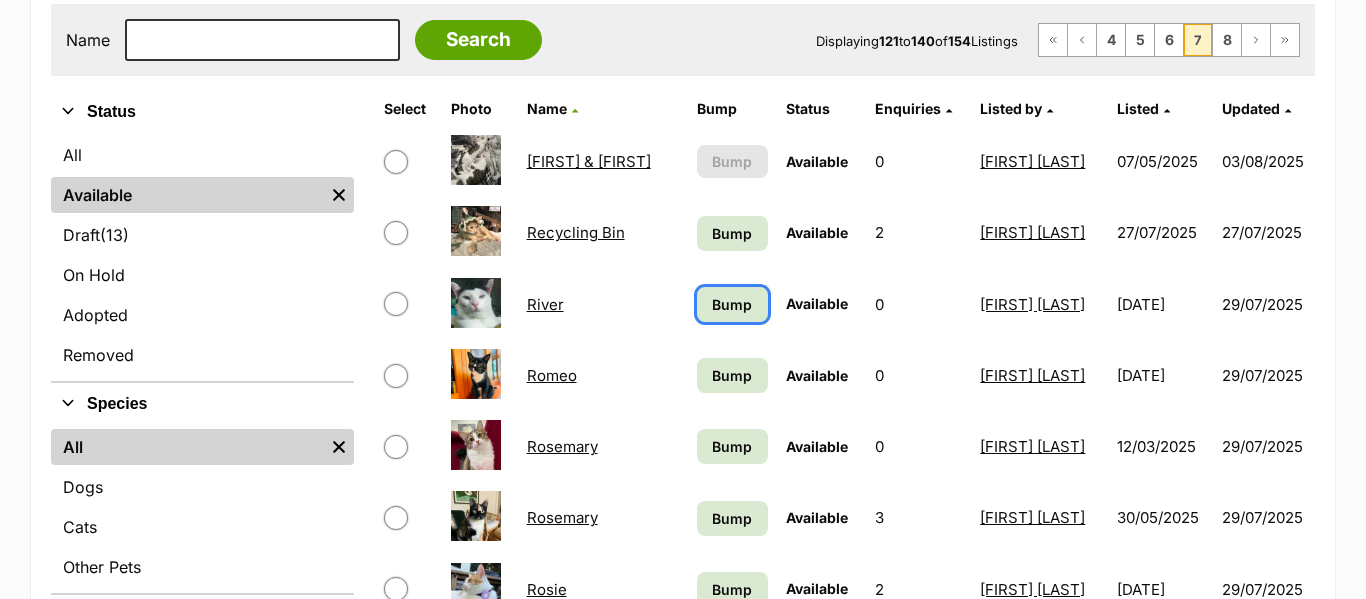click on "Bump" at bounding box center (732, 304) 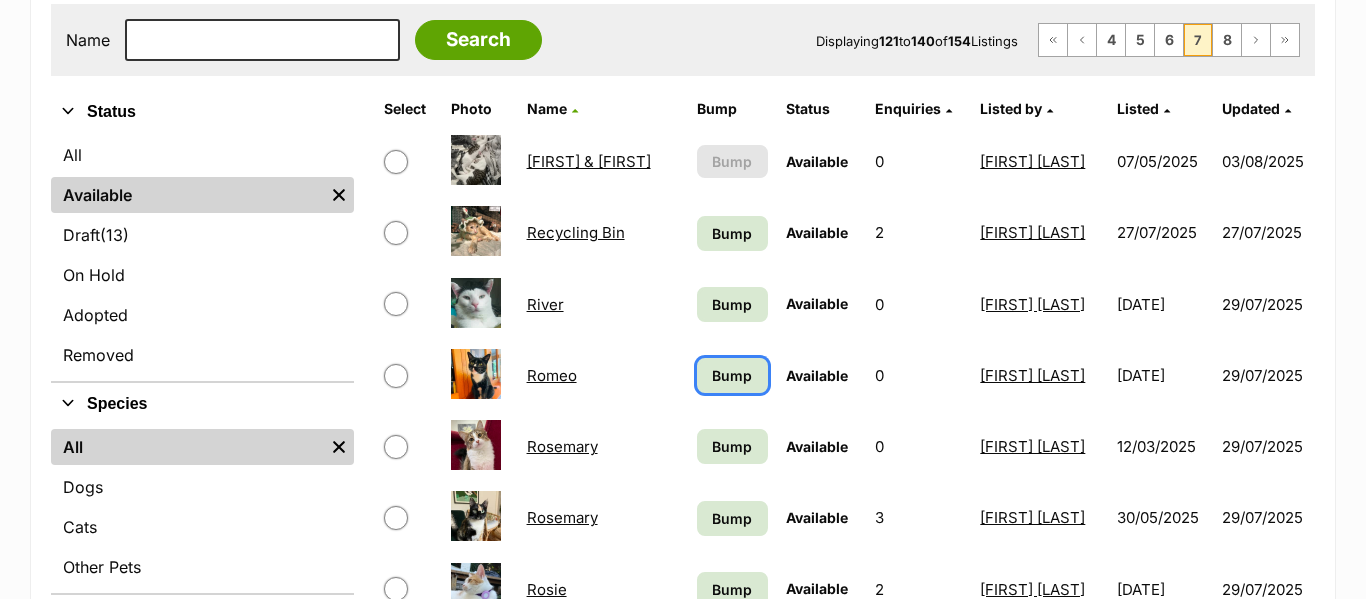 click on "Bump" at bounding box center (732, 375) 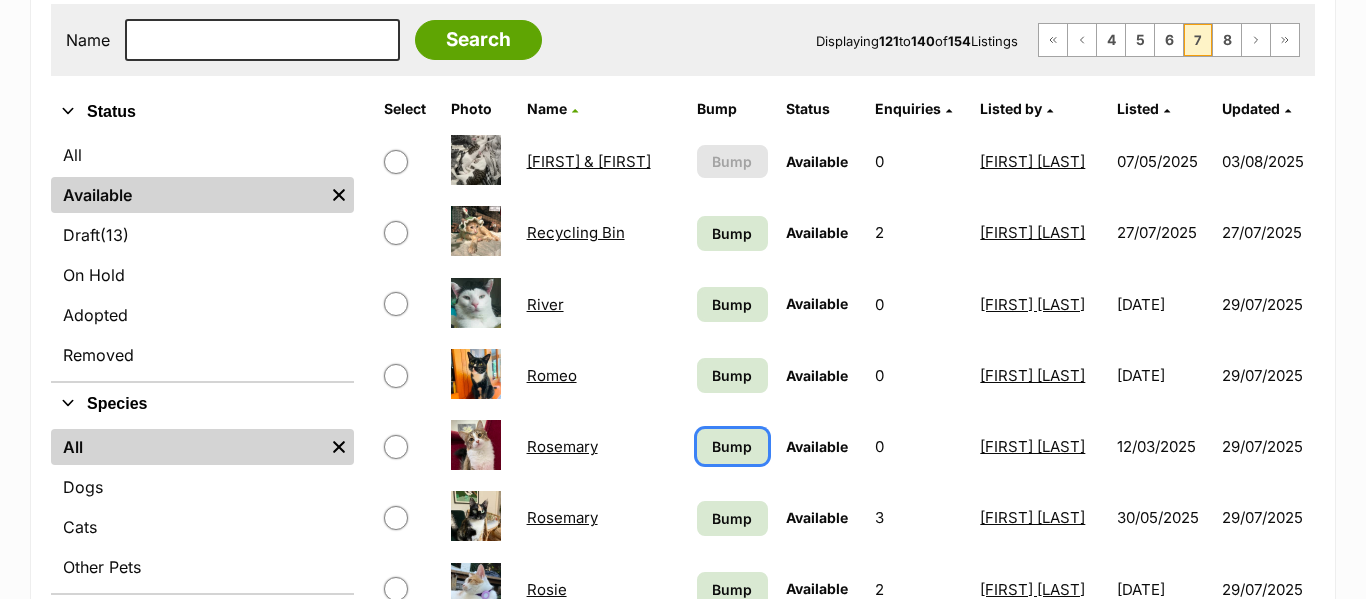 click on "Bump" at bounding box center (732, 446) 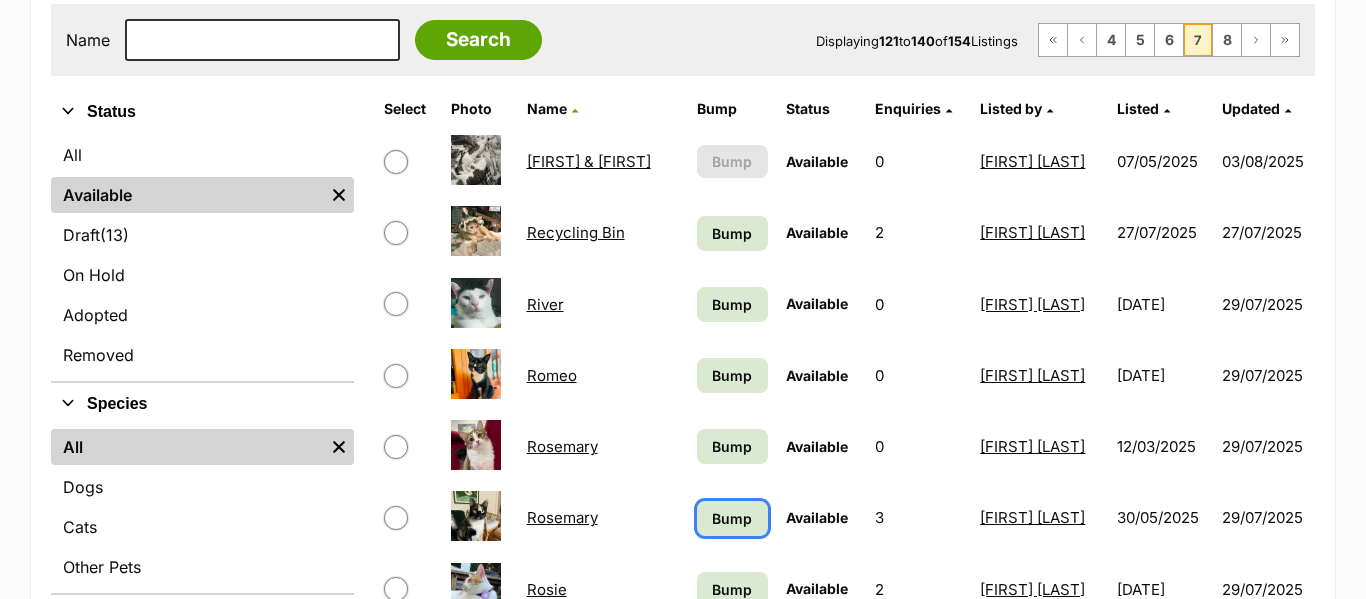 click on "Bump" at bounding box center [732, 518] 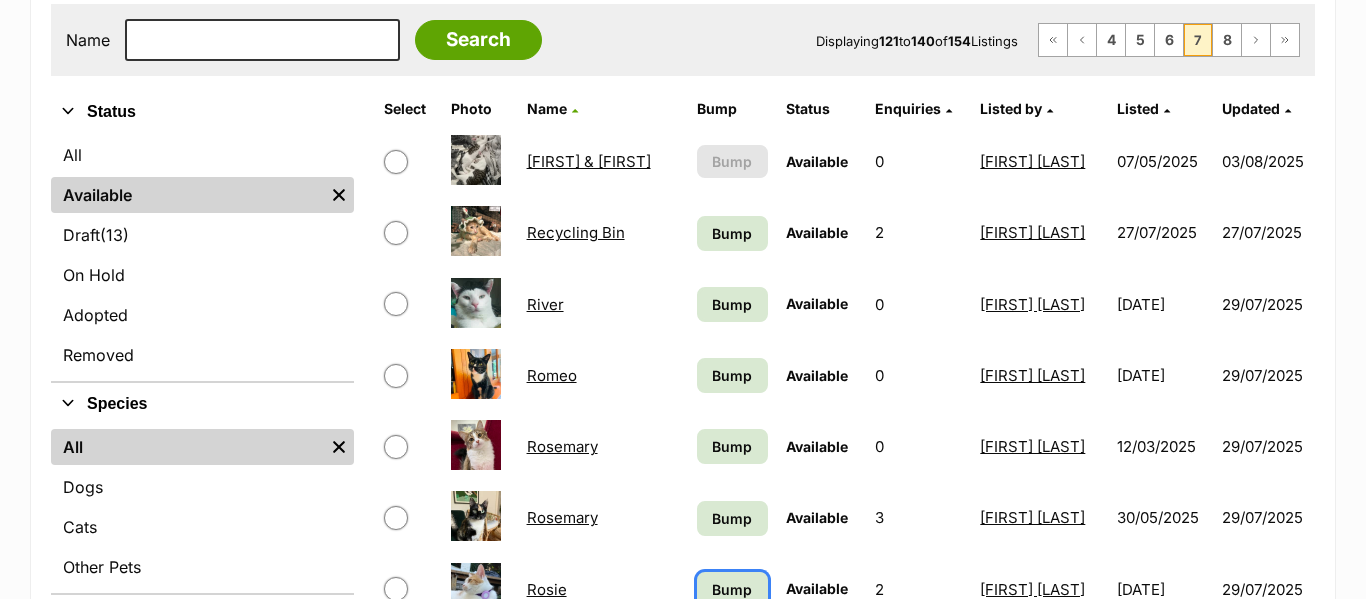 click on "Bump" at bounding box center [732, 589] 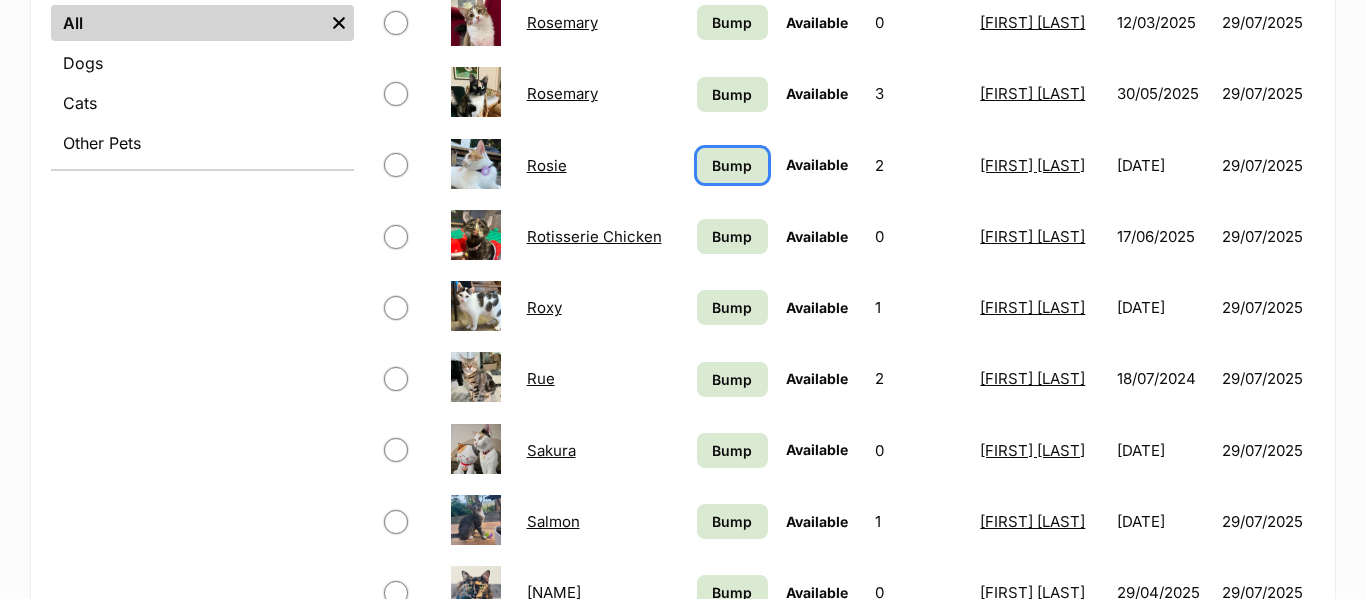 scroll, scrollTop: 832, scrollLeft: 0, axis: vertical 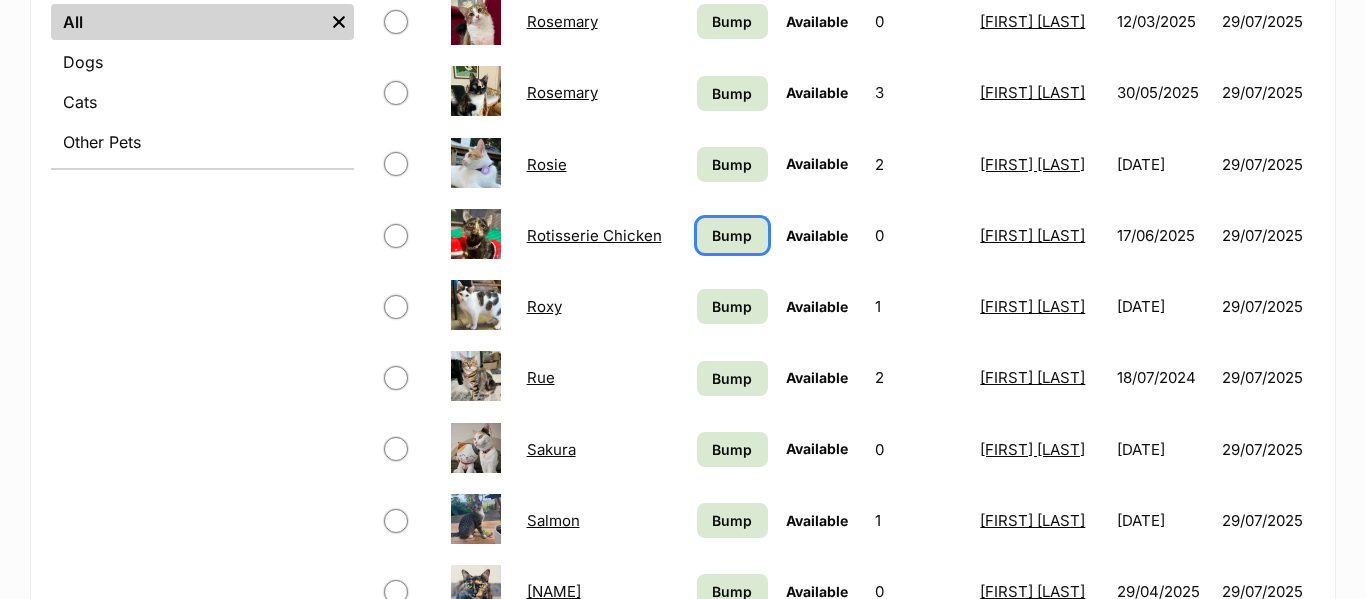 click on "Bump" at bounding box center [732, 235] 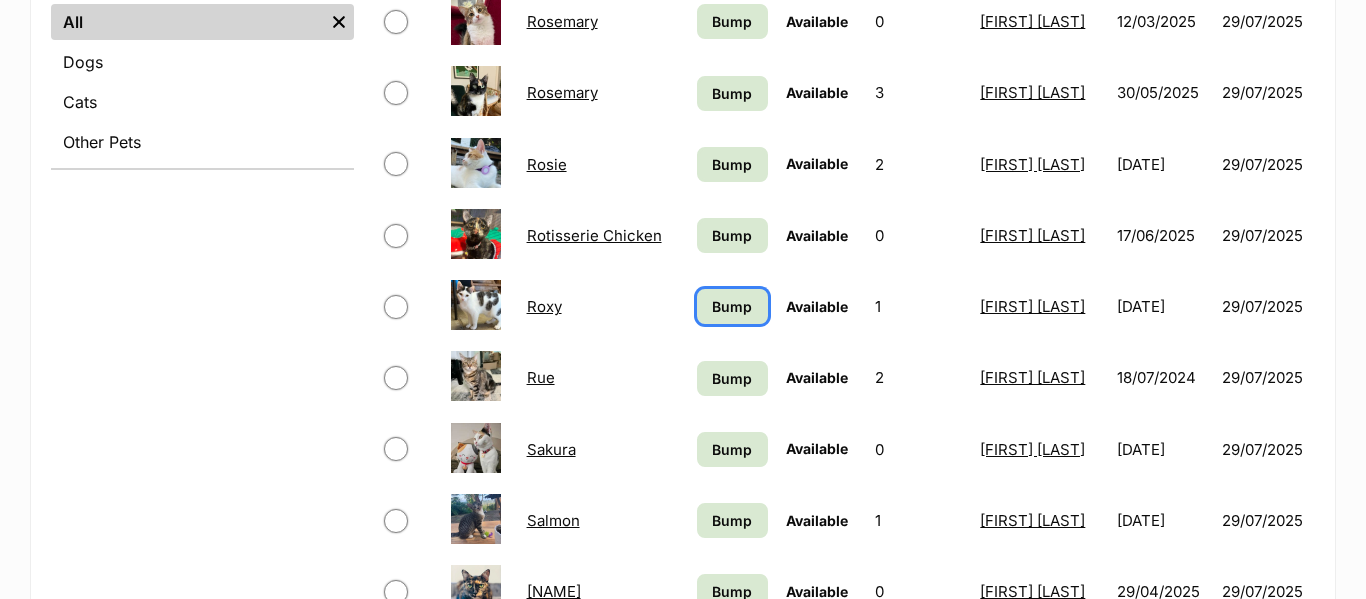 click on "Bump" at bounding box center (732, 306) 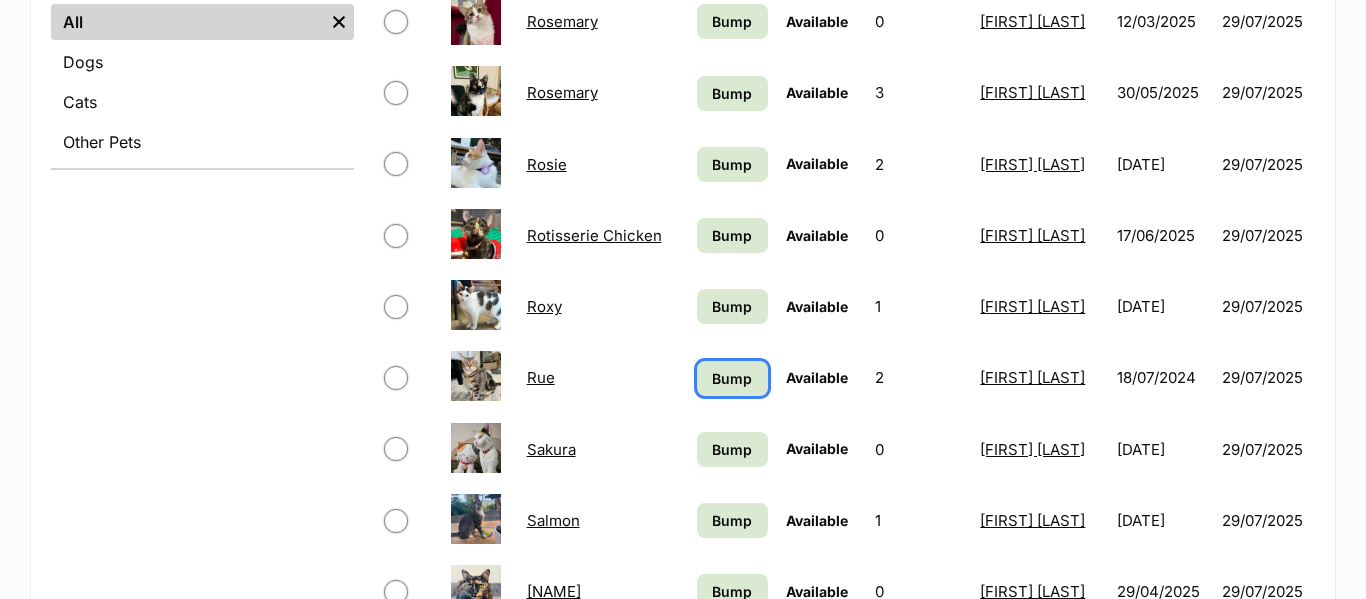 click on "Bump" at bounding box center [732, 378] 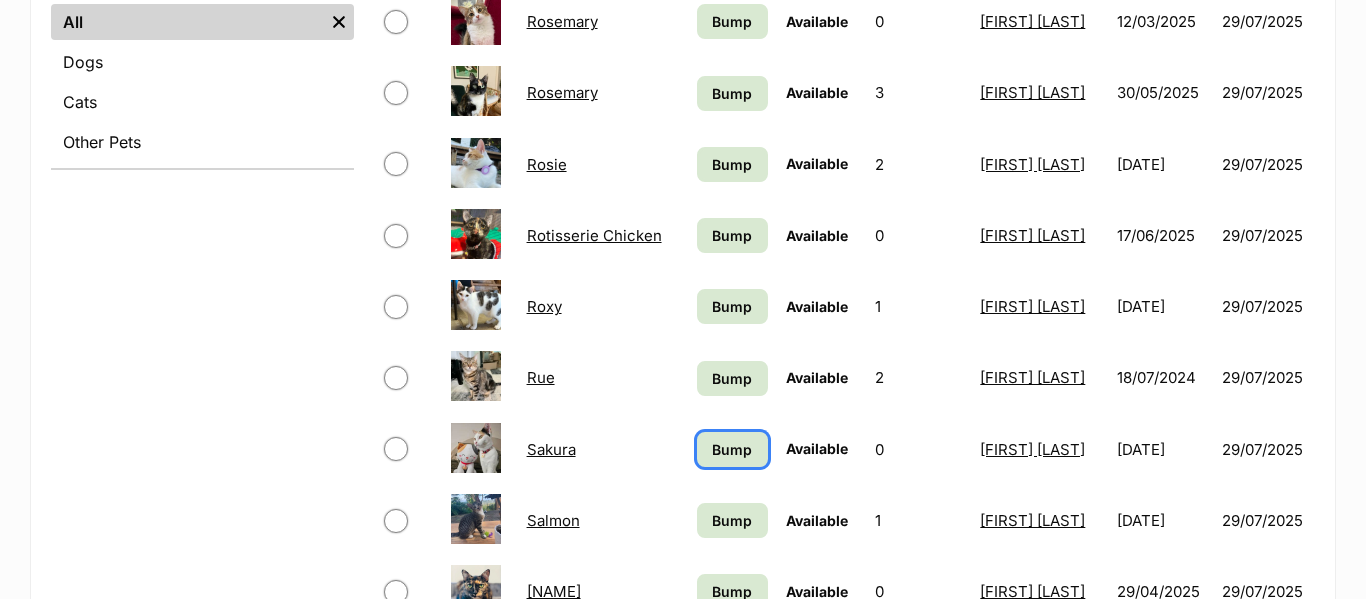 click on "Bump" at bounding box center (732, 449) 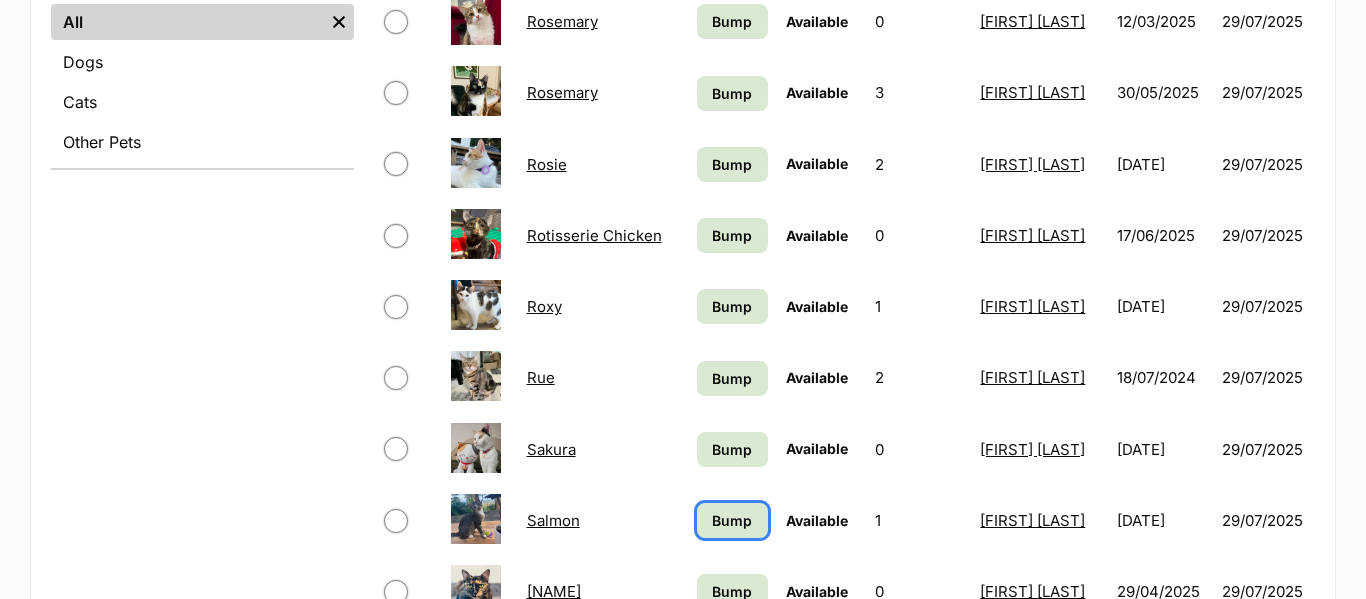click on "Bump" at bounding box center [732, 520] 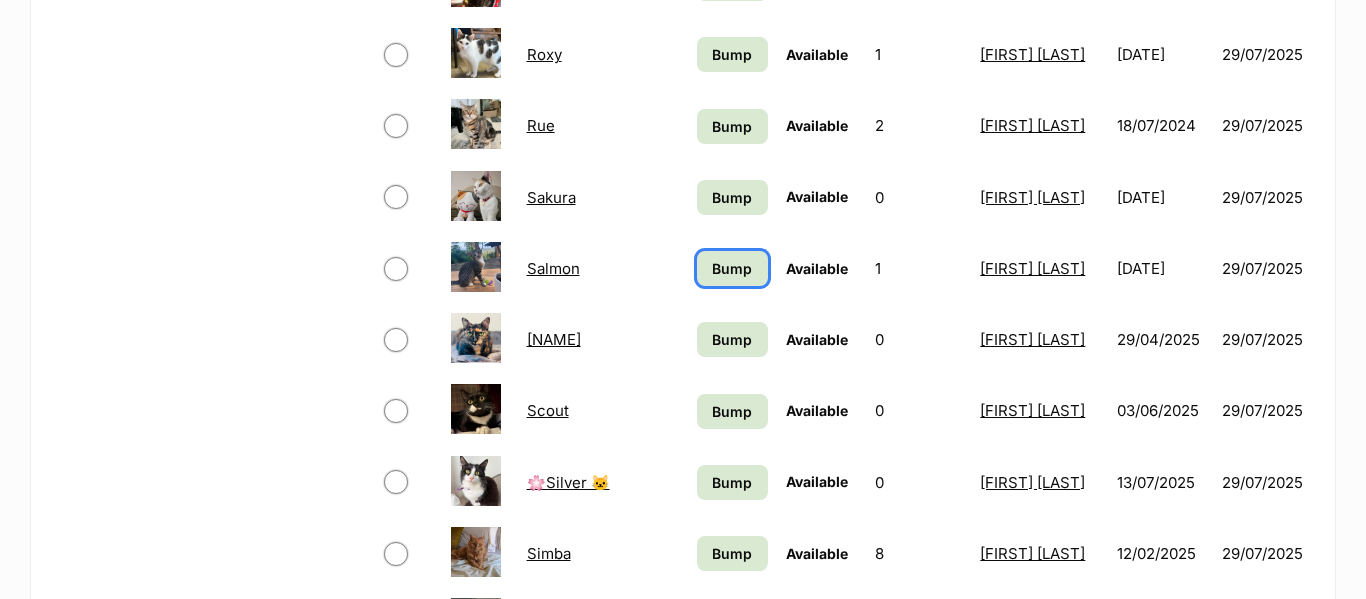 scroll, scrollTop: 1092, scrollLeft: 0, axis: vertical 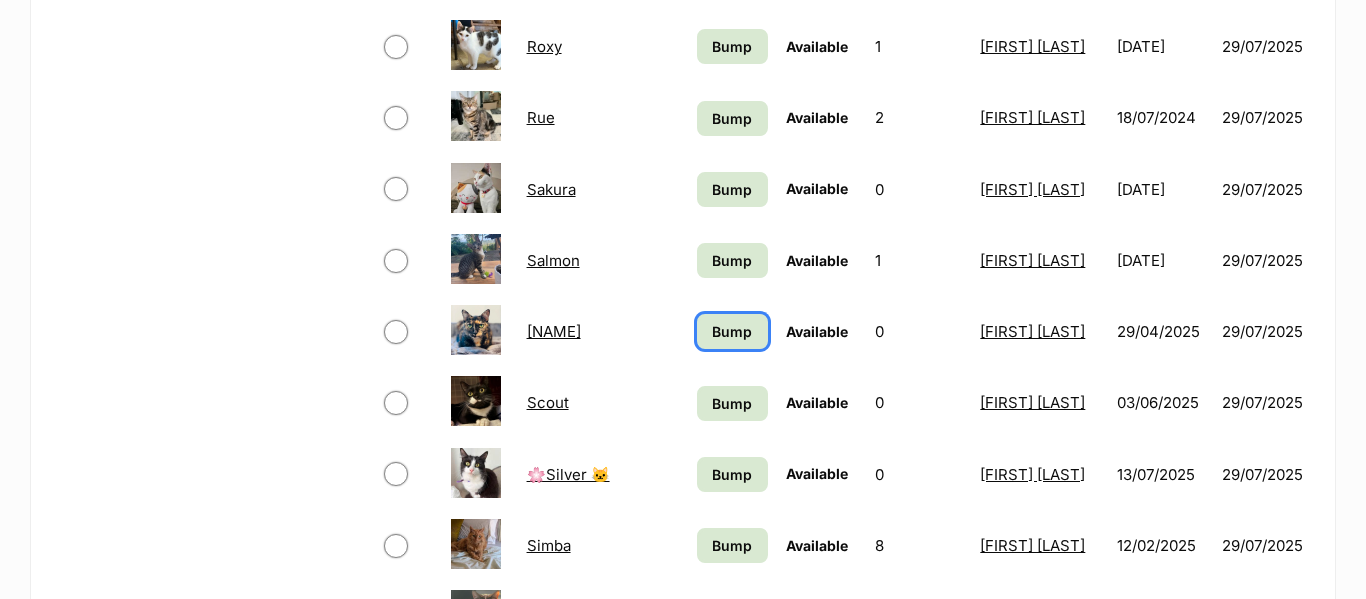 click on "Bump" at bounding box center [732, 331] 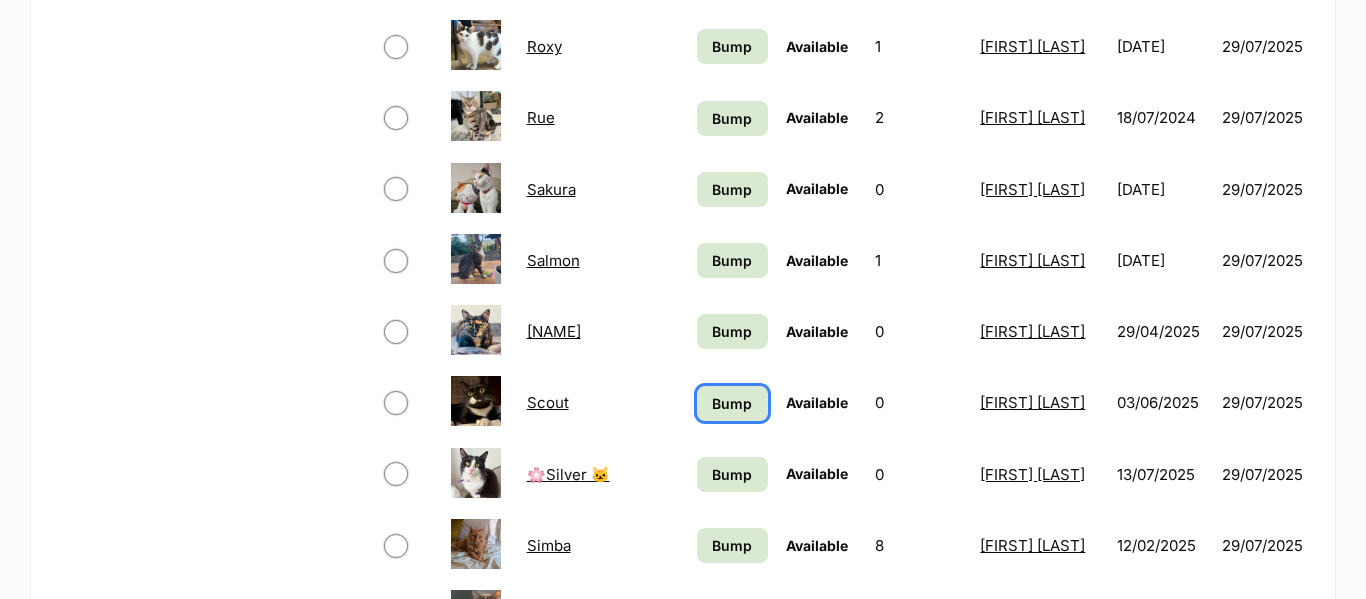 click on "Bump" at bounding box center (732, 403) 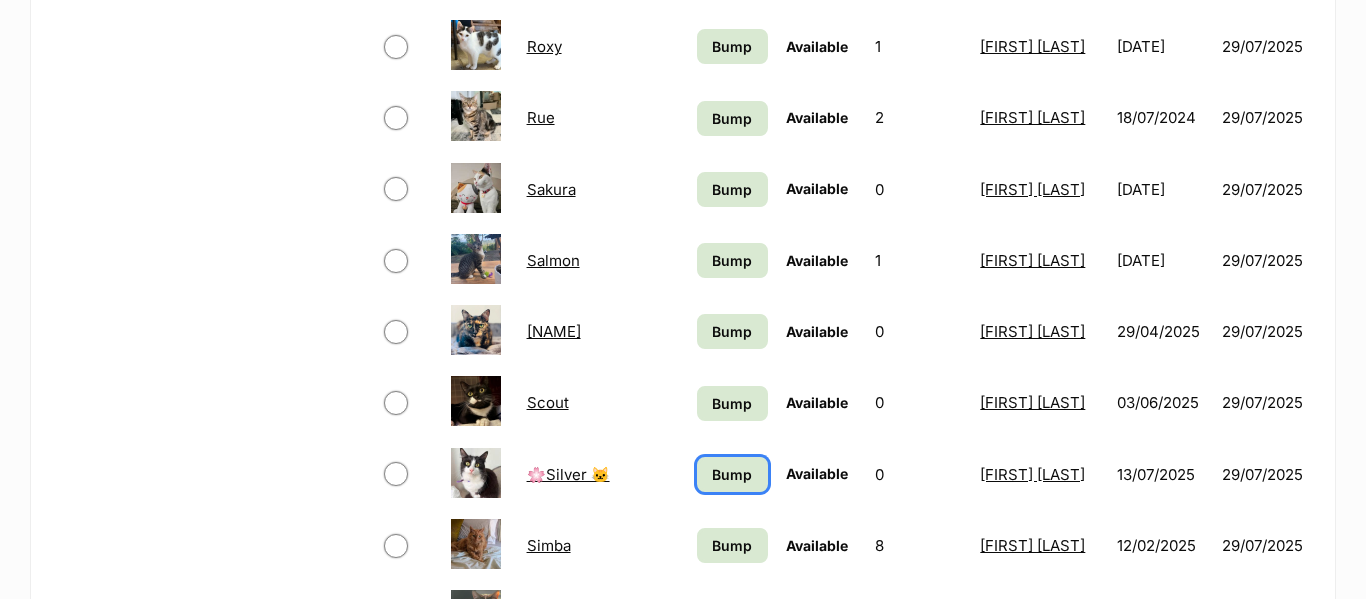 click on "Bump" at bounding box center [732, 474] 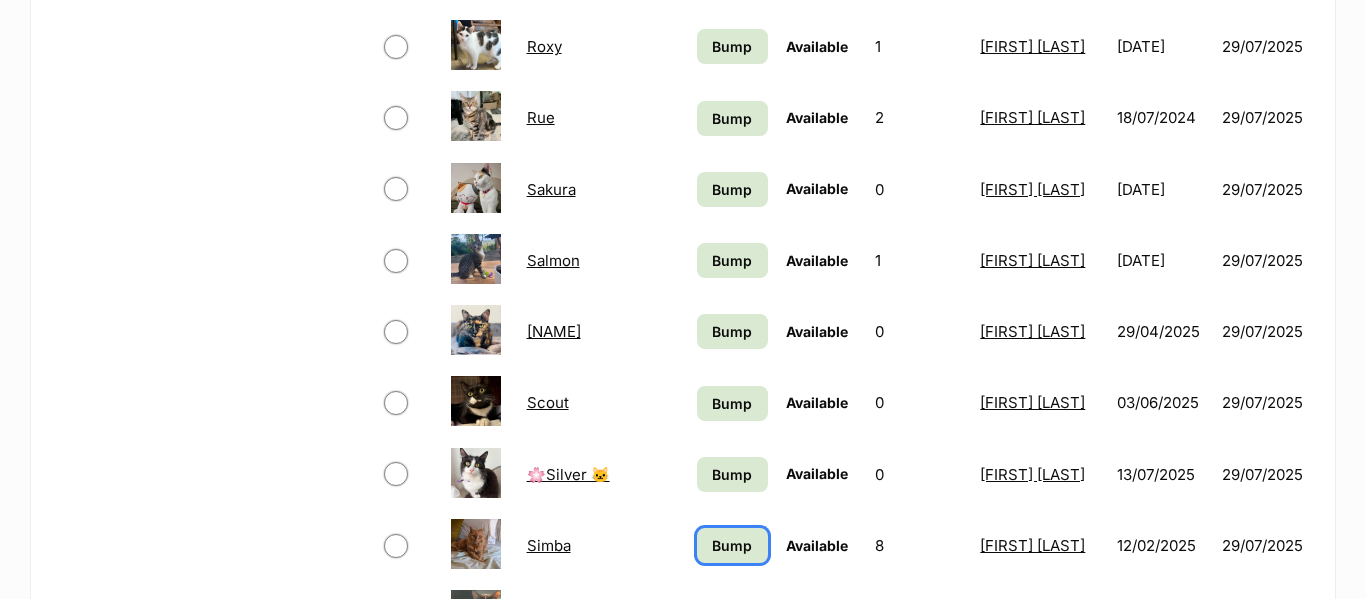 click on "Bump" at bounding box center [732, 545] 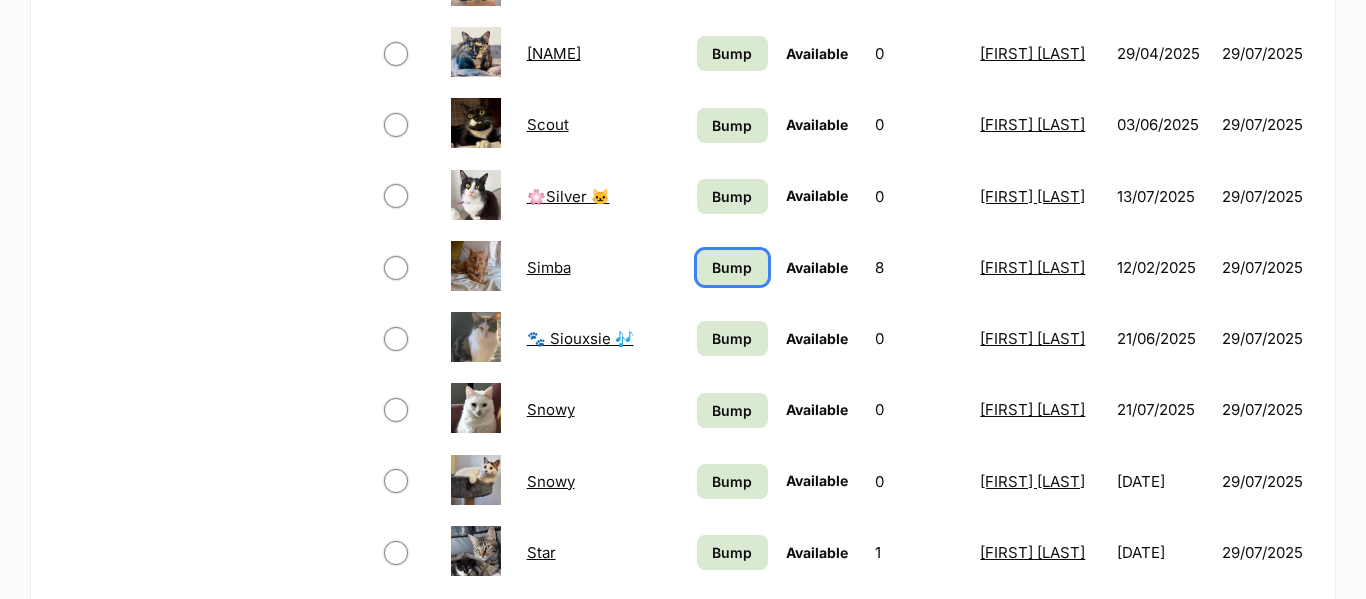 scroll, scrollTop: 1376, scrollLeft: 0, axis: vertical 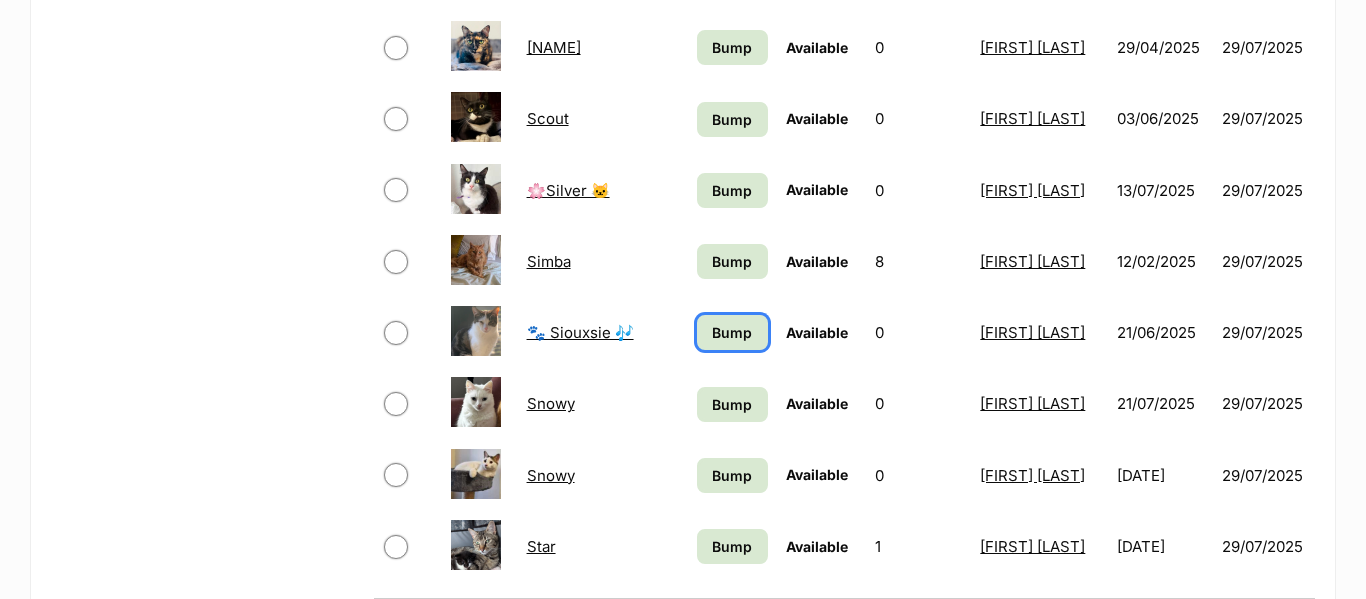 click on "Bump" at bounding box center (732, 332) 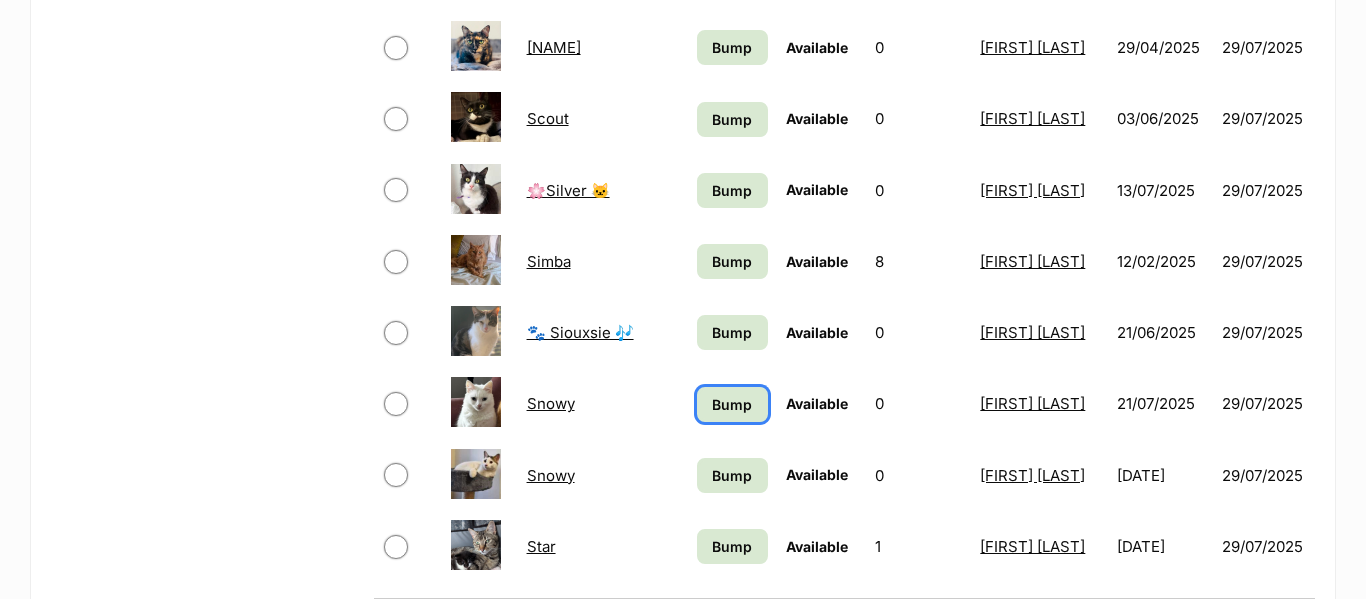 click on "Bump" at bounding box center [732, 404] 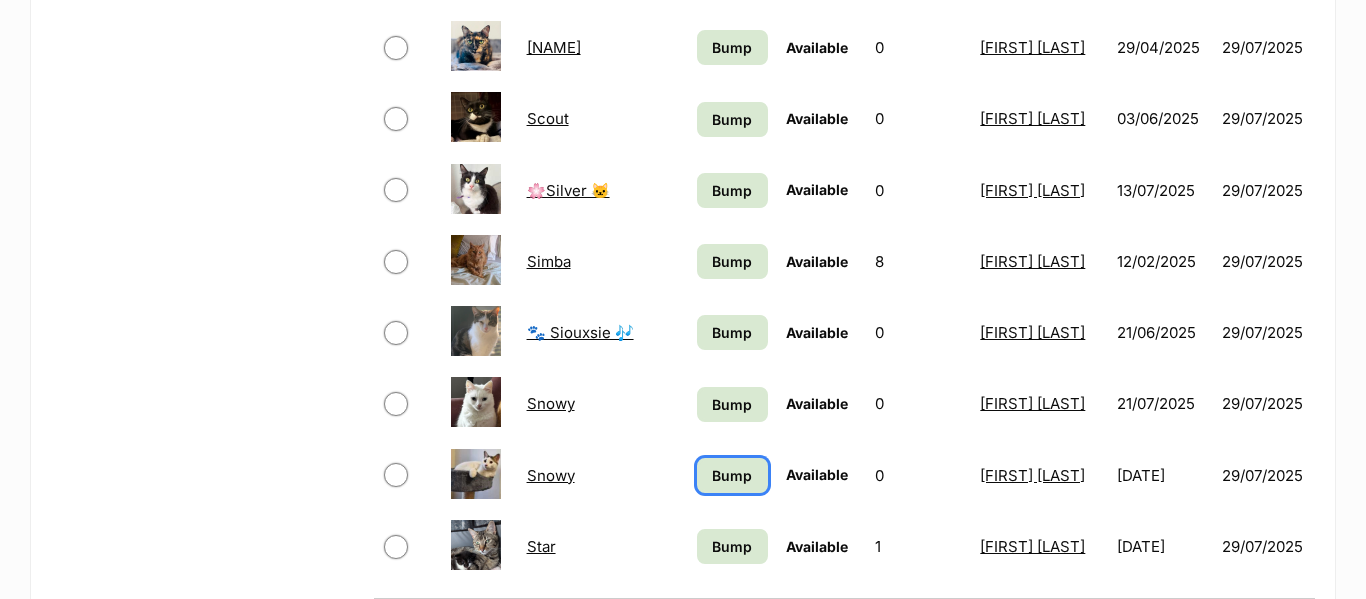 click on "Bump" at bounding box center (732, 475) 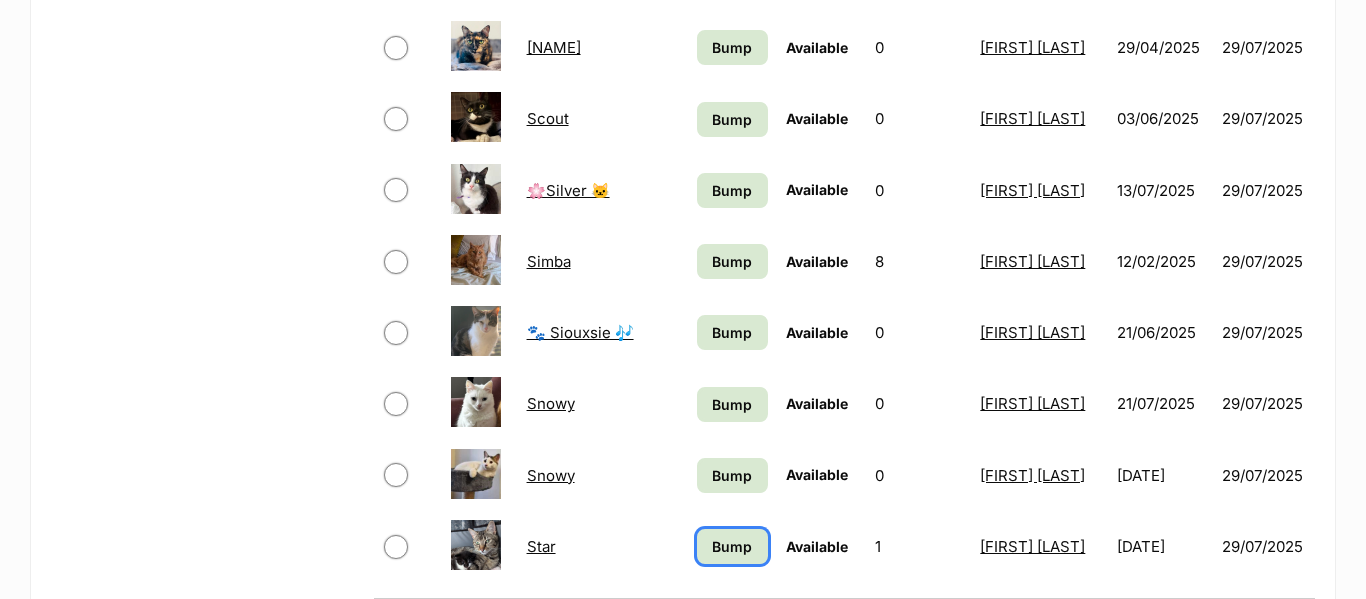 click on "Bump" at bounding box center (732, 546) 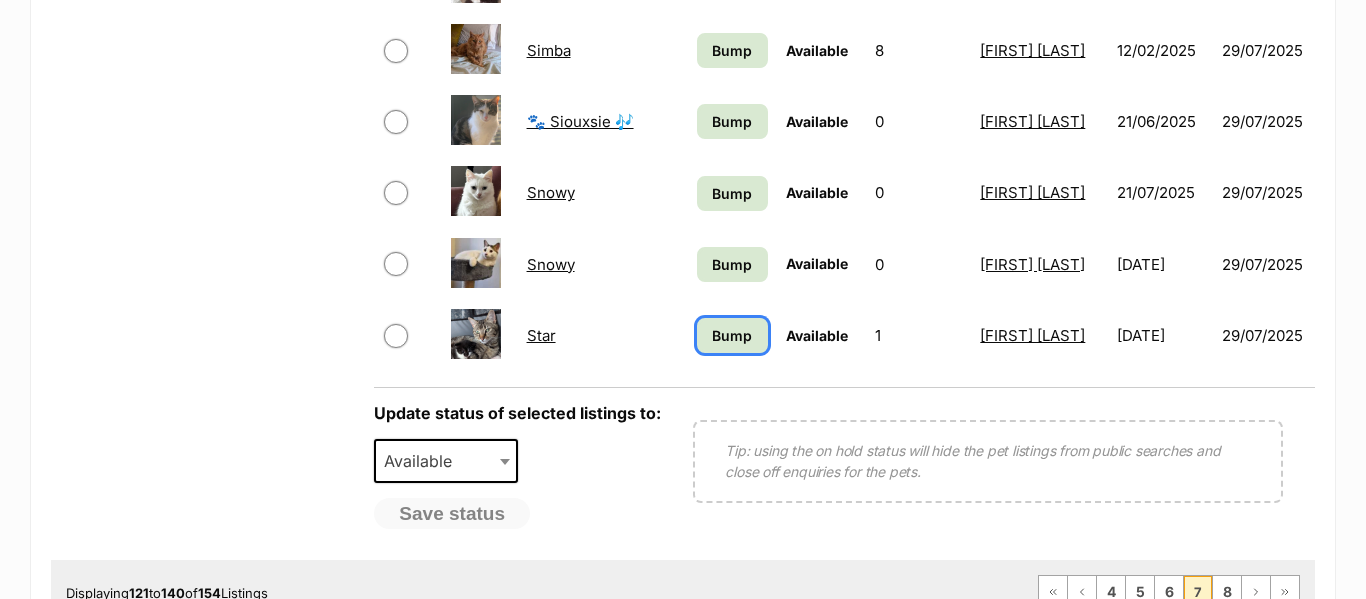 scroll, scrollTop: 1588, scrollLeft: 0, axis: vertical 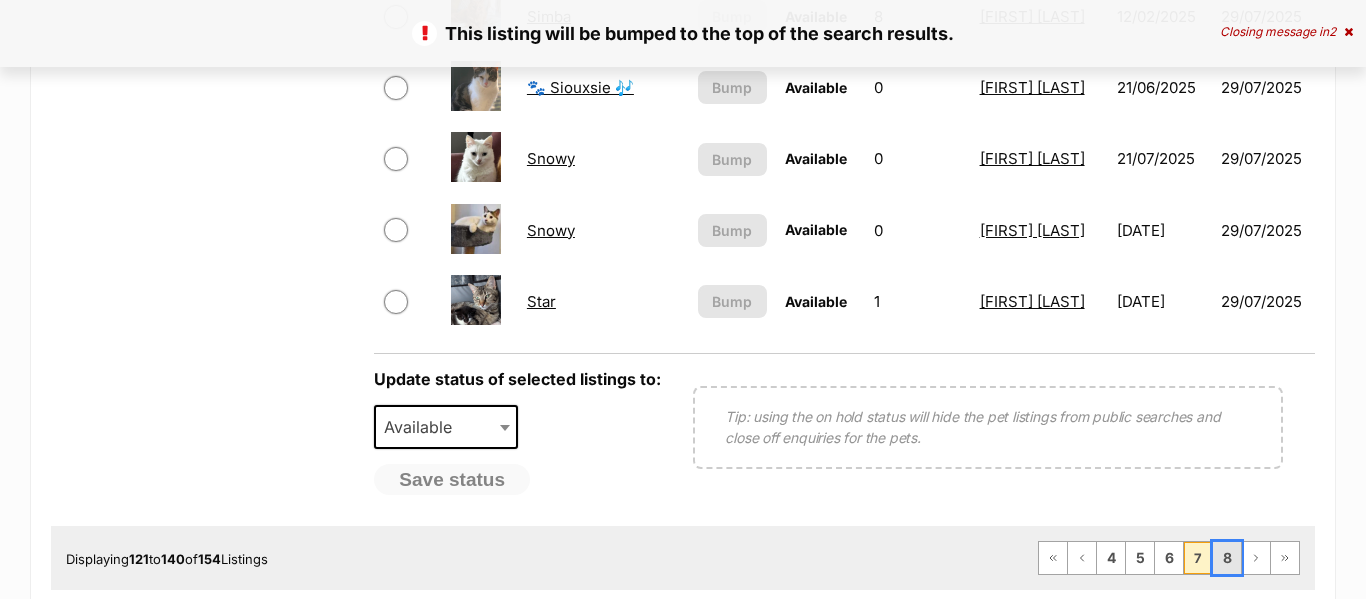 click on "8" at bounding box center [1227, 558] 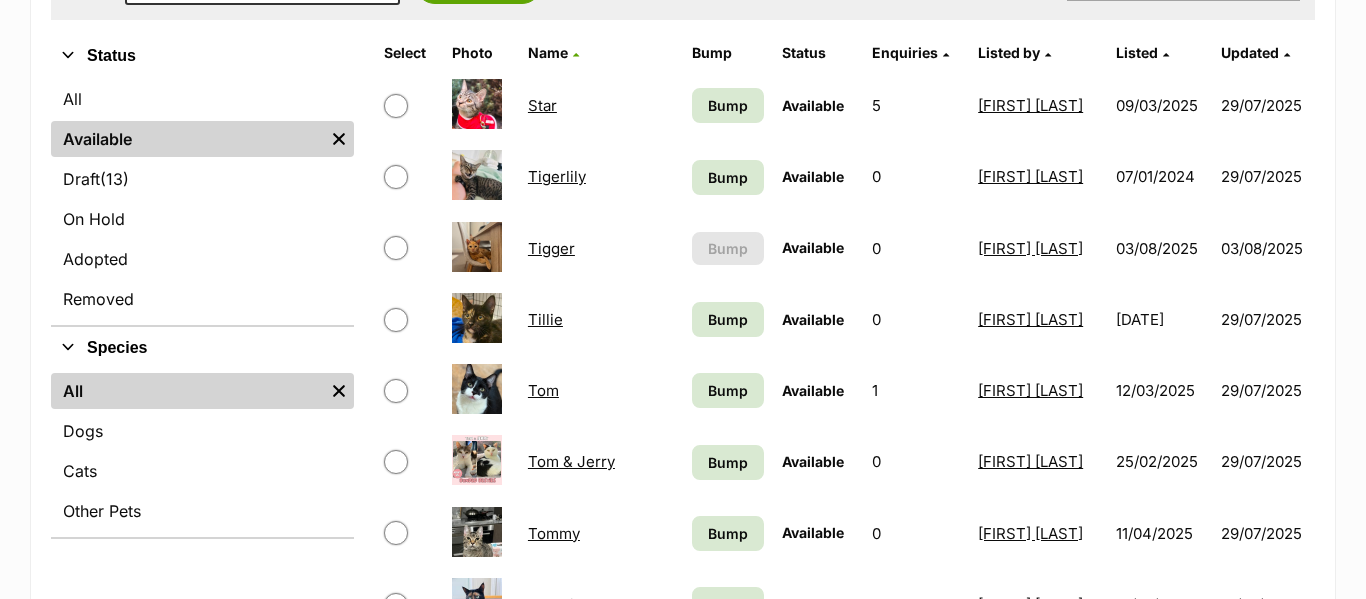 scroll, scrollTop: 0, scrollLeft: 0, axis: both 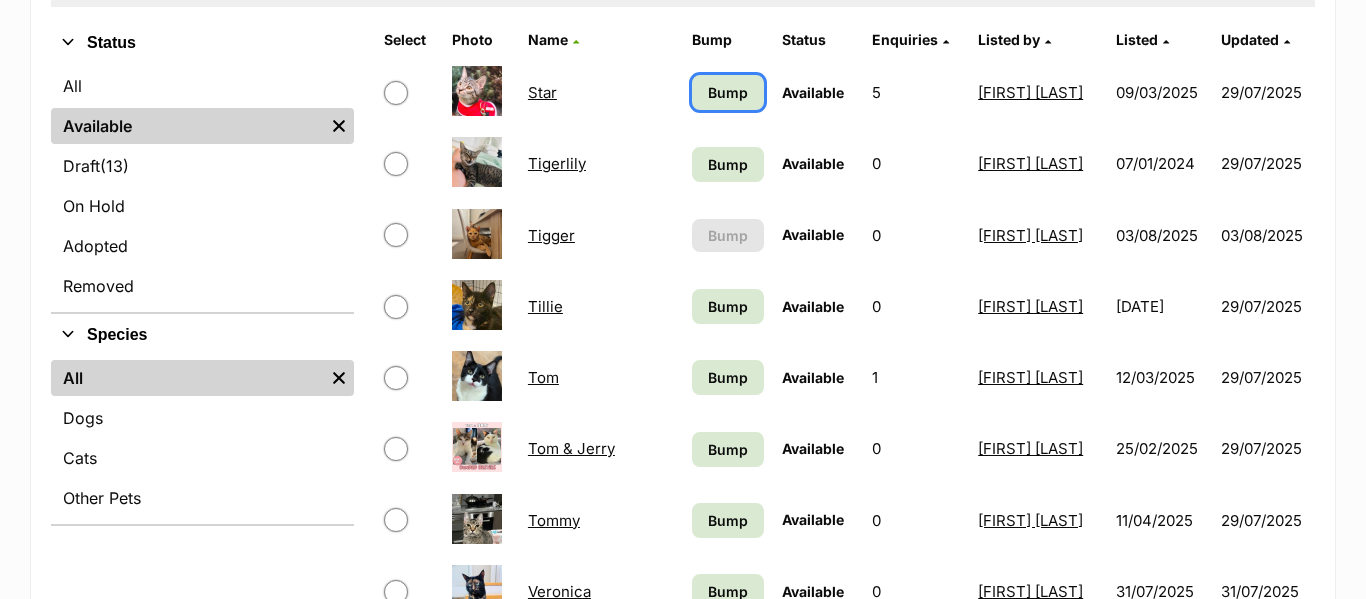 click on "Bump" at bounding box center [728, 92] 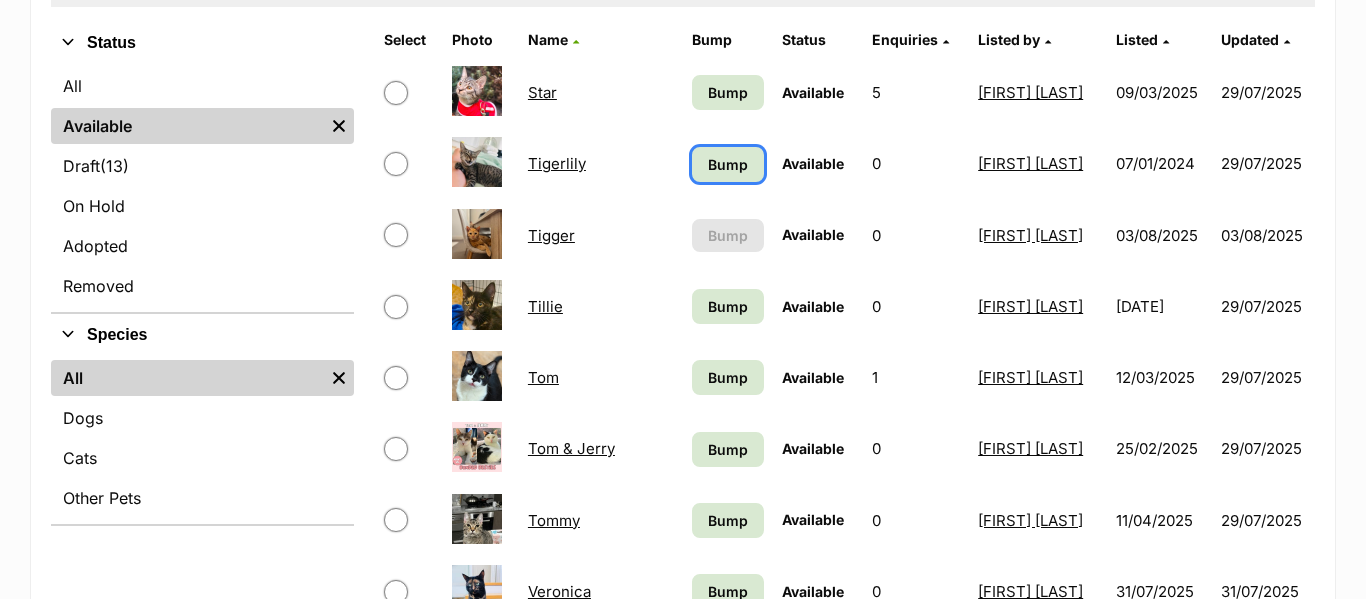 click on "Bump" at bounding box center (728, 164) 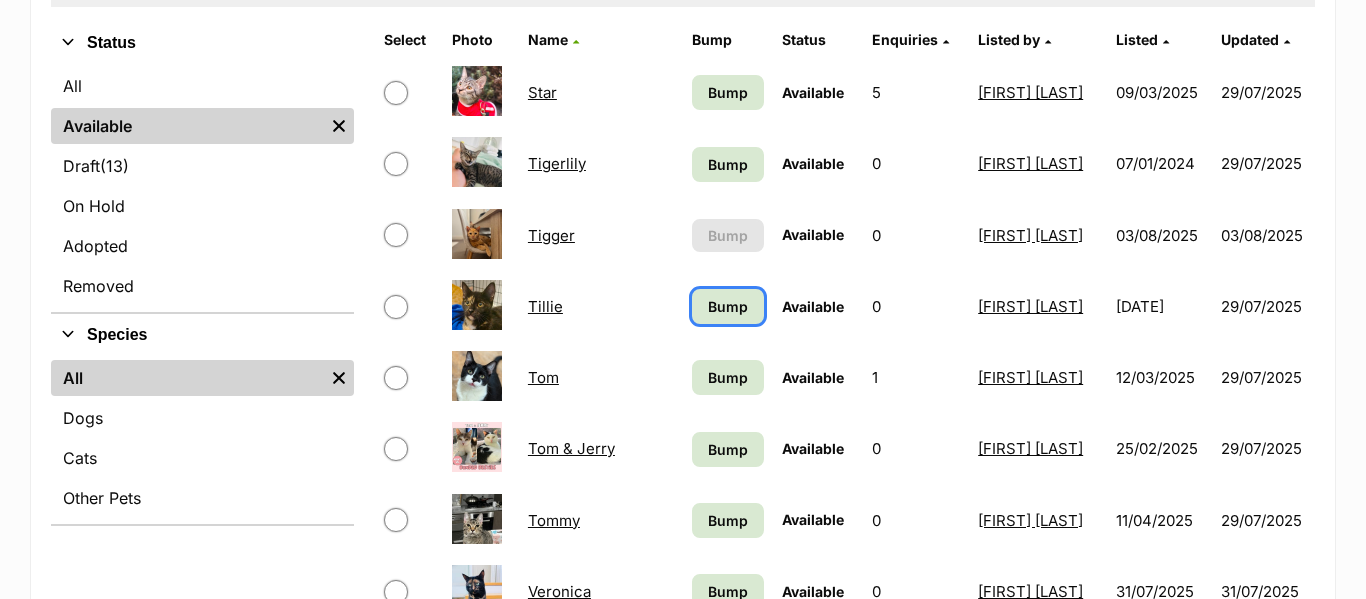 click on "Bump" at bounding box center [728, 306] 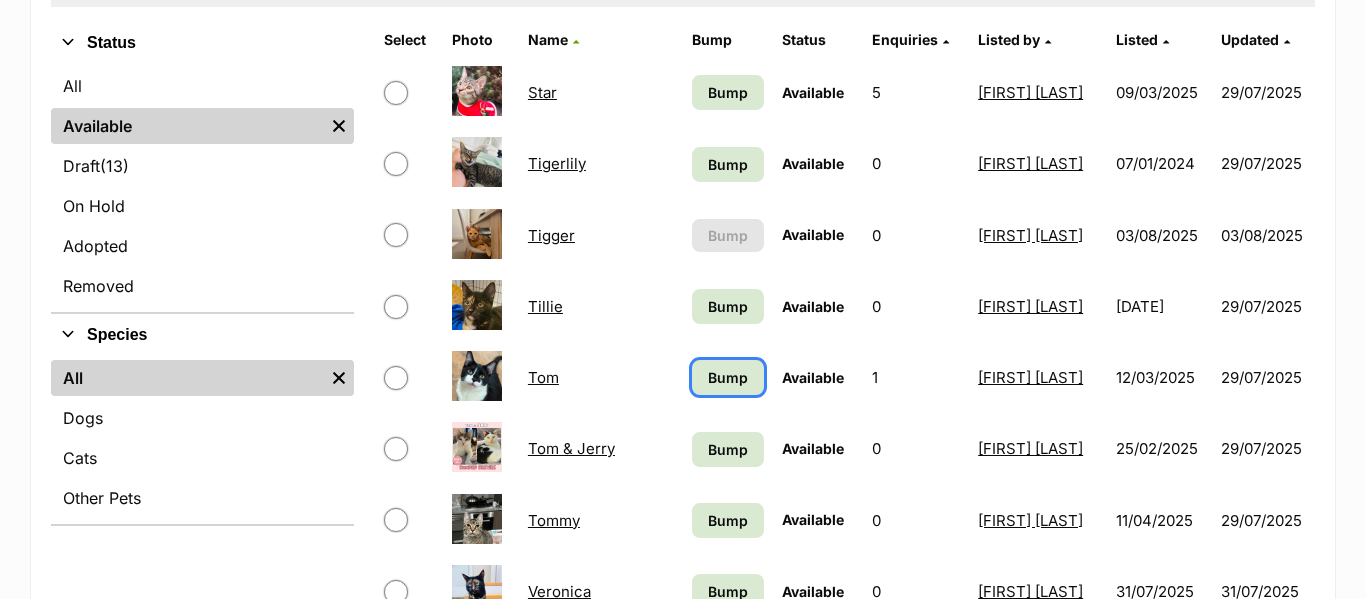 click on "Bump" at bounding box center [728, 377] 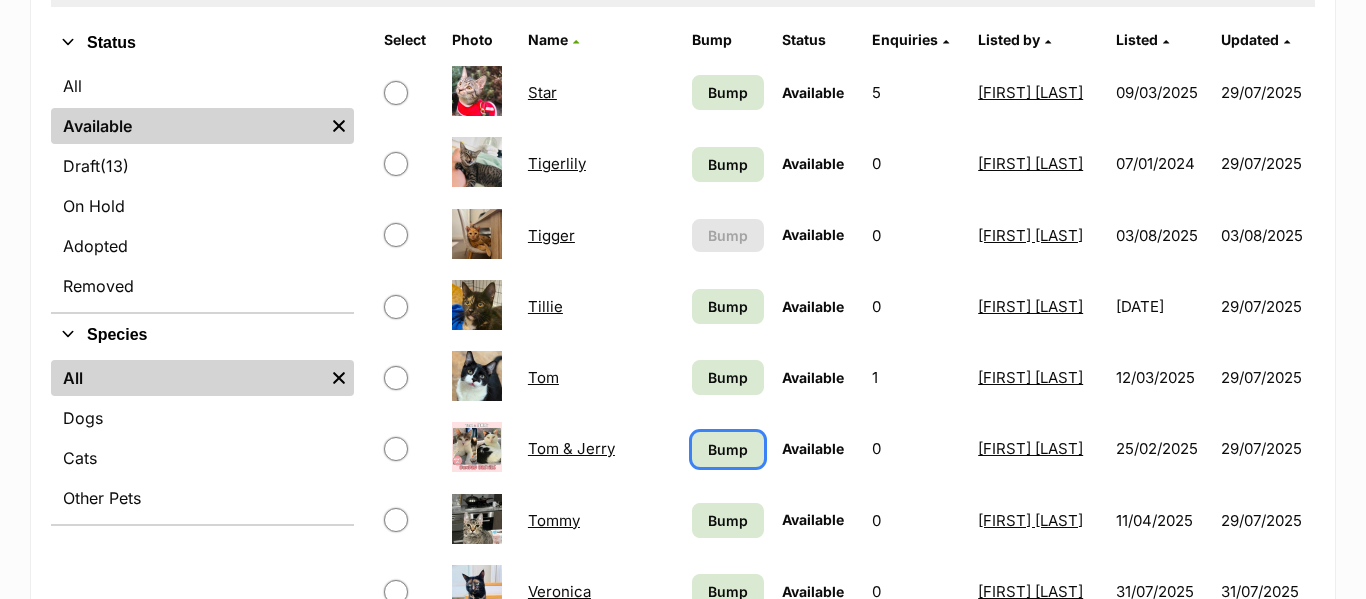 click on "Bump" at bounding box center [728, 449] 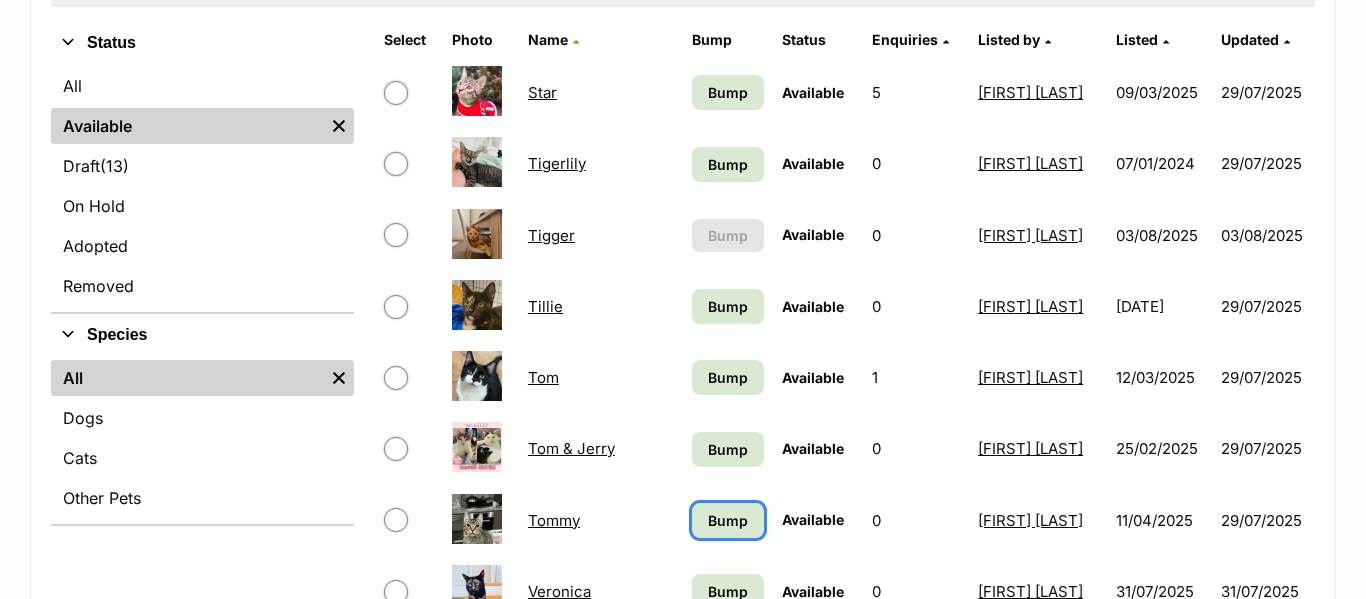 click on "Bump" at bounding box center [728, 520] 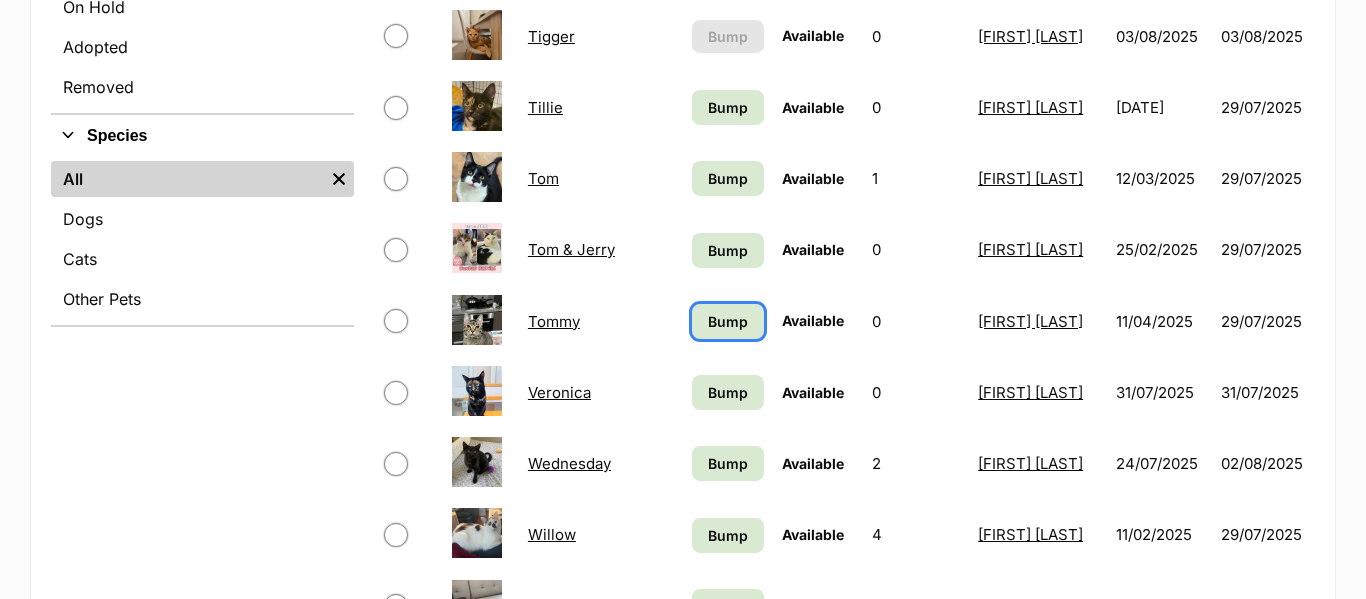 scroll, scrollTop: 684, scrollLeft: 0, axis: vertical 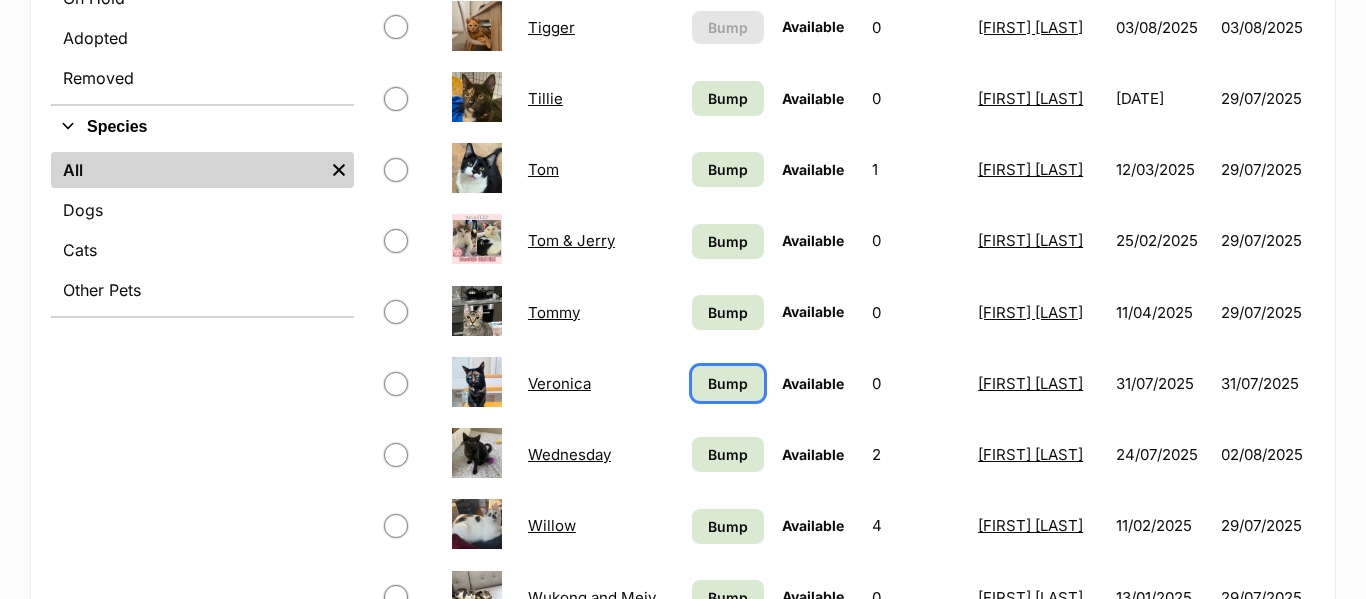 click on "Bump" at bounding box center [728, 383] 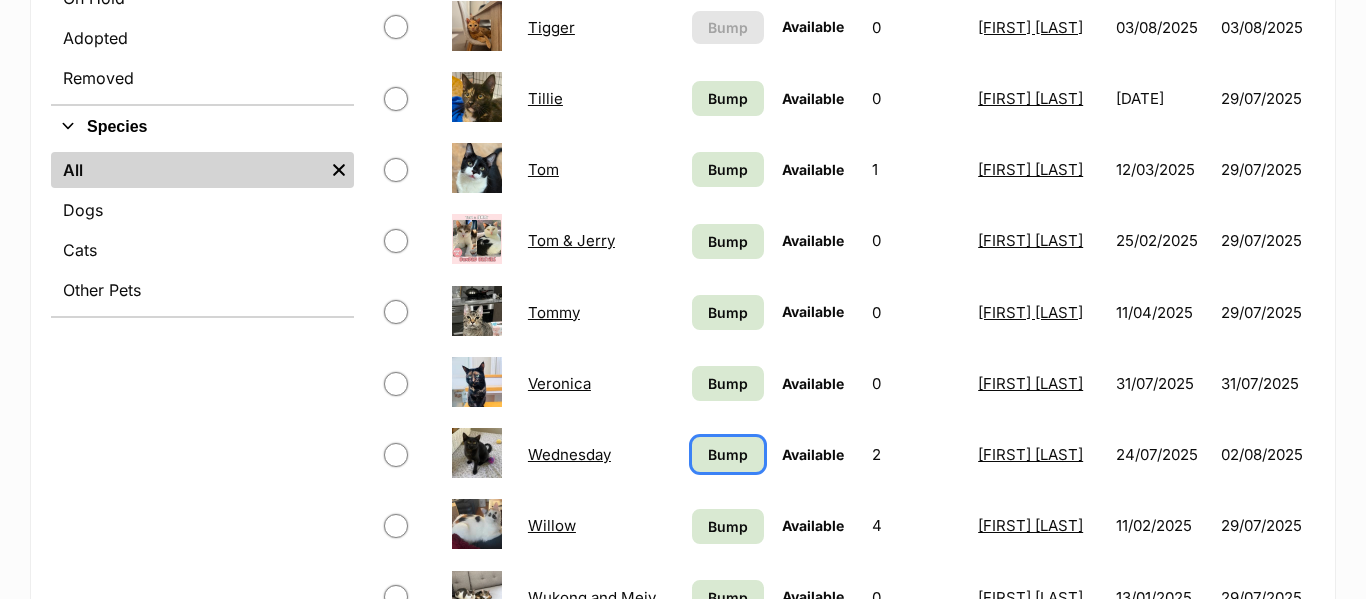 click on "Bump" at bounding box center [728, 454] 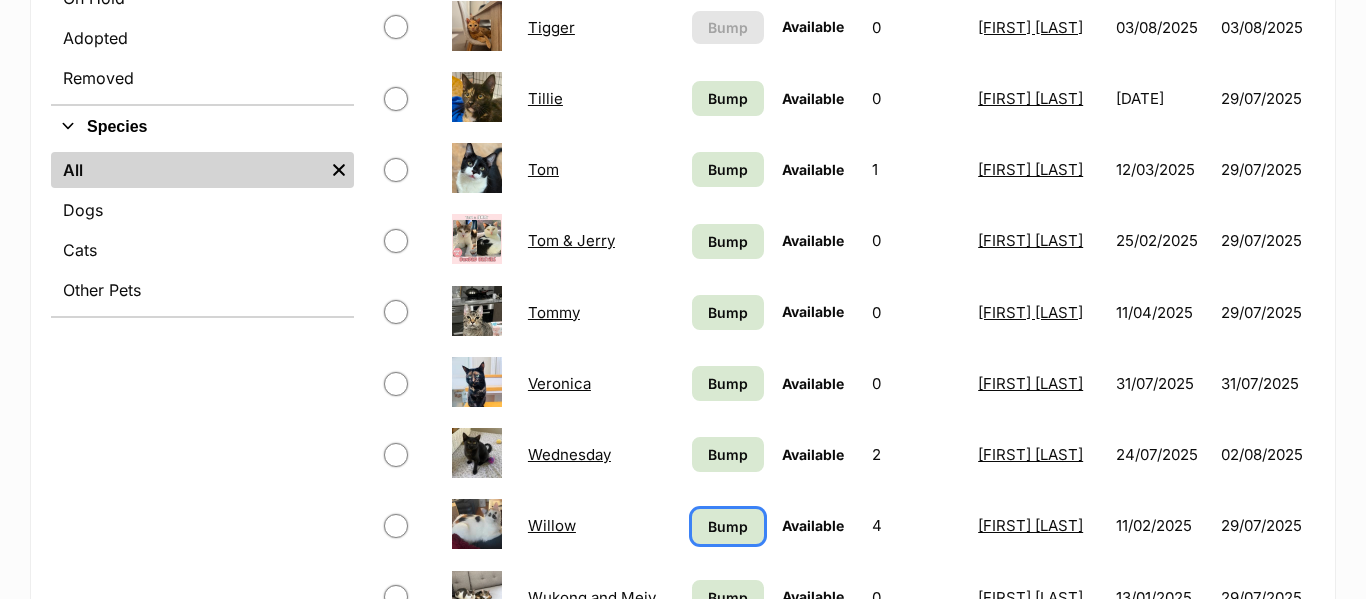 click on "Bump" at bounding box center [728, 526] 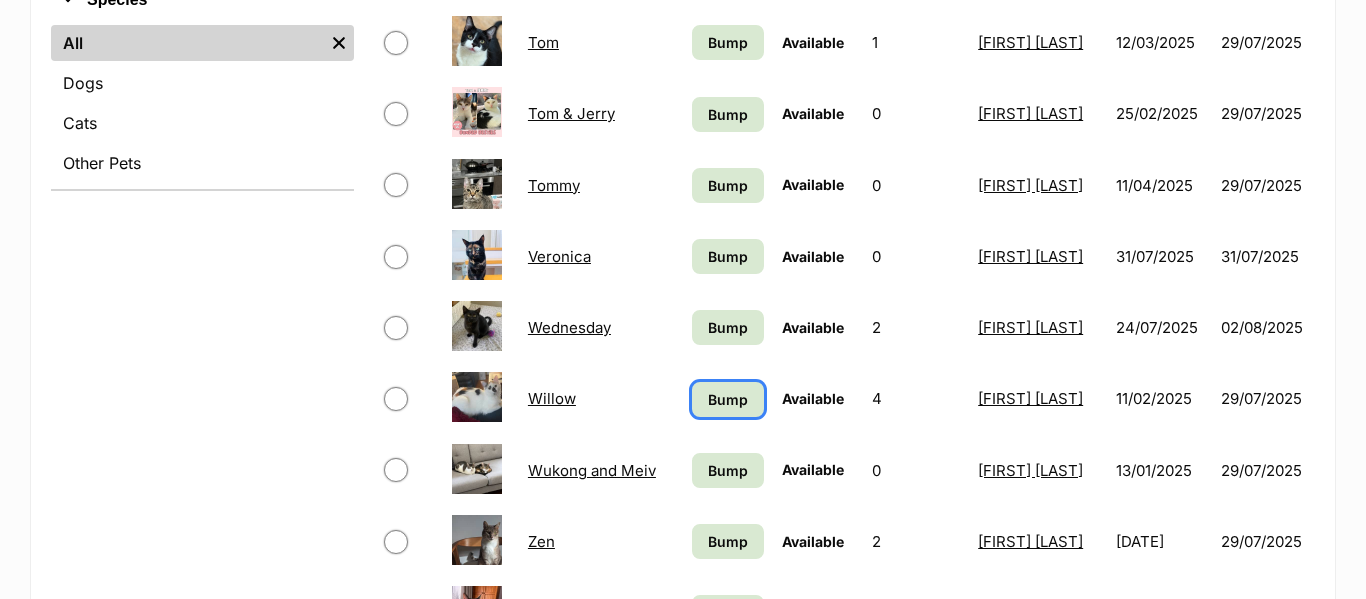 scroll, scrollTop: 813, scrollLeft: 0, axis: vertical 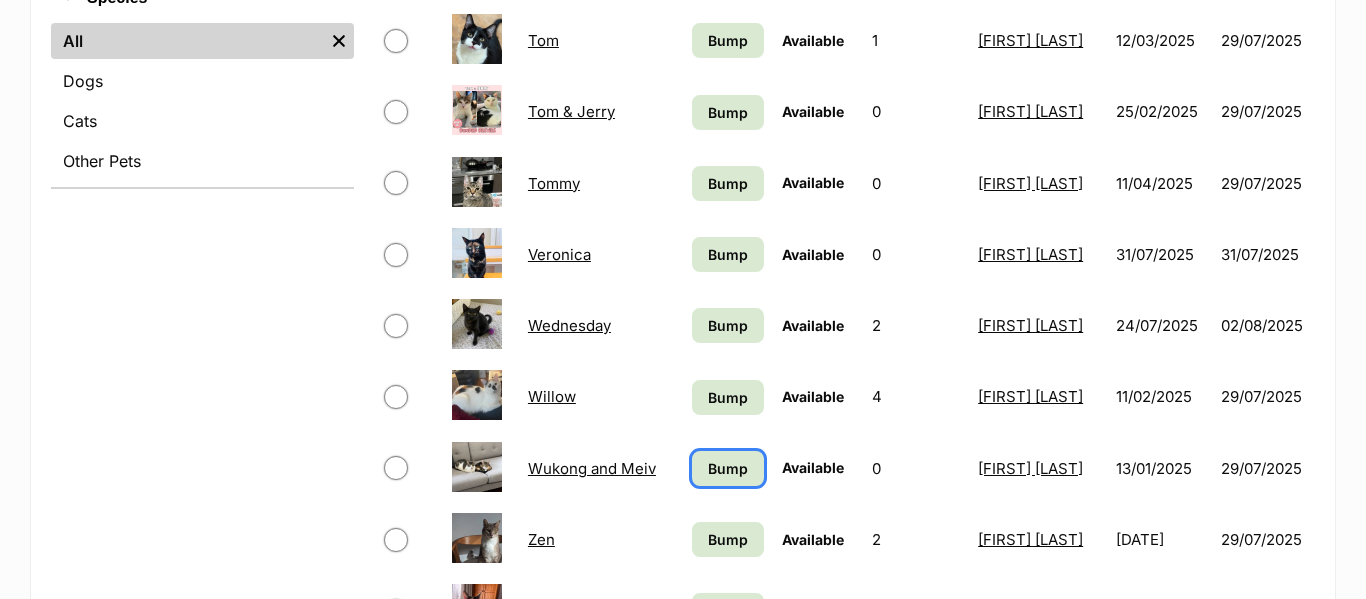 click on "Bump" at bounding box center (728, 468) 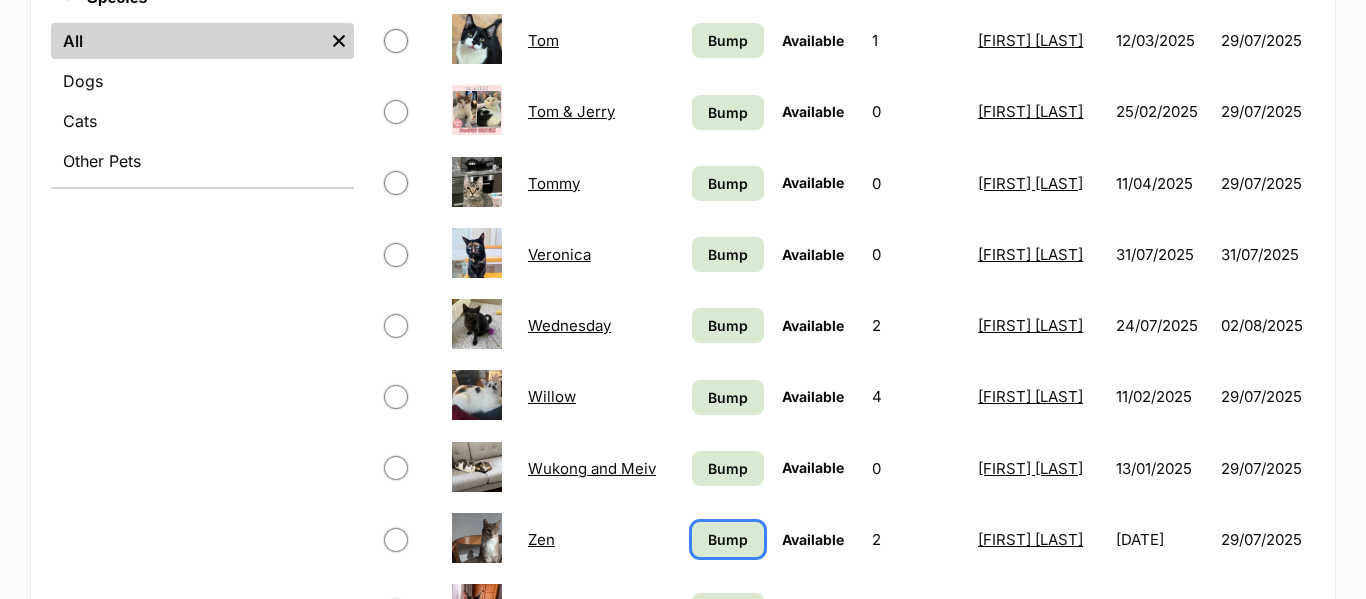 click on "Bump" at bounding box center [728, 539] 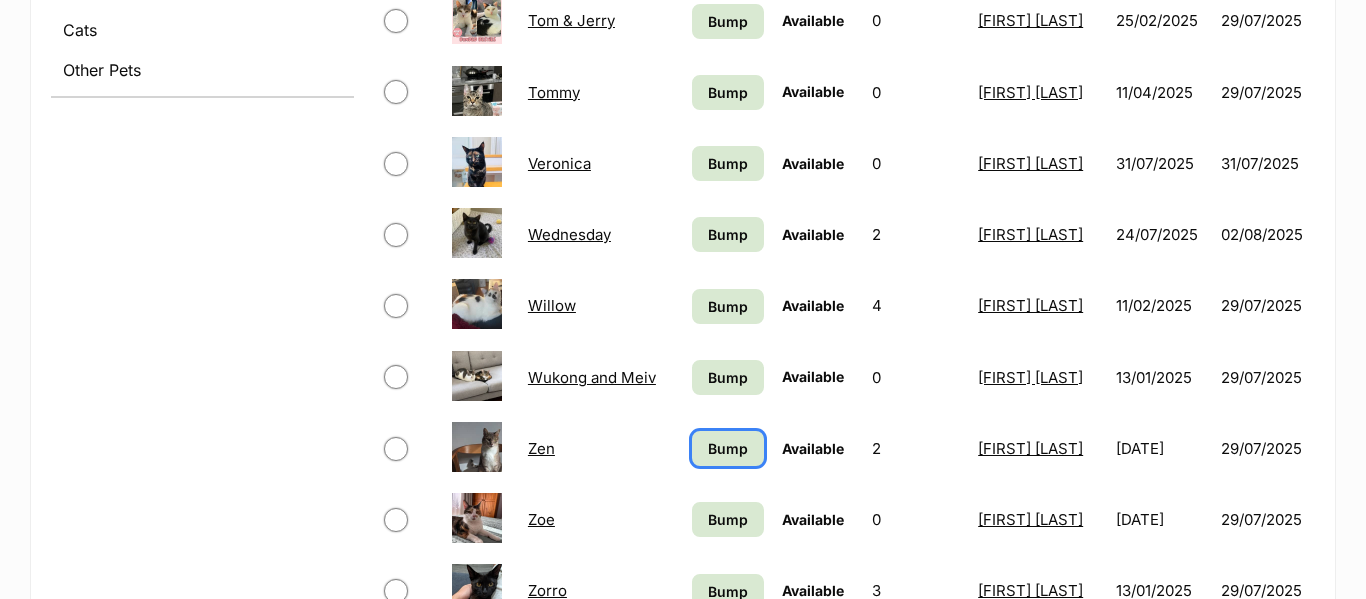 scroll, scrollTop: 948, scrollLeft: 0, axis: vertical 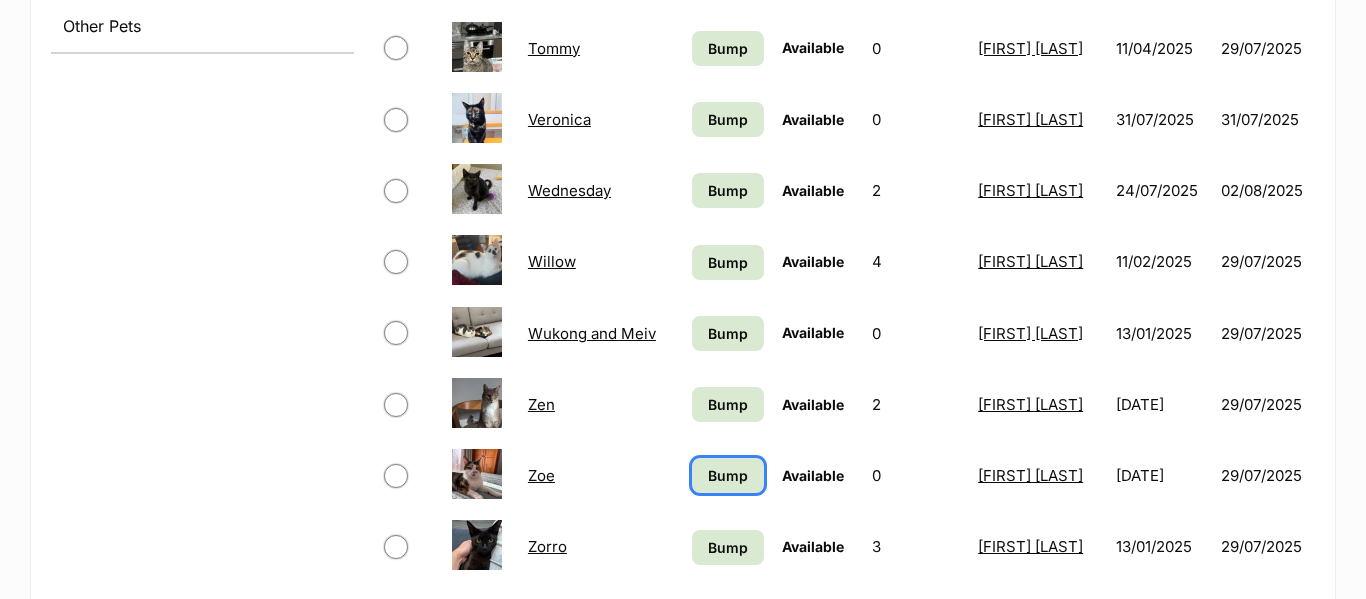 click on "Bump" at bounding box center (728, 475) 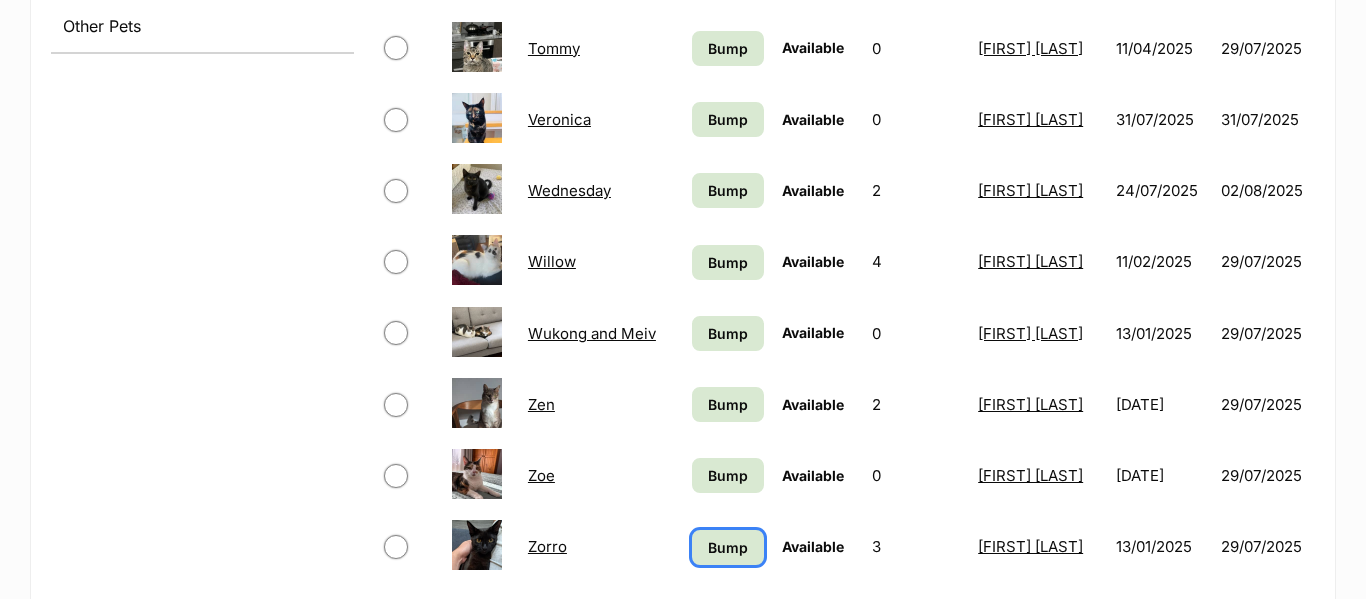click on "Bump" at bounding box center (728, 547) 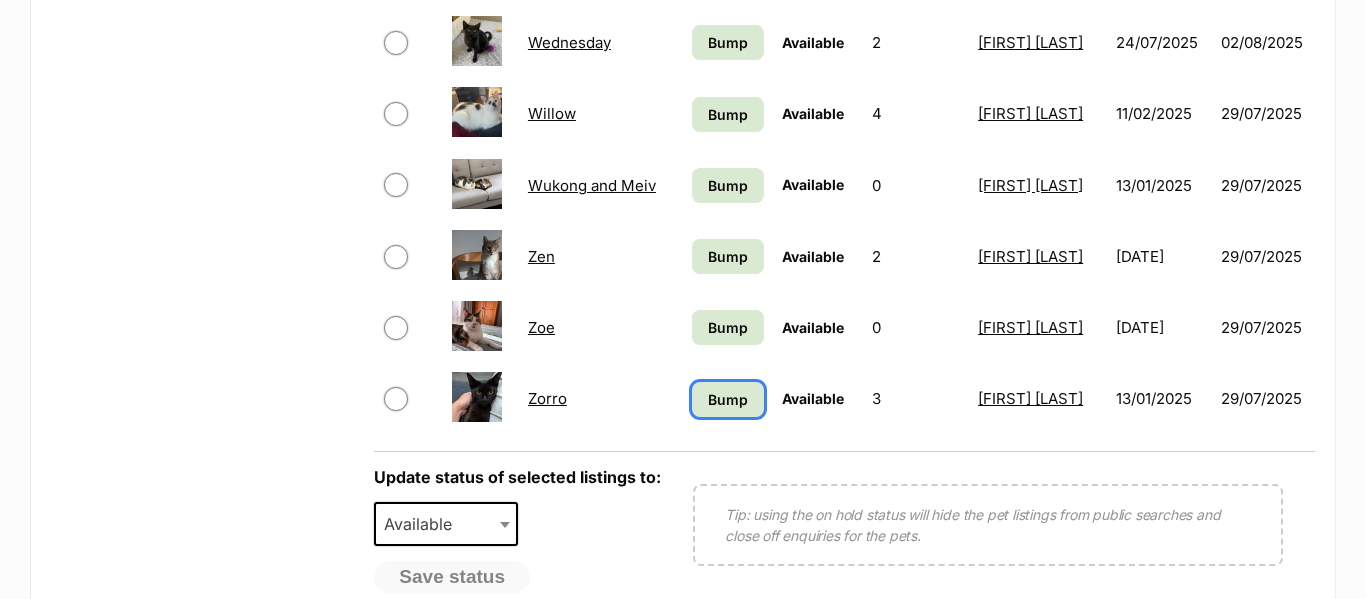 scroll, scrollTop: 1097, scrollLeft: 0, axis: vertical 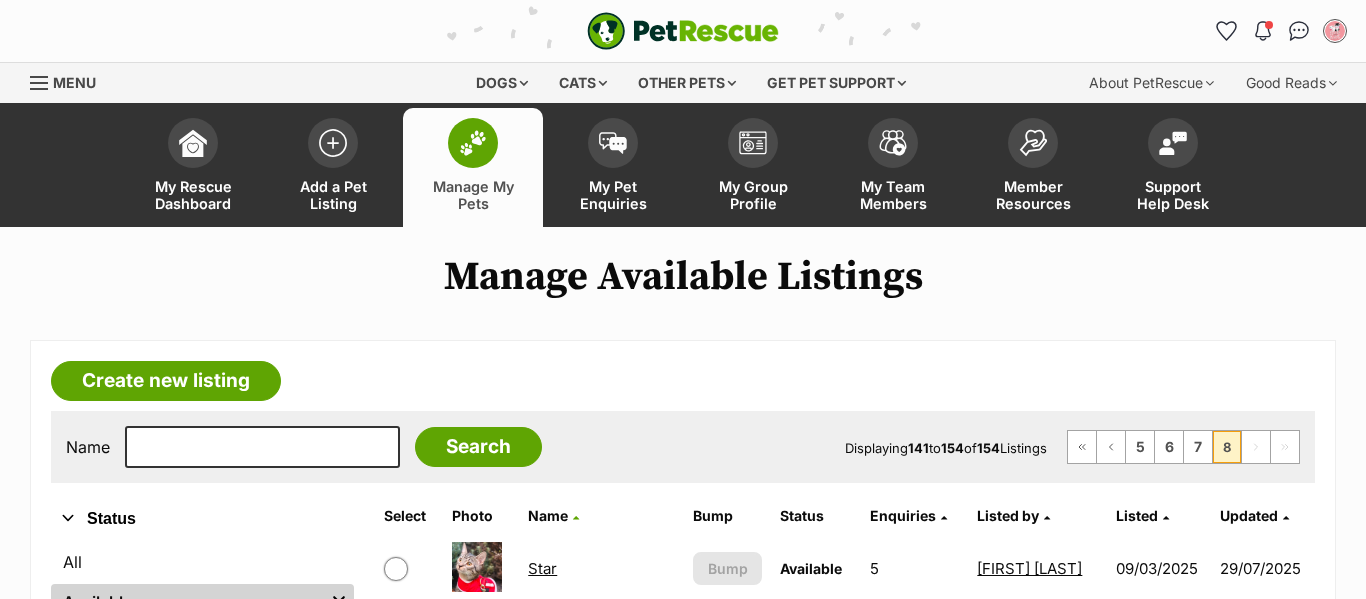 click at bounding box center (473, 143) 